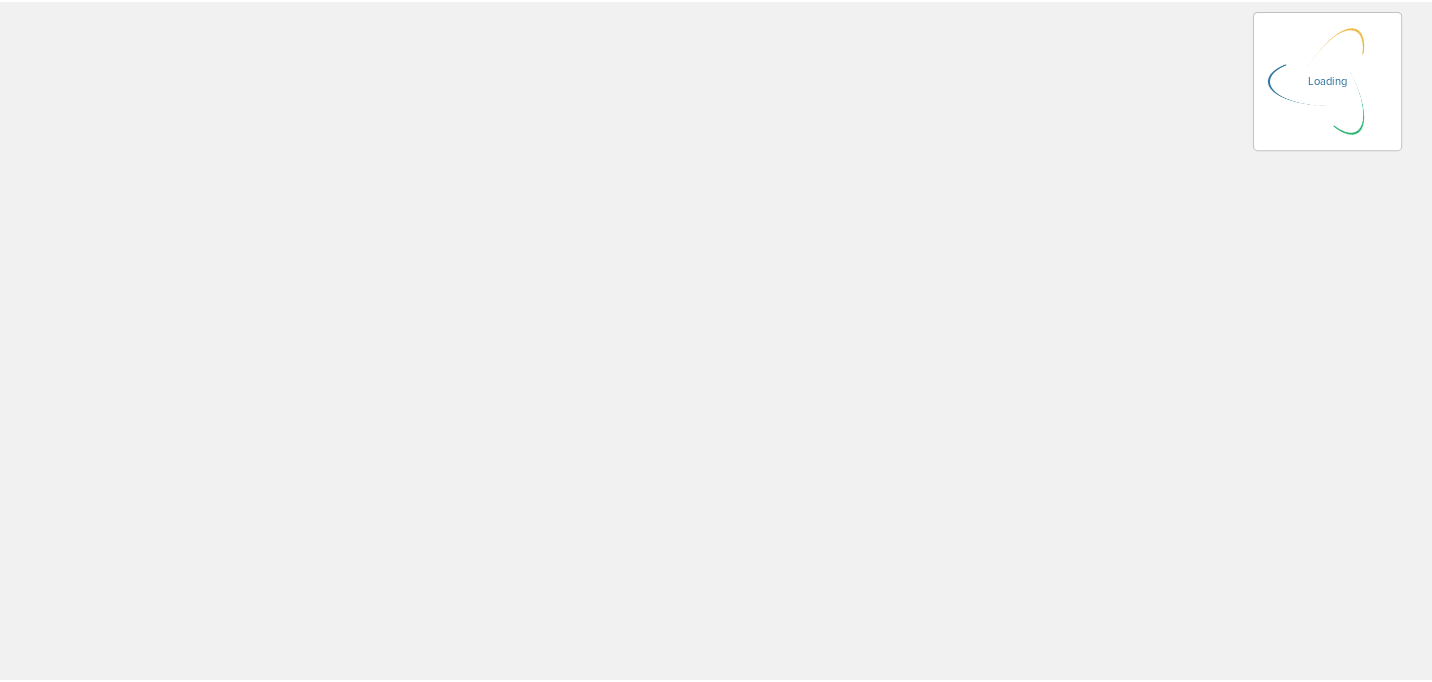 scroll, scrollTop: 0, scrollLeft: 0, axis: both 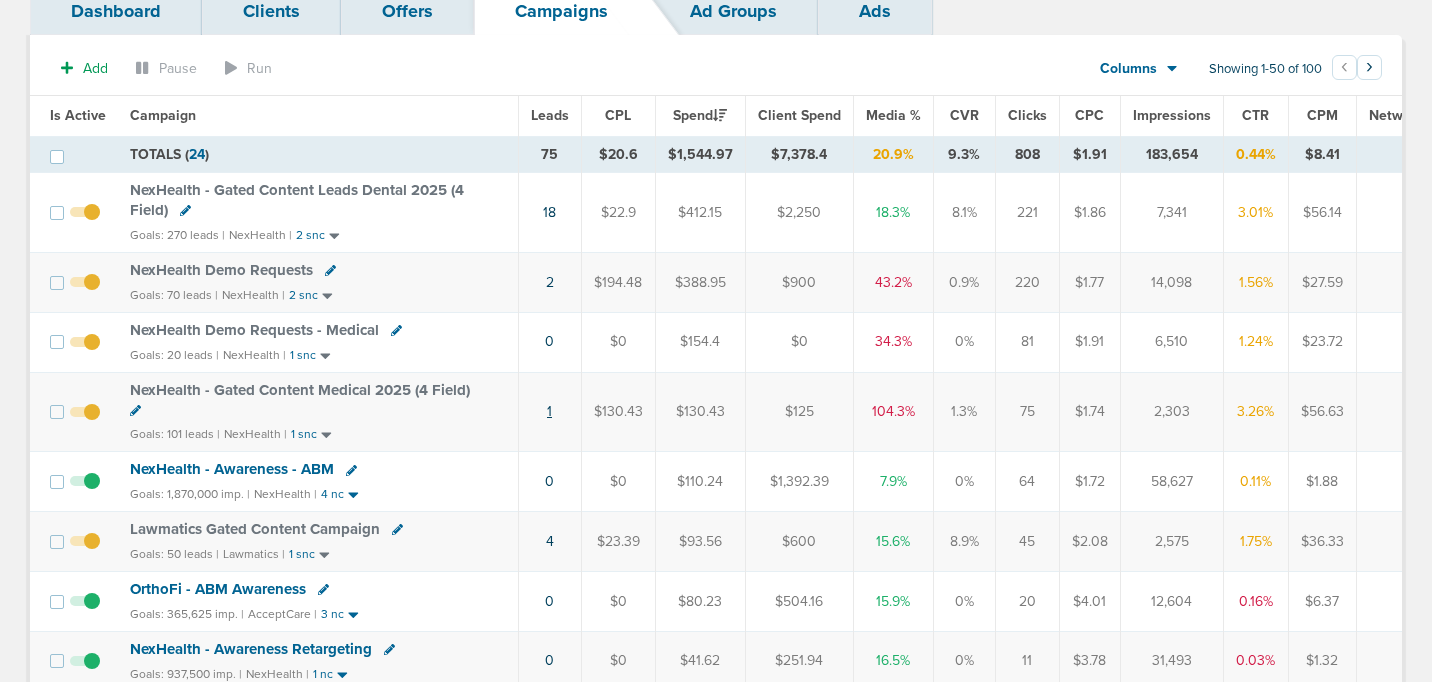 click on "1" at bounding box center [549, 411] 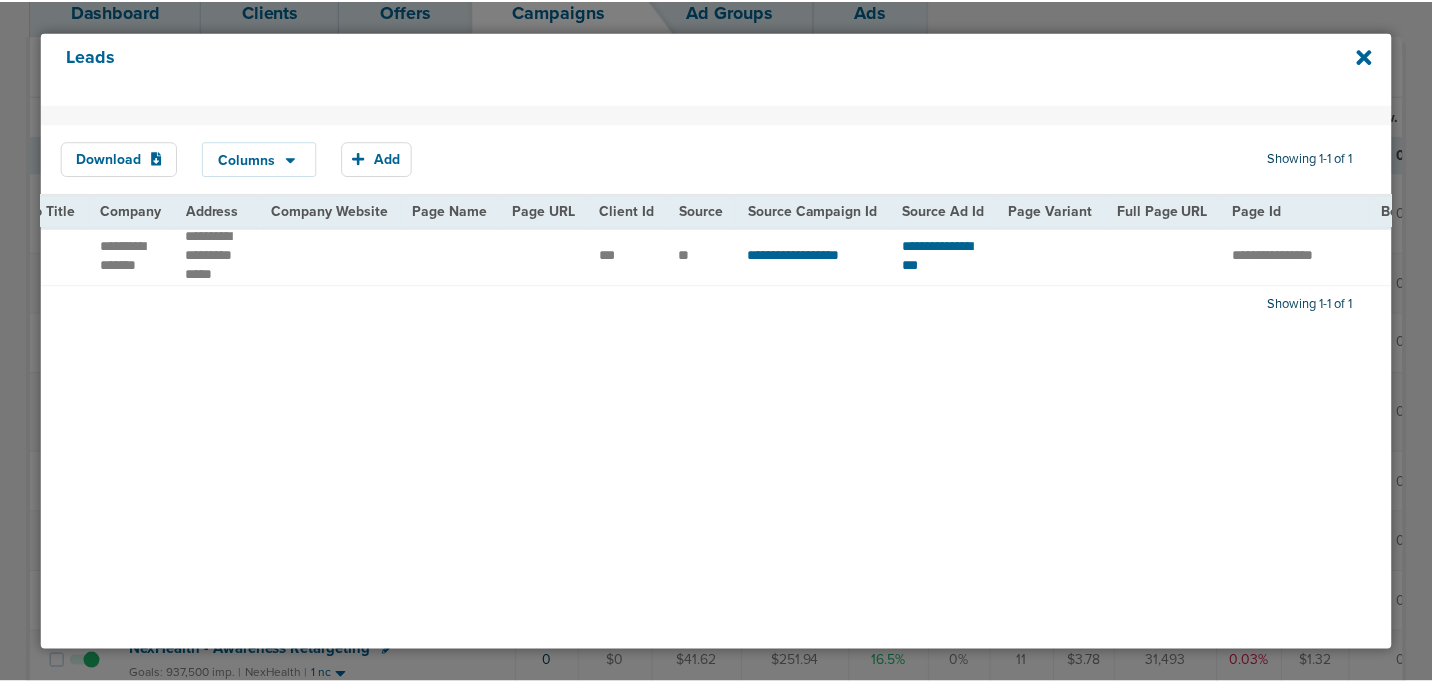 scroll, scrollTop: 0, scrollLeft: 0, axis: both 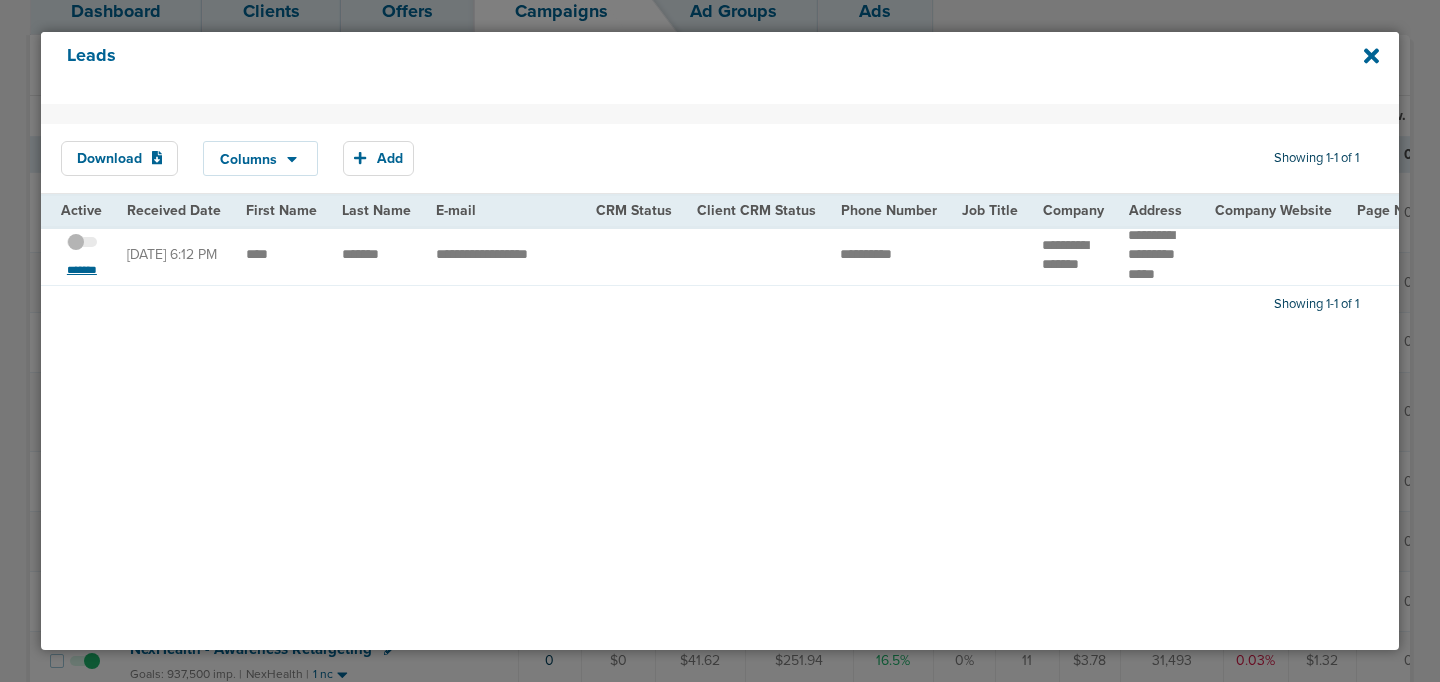 click on "*******" at bounding box center [82, 270] 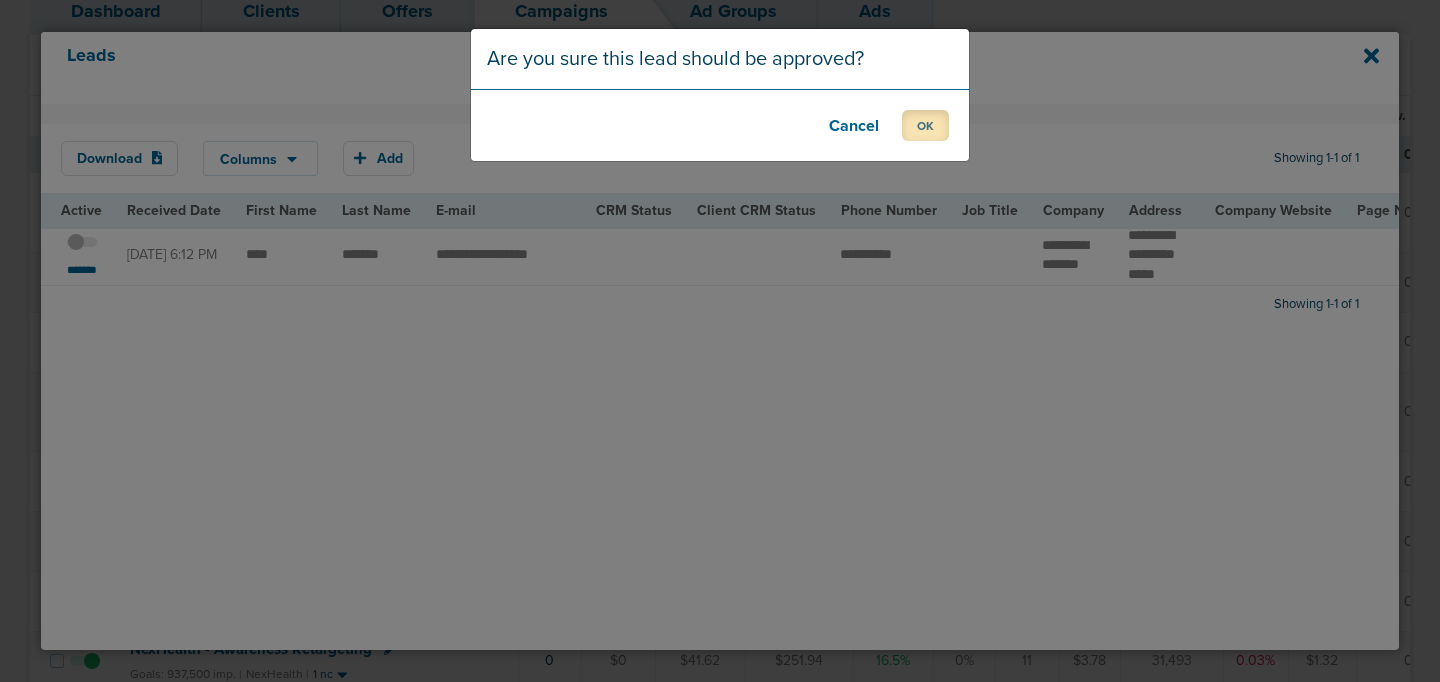 click on "OK" at bounding box center (925, 125) 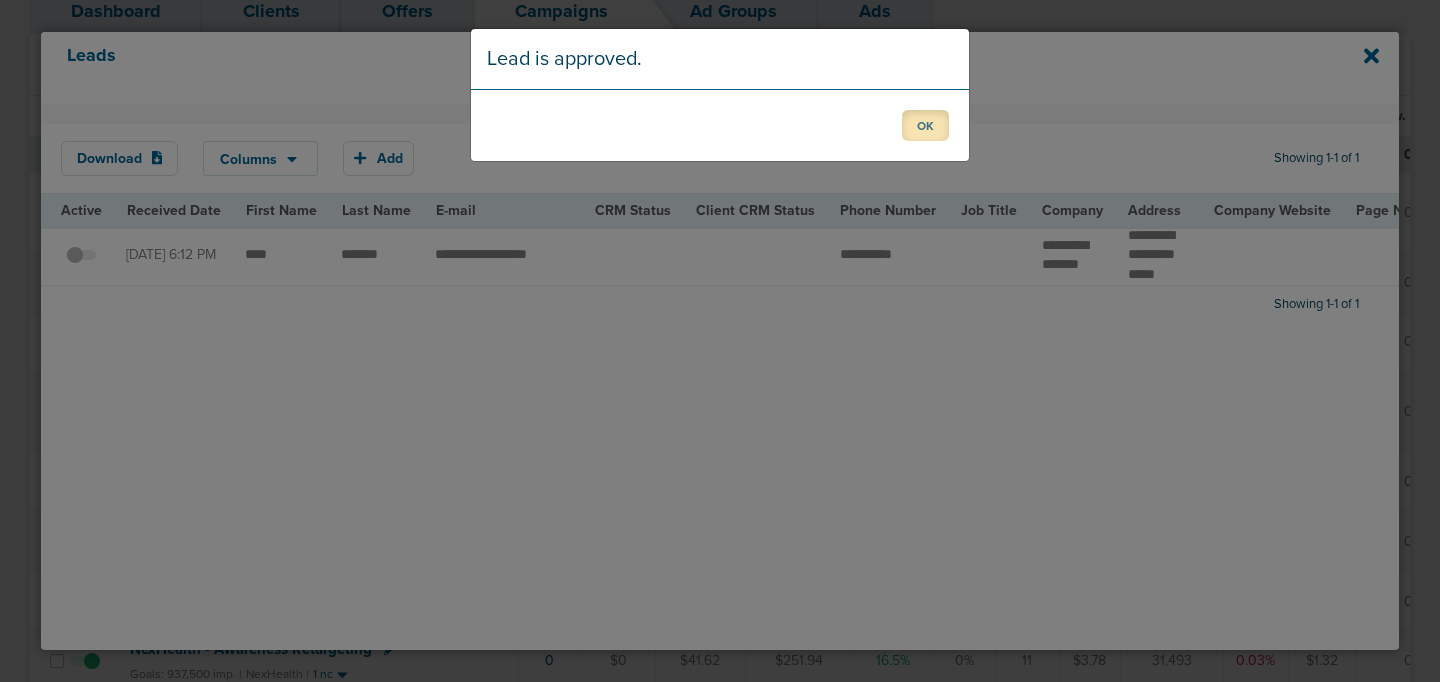 click on "OK" at bounding box center (925, 125) 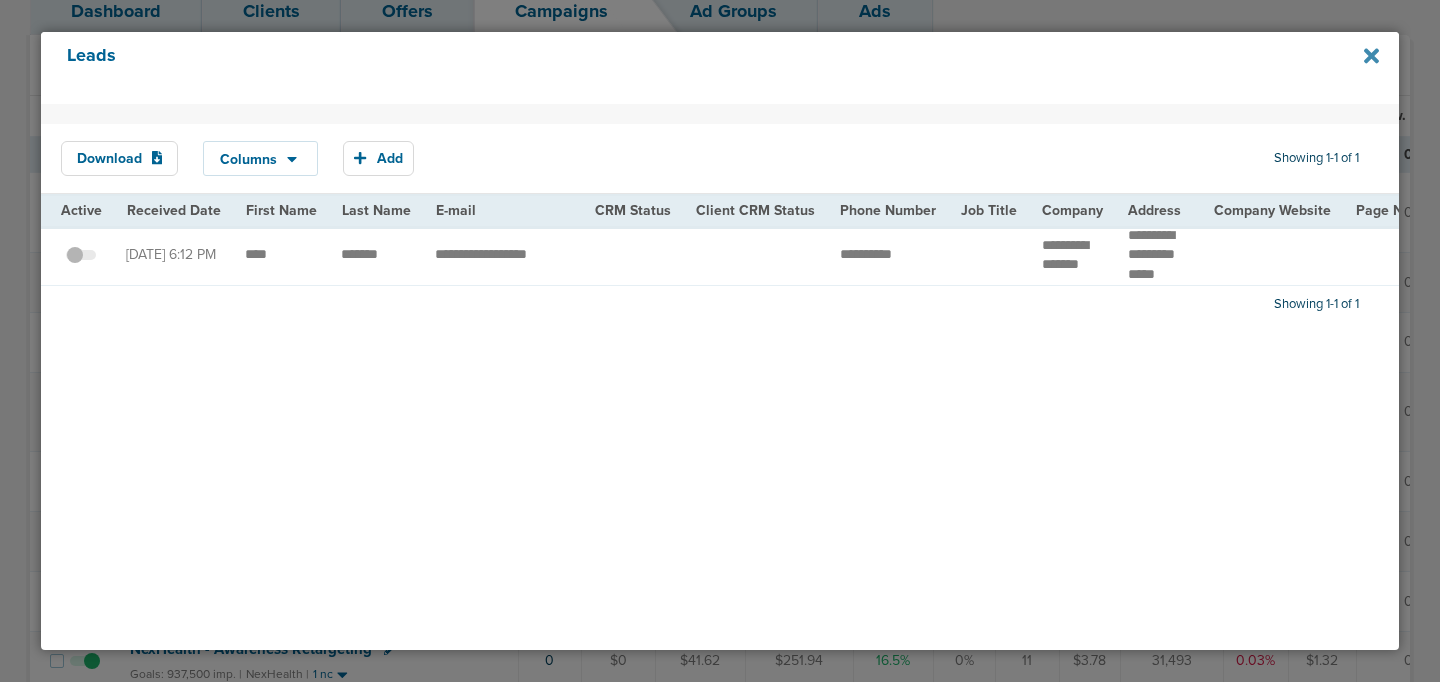 click 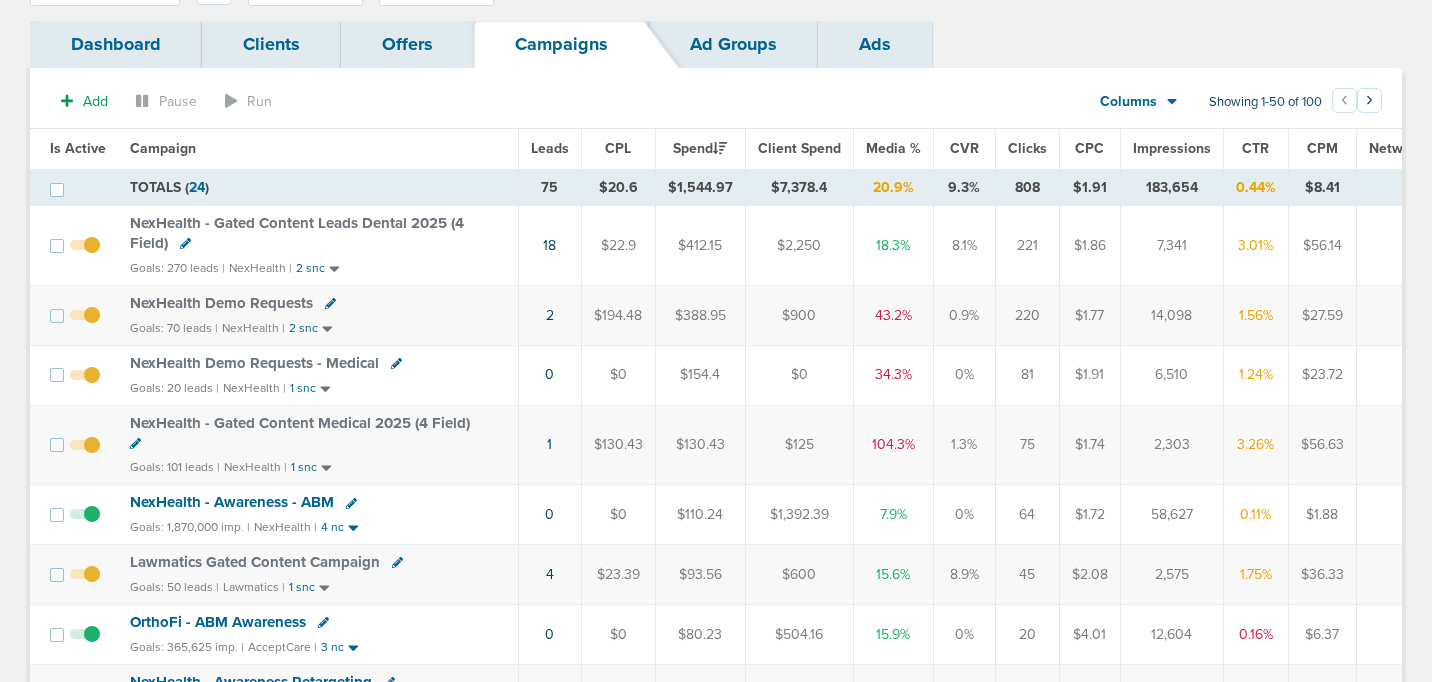 scroll, scrollTop: 102, scrollLeft: 0, axis: vertical 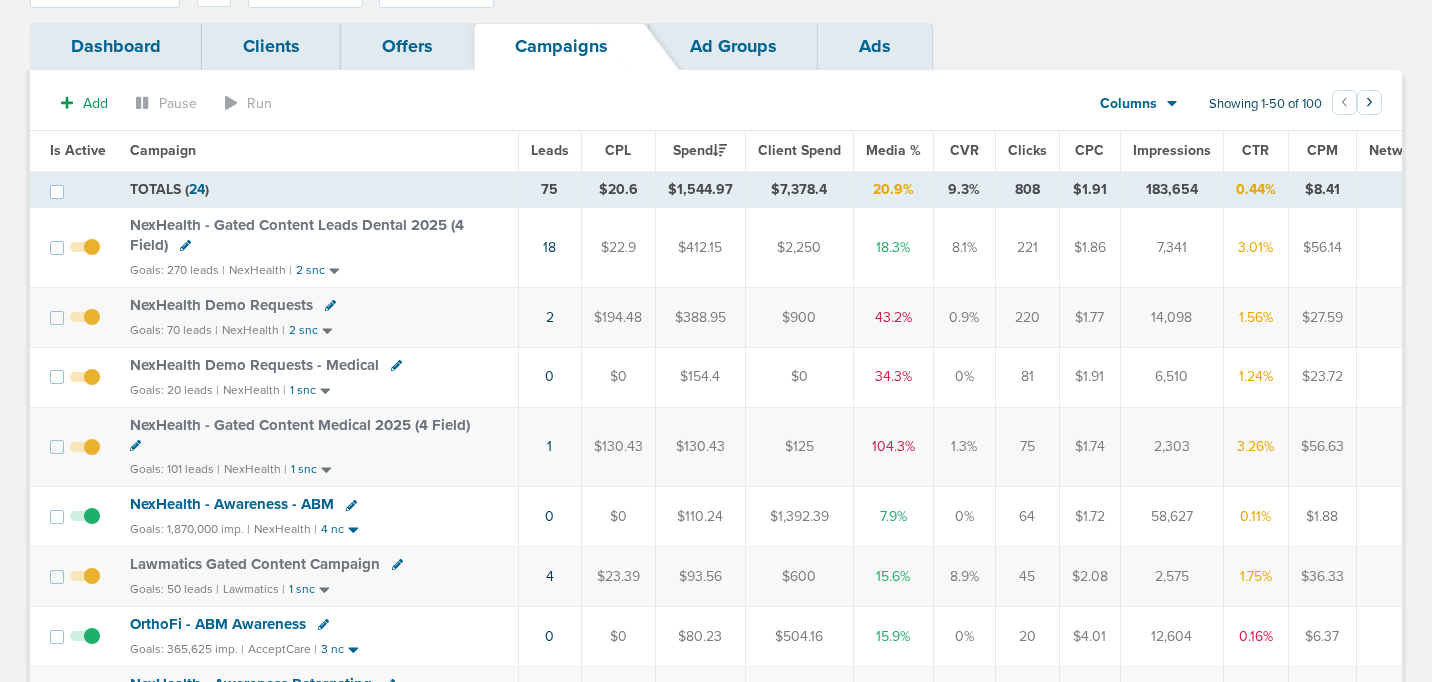 click on "NexHealth Demo Requests" at bounding box center [221, 305] 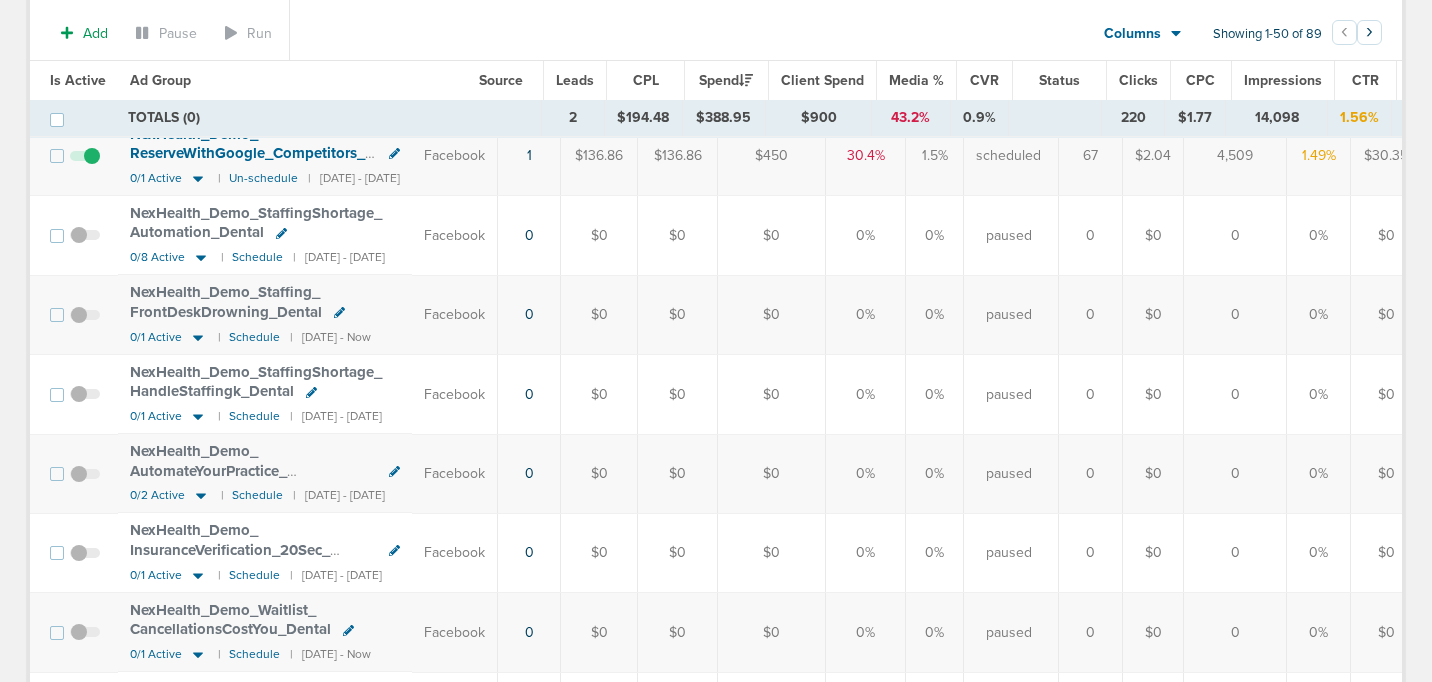 scroll, scrollTop: 0, scrollLeft: 0, axis: both 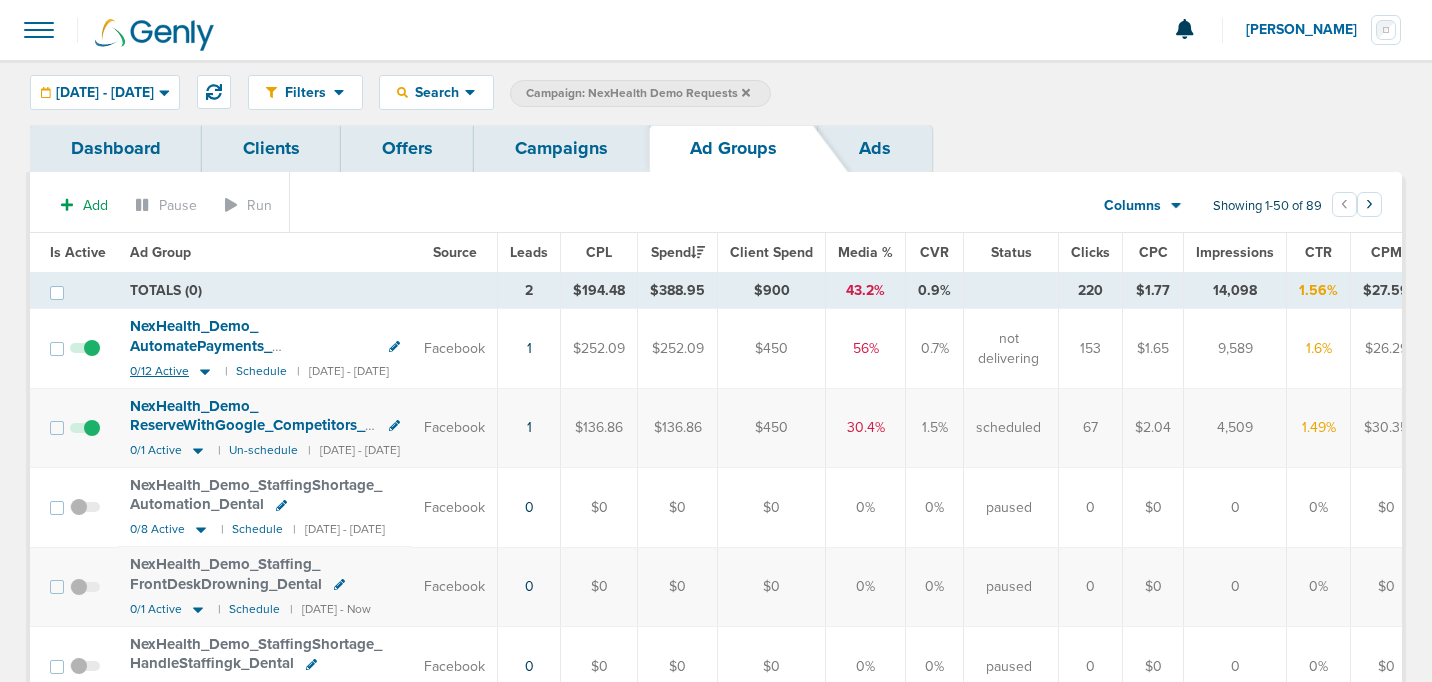 click 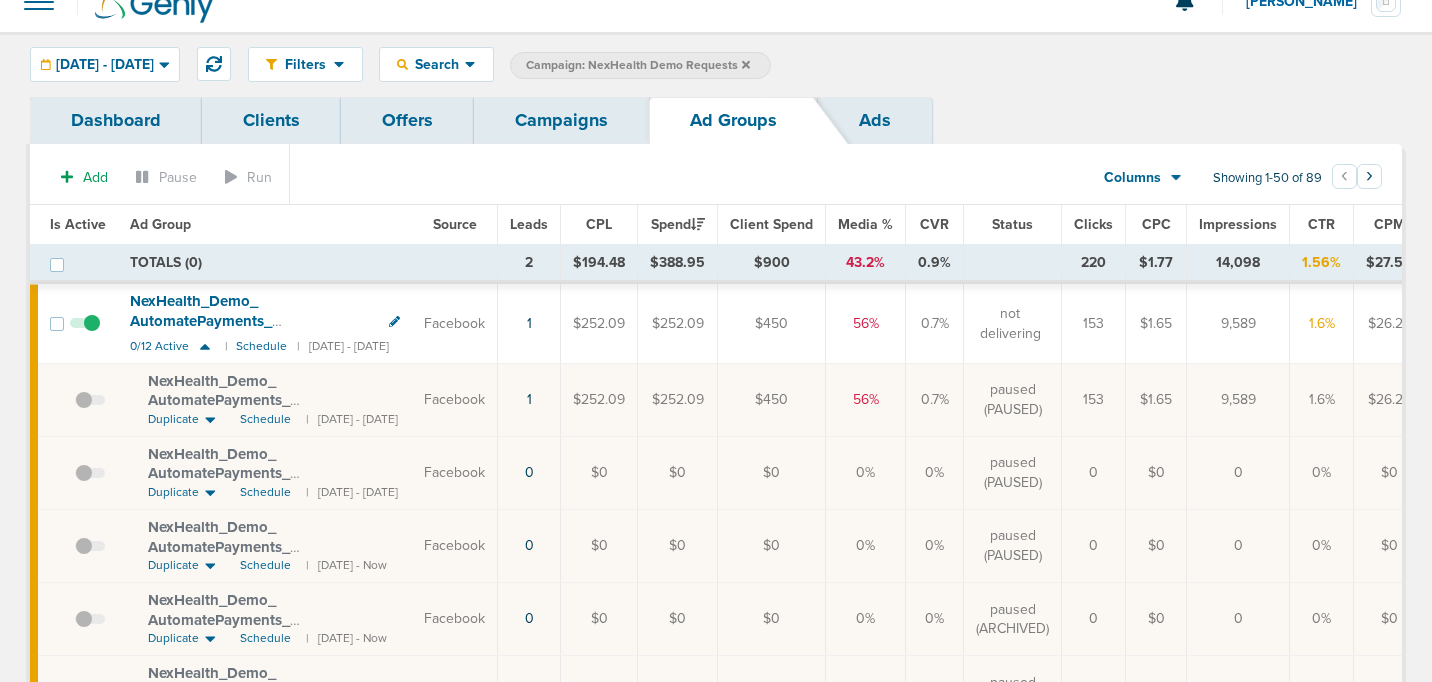 scroll, scrollTop: 0, scrollLeft: 0, axis: both 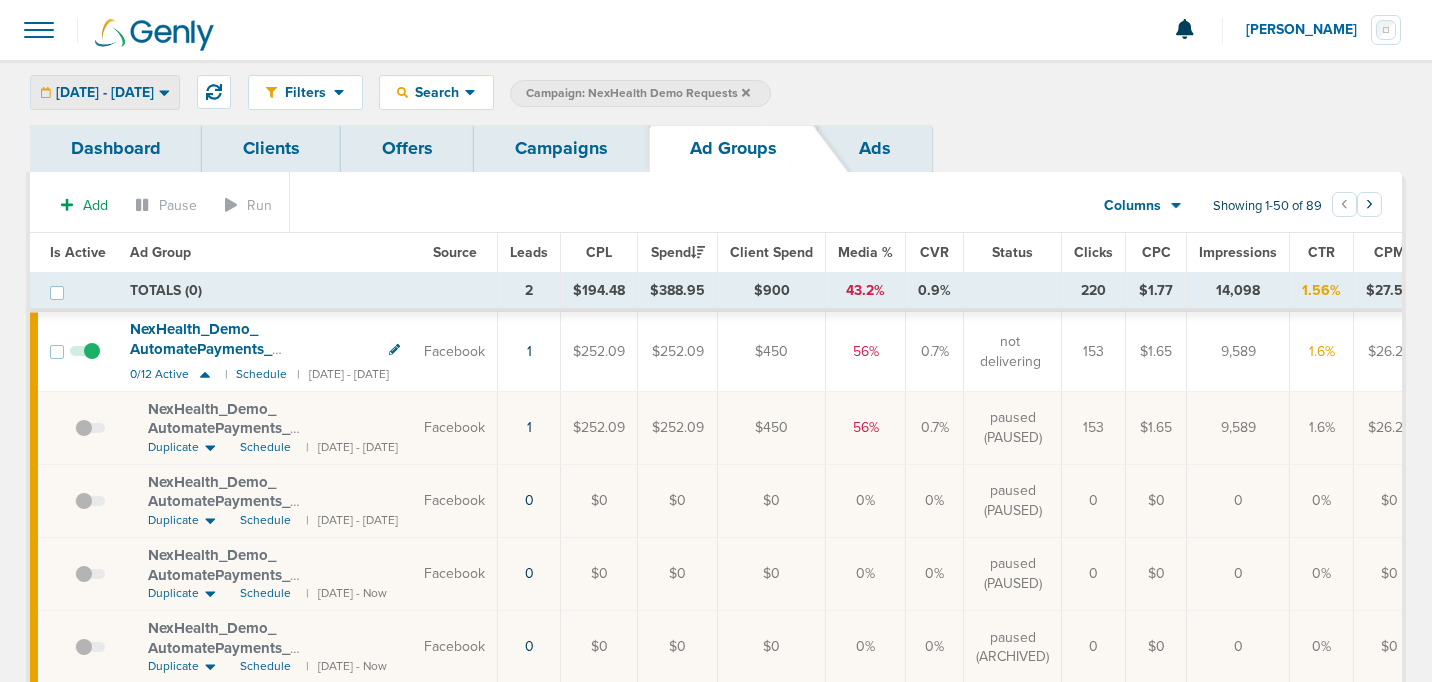 click on "[DATE] - [DATE]" at bounding box center (105, 93) 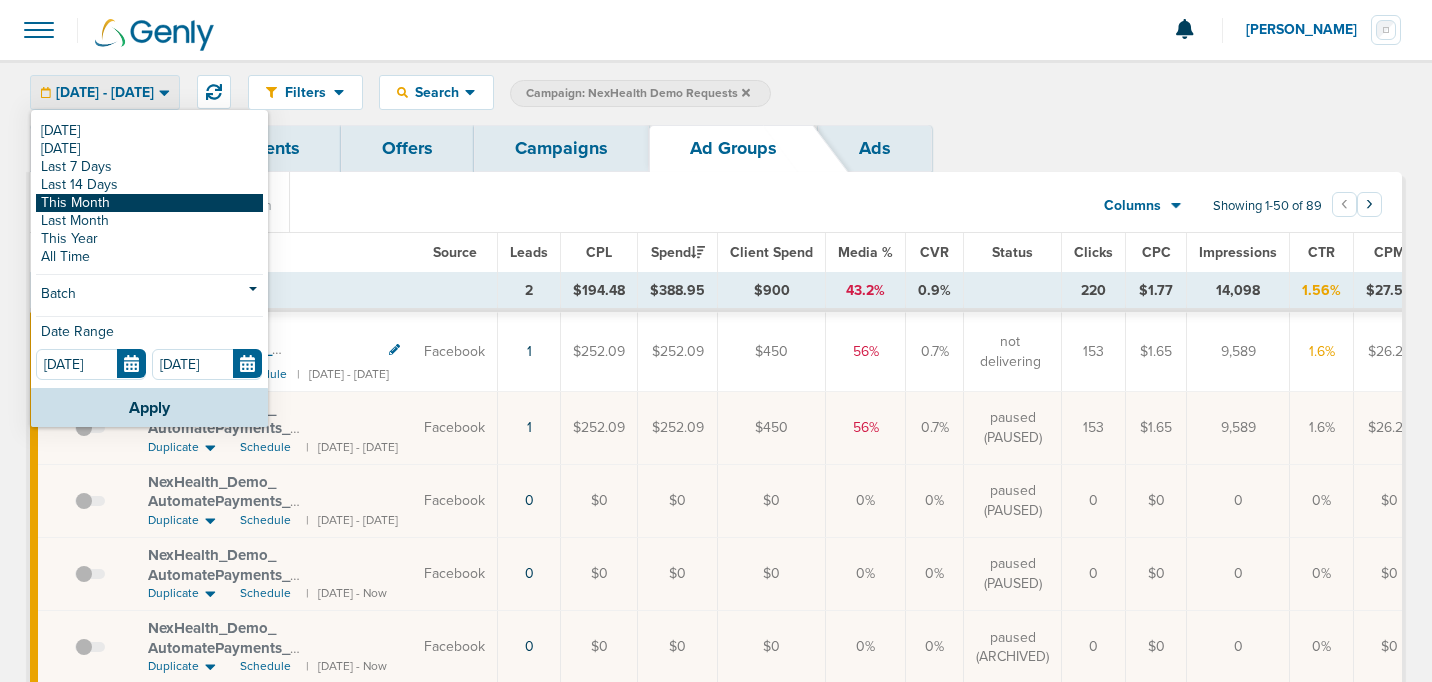 click on "This Month" at bounding box center (149, 203) 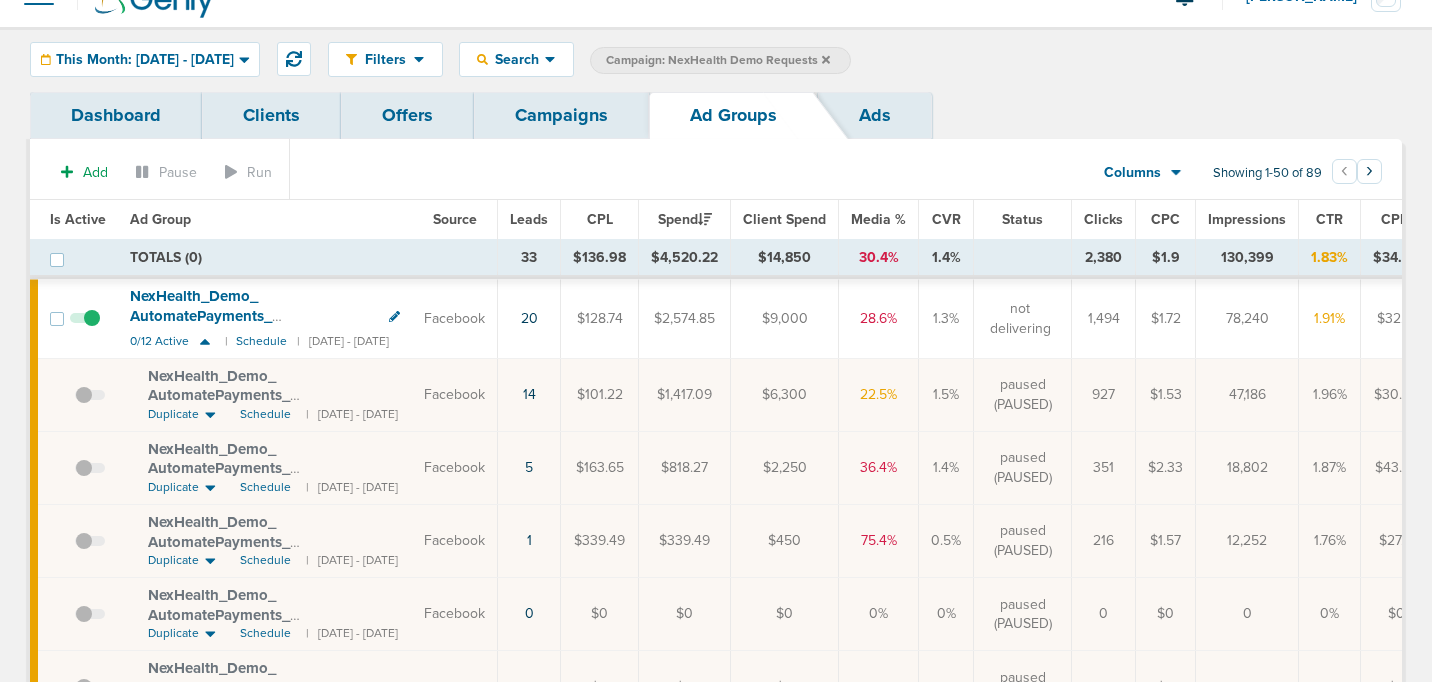 scroll, scrollTop: 38, scrollLeft: 0, axis: vertical 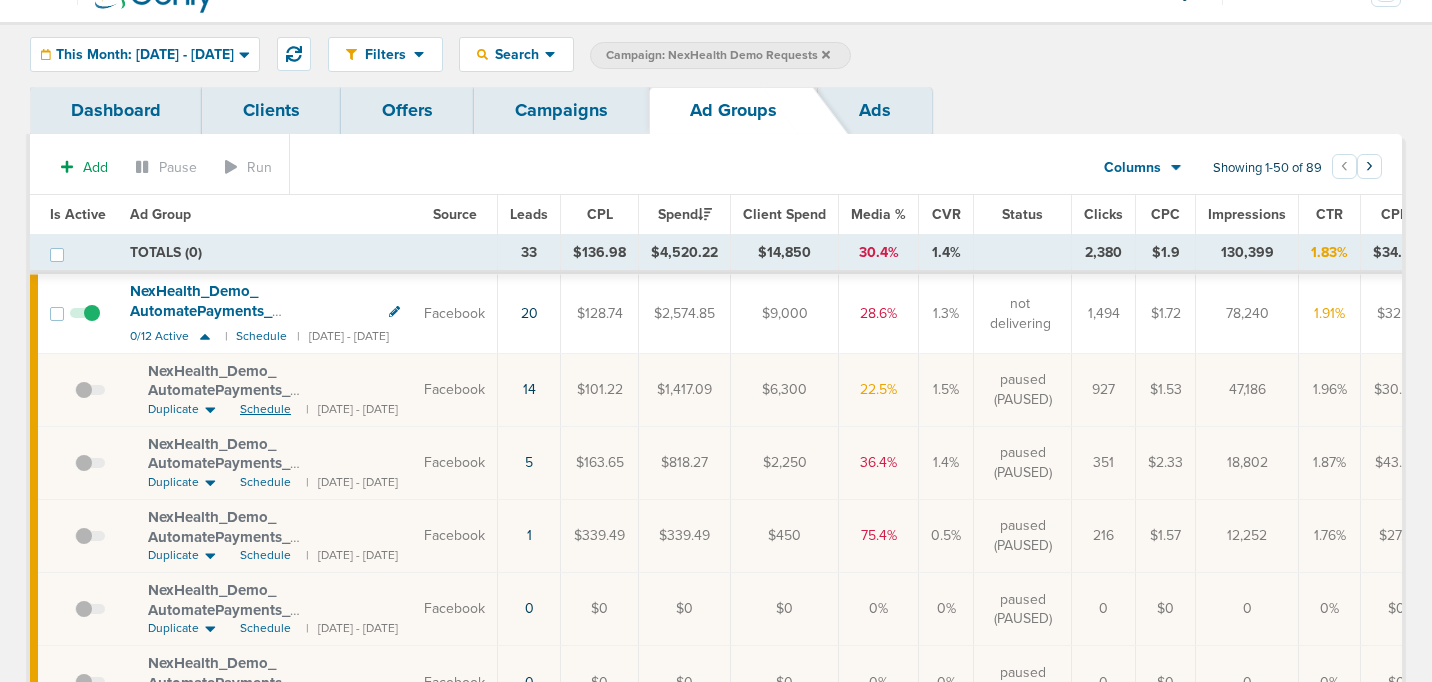 click on "Schedule" at bounding box center [265, 409] 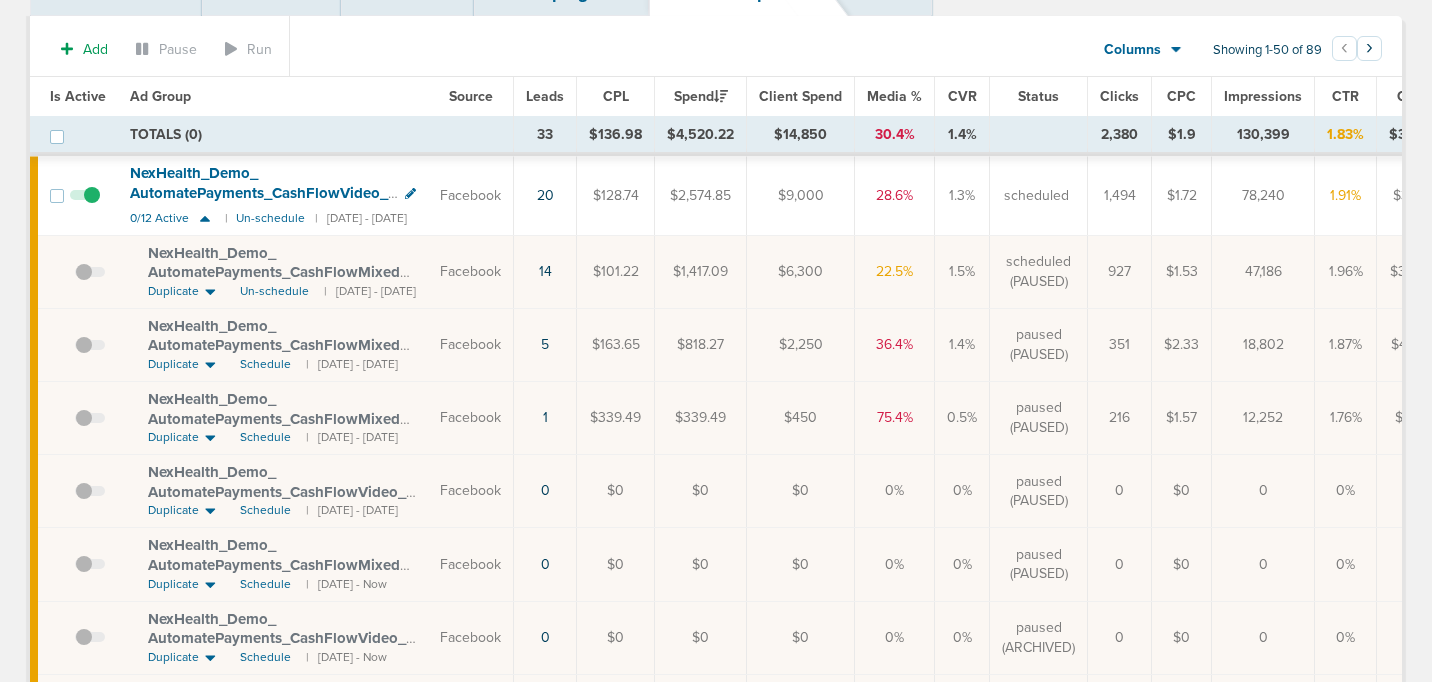 scroll, scrollTop: 0, scrollLeft: 0, axis: both 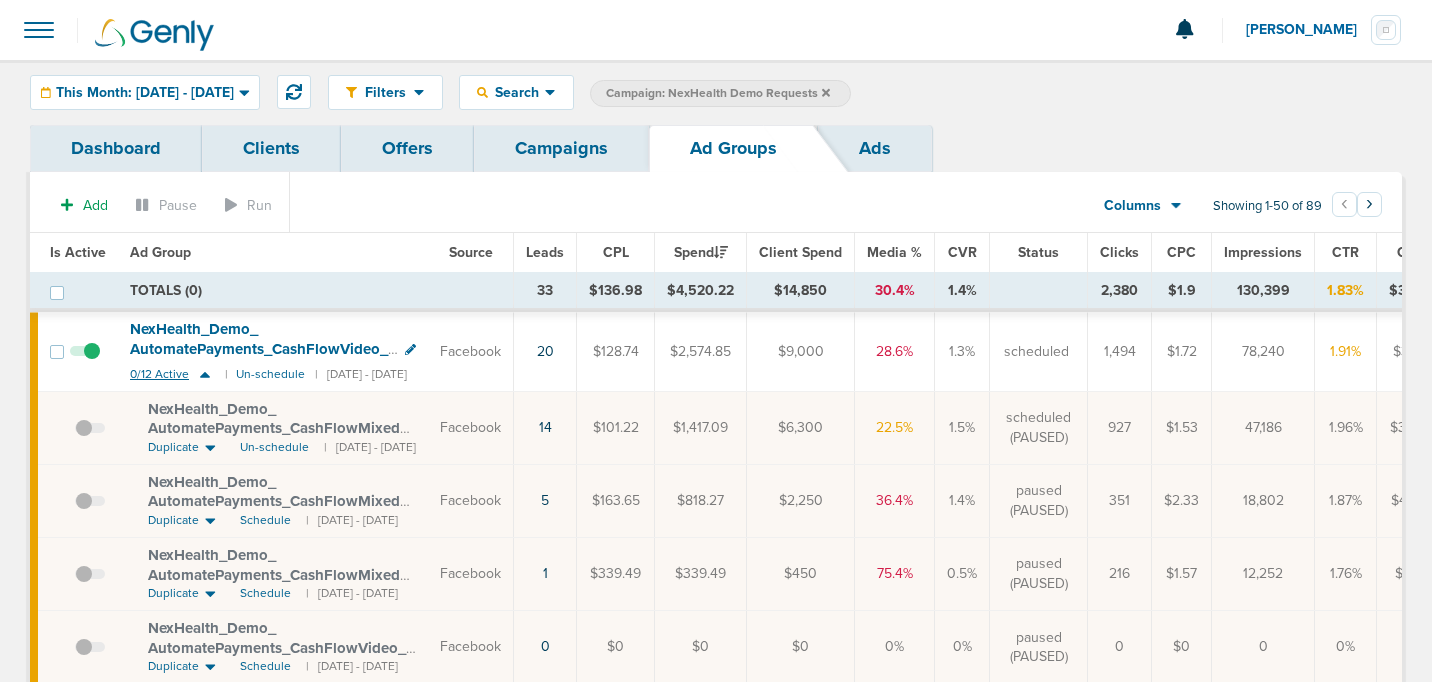 click 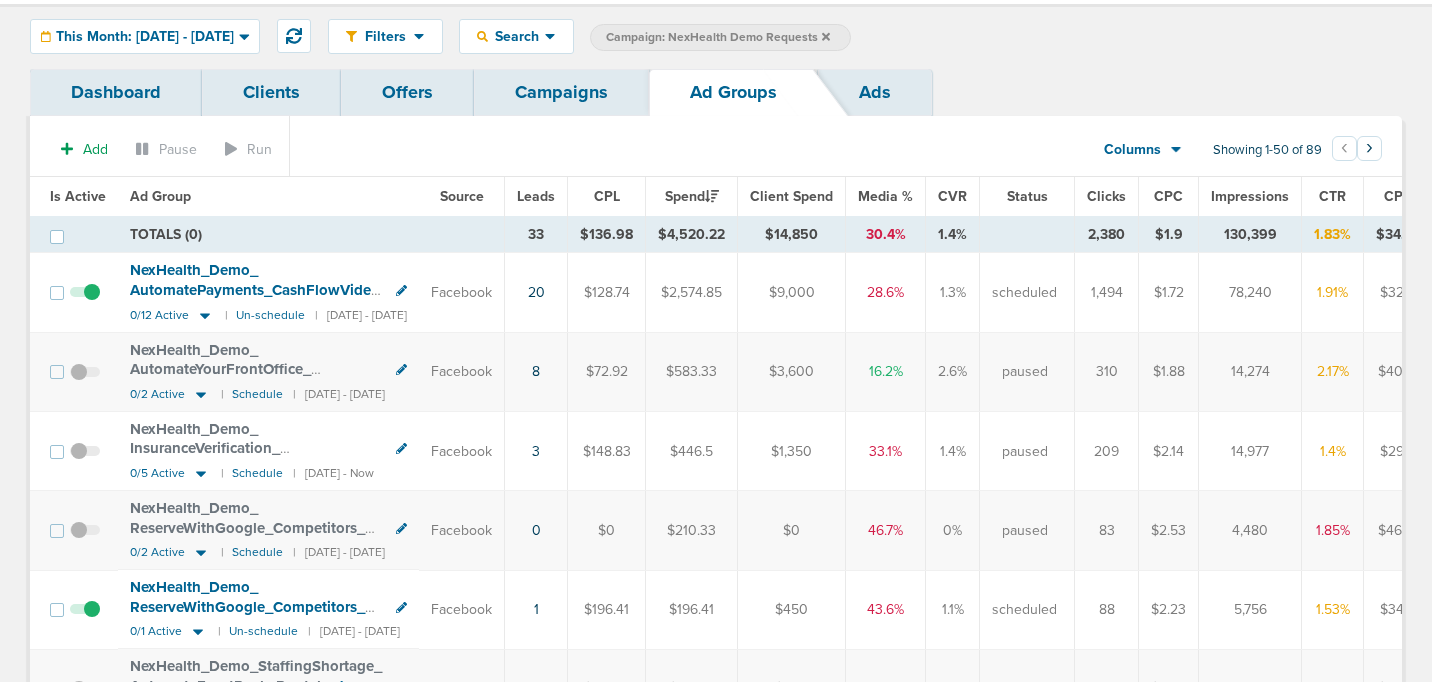 scroll, scrollTop: 0, scrollLeft: 0, axis: both 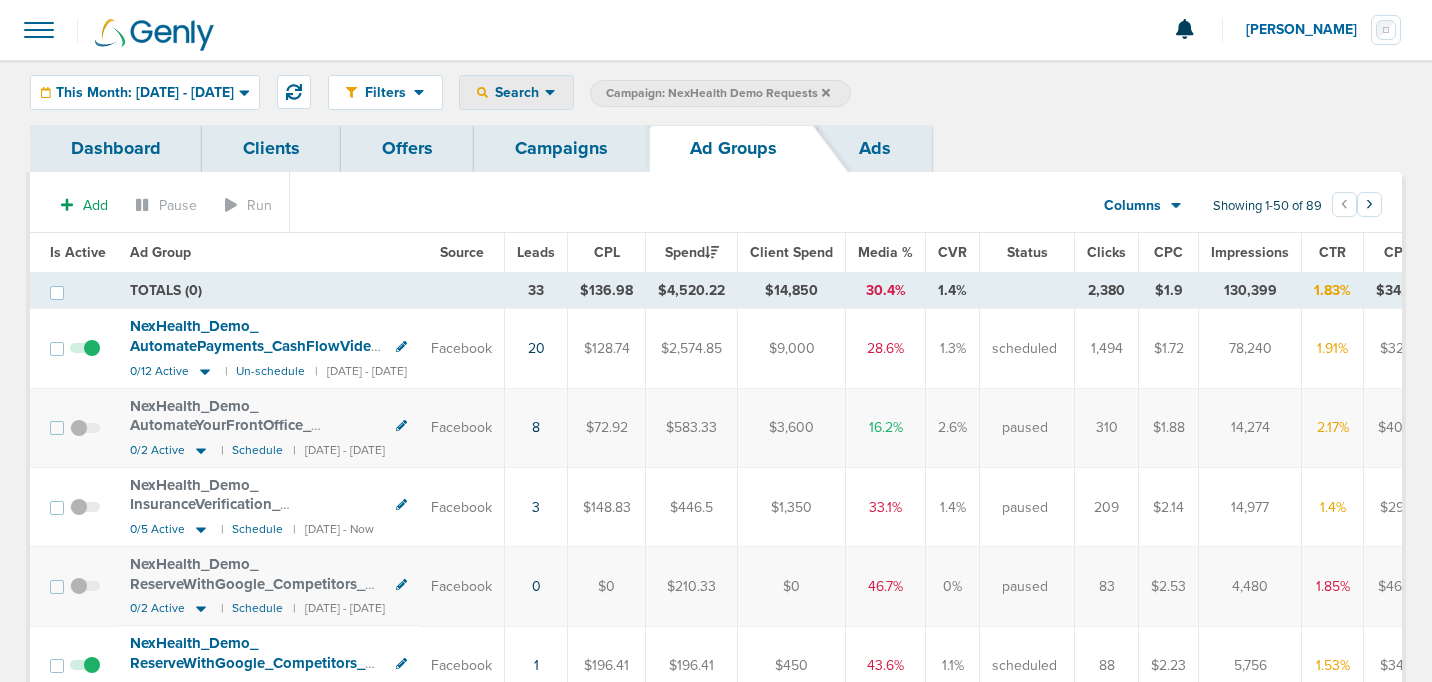 click on "Search" at bounding box center [516, 92] 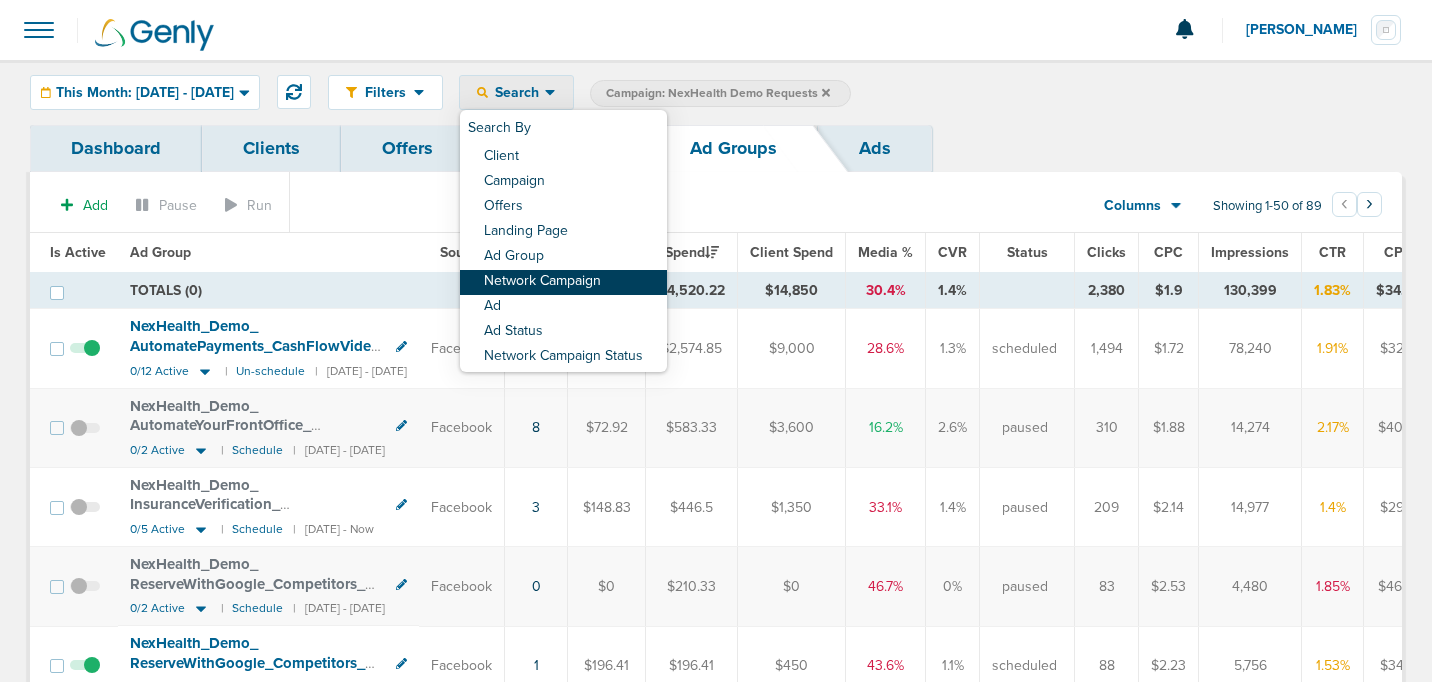 click on "Network Campaign" at bounding box center [563, 282] 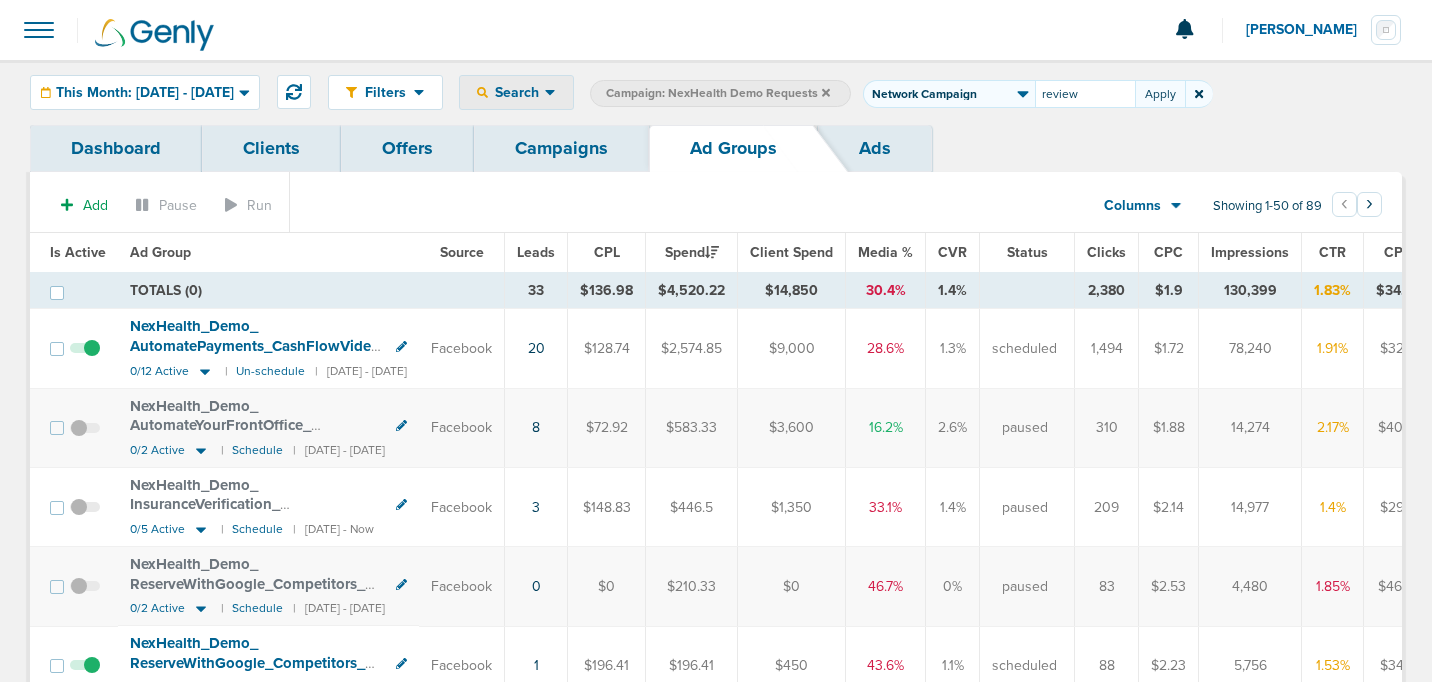 type on "review" 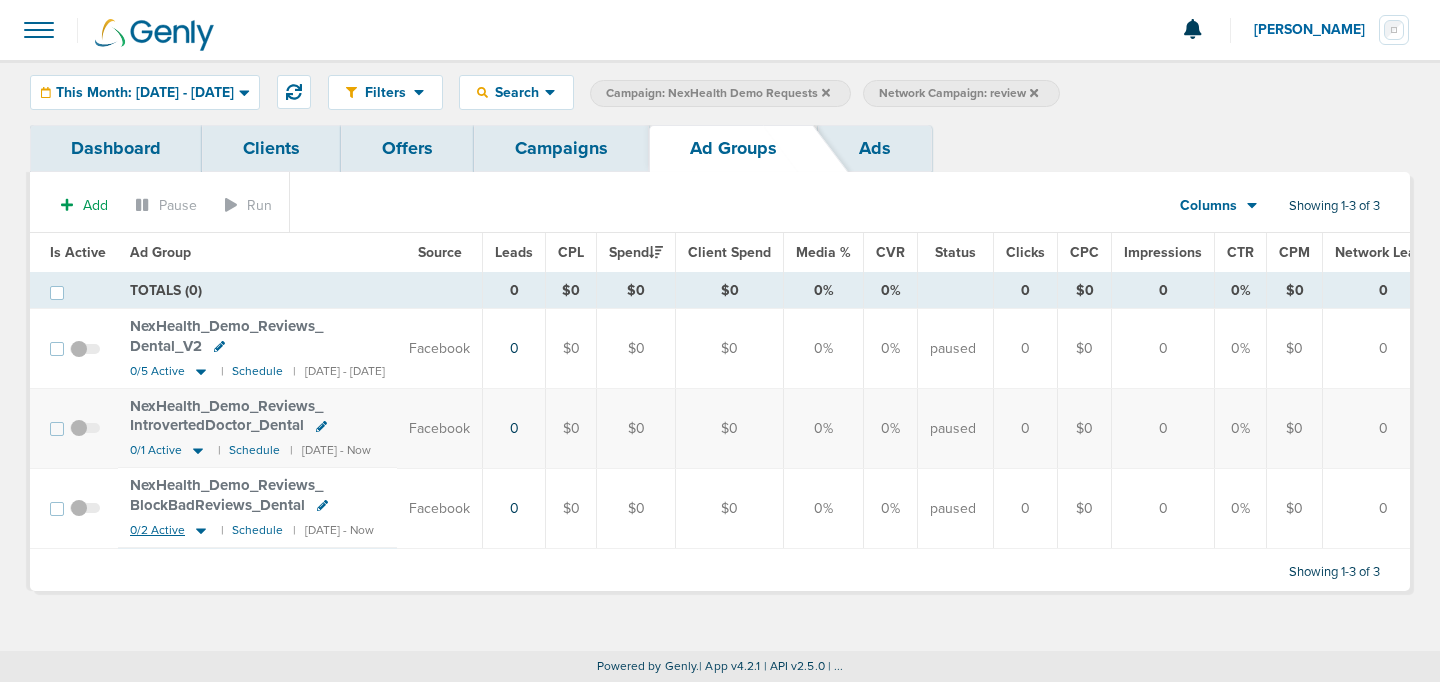 click 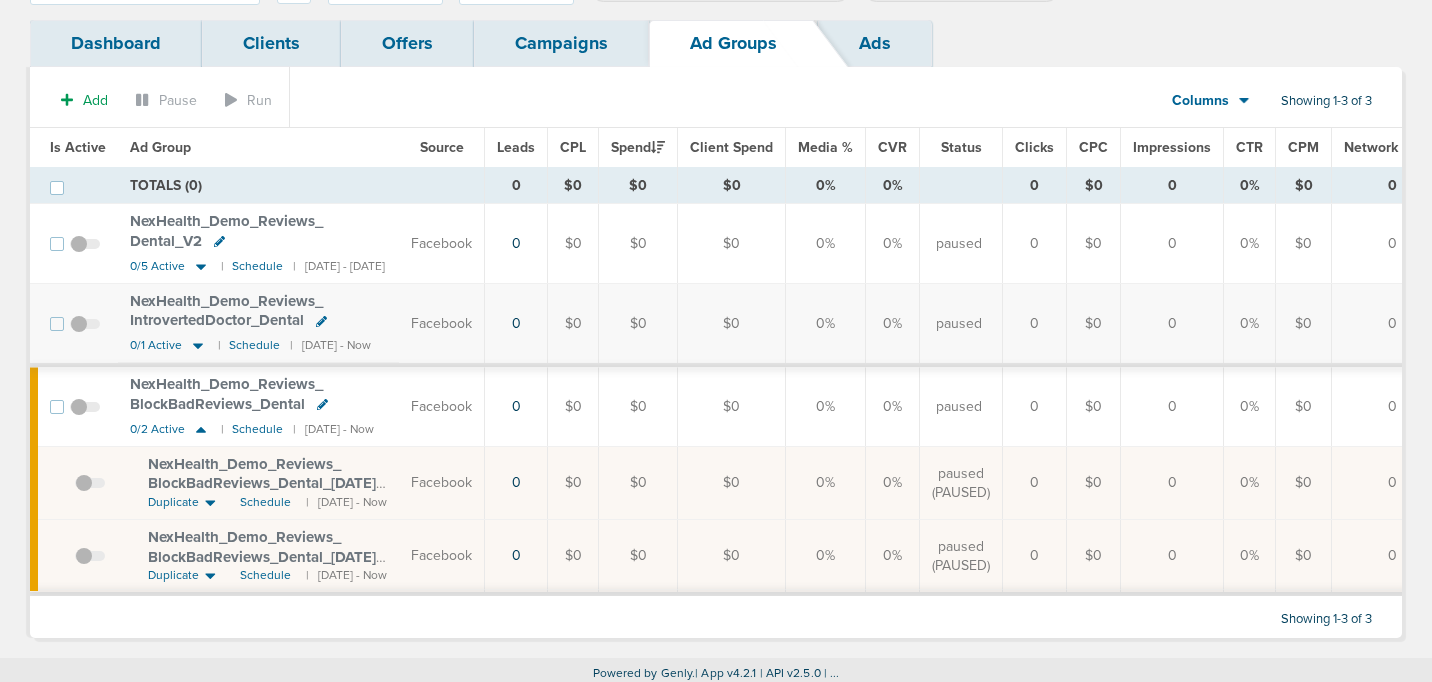 scroll, scrollTop: 119, scrollLeft: 0, axis: vertical 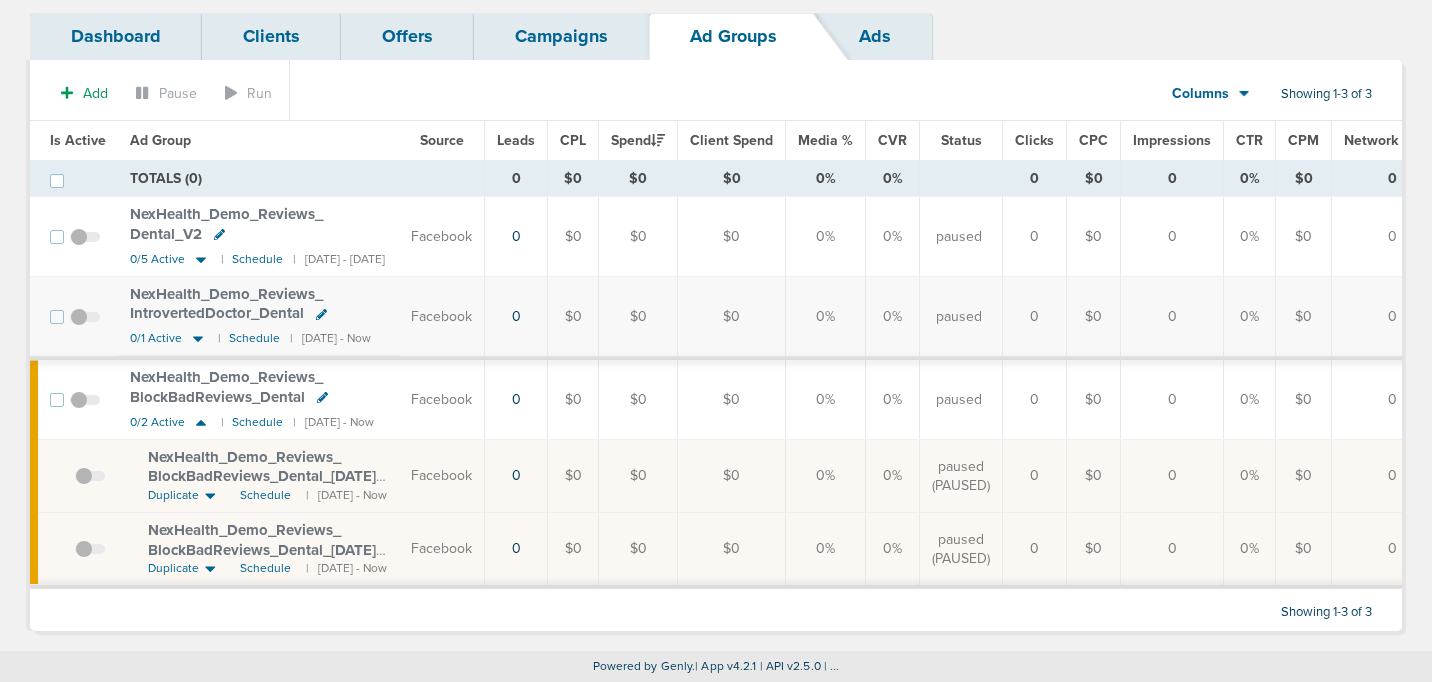 click on "NexHealth_ Demo_ Reviews_ BlockBadReviews_ Dental_ [DATE]?id=183&cmp_ id=9658027" at bounding box center [265, 549] 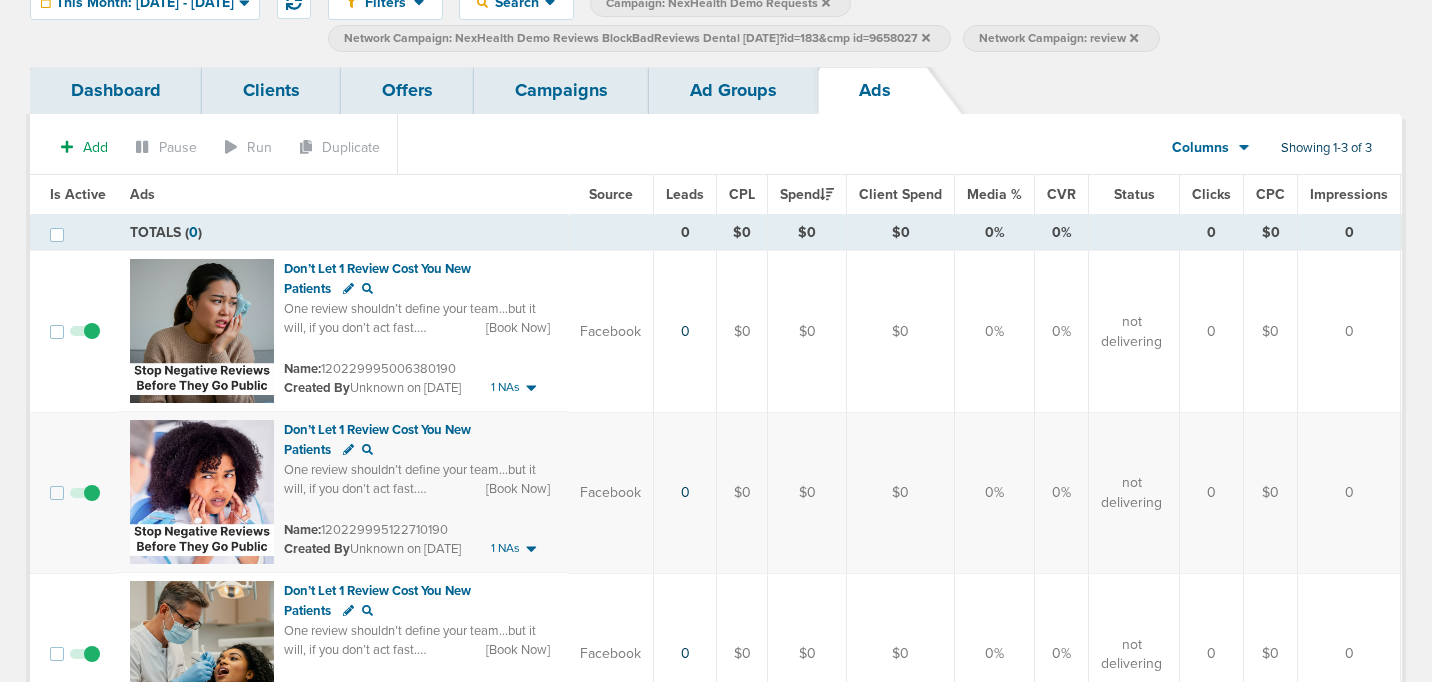 scroll, scrollTop: 70, scrollLeft: 0, axis: vertical 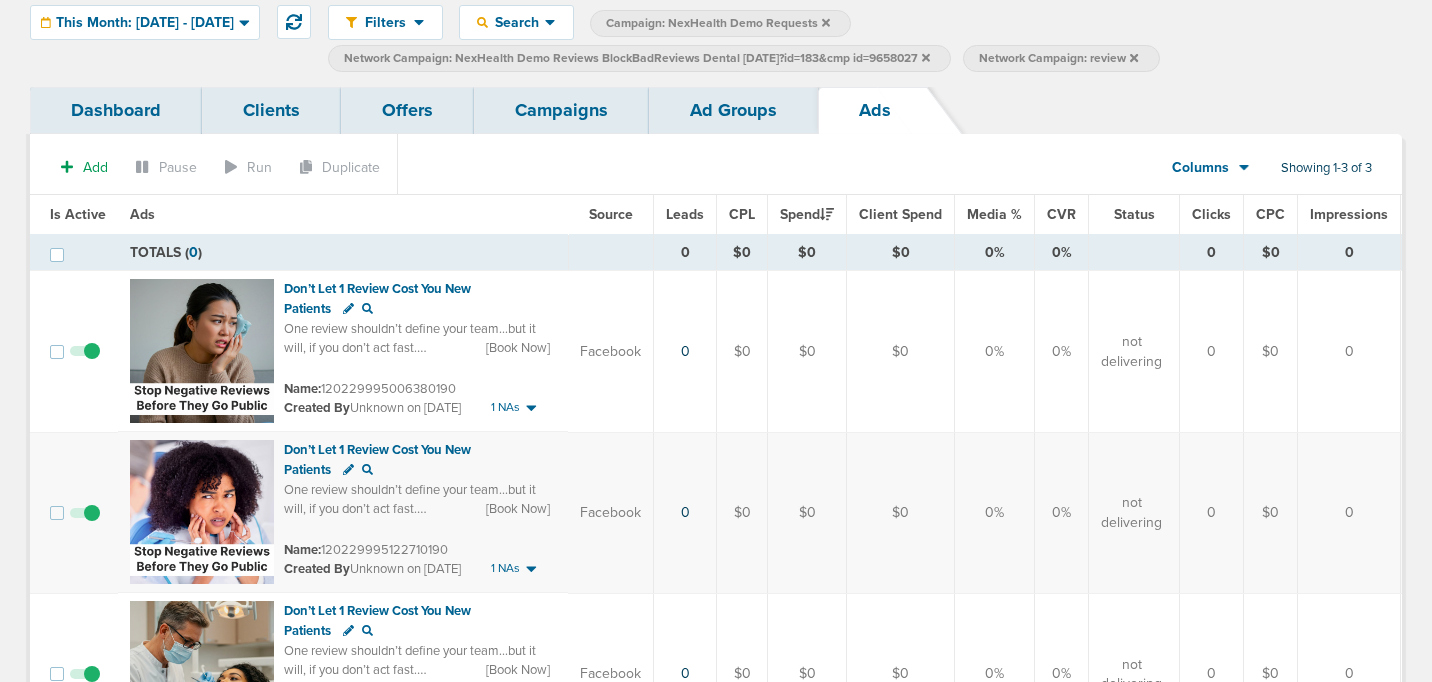 click on "Ad Groups" at bounding box center (733, 110) 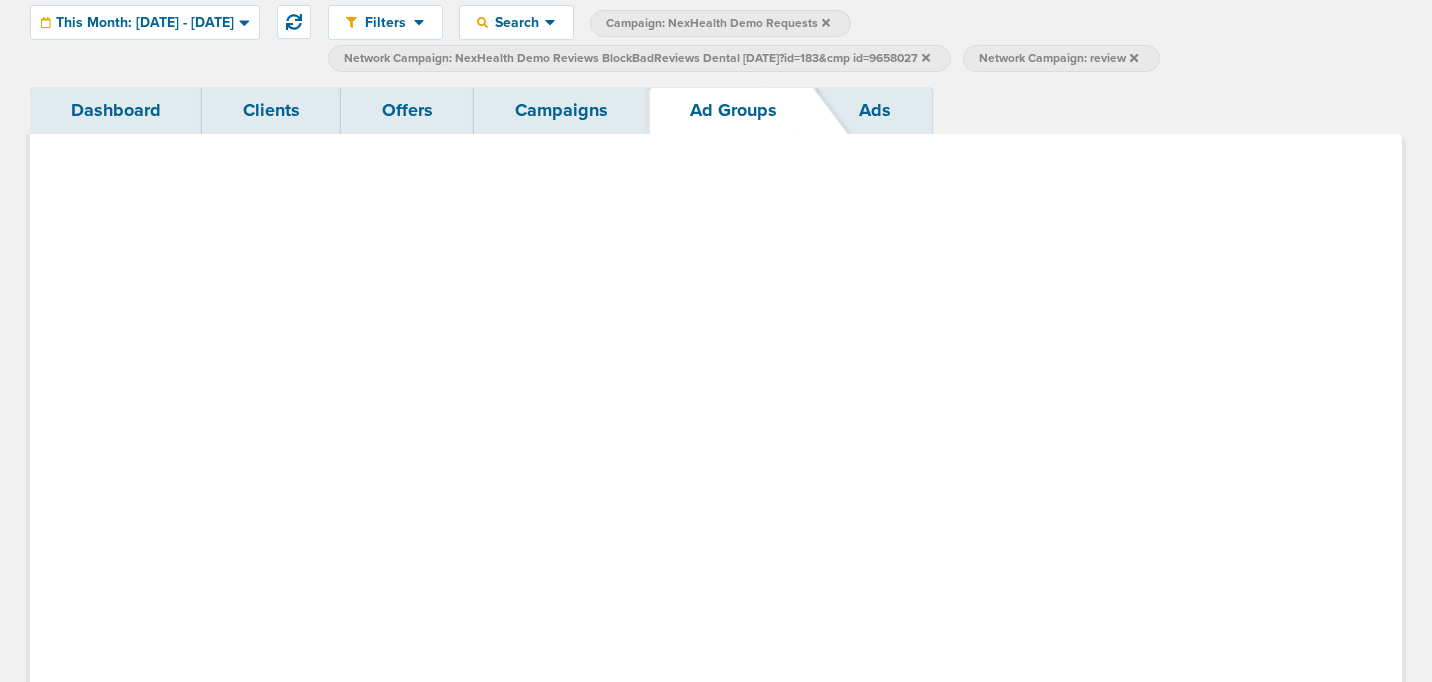 scroll, scrollTop: 0, scrollLeft: 0, axis: both 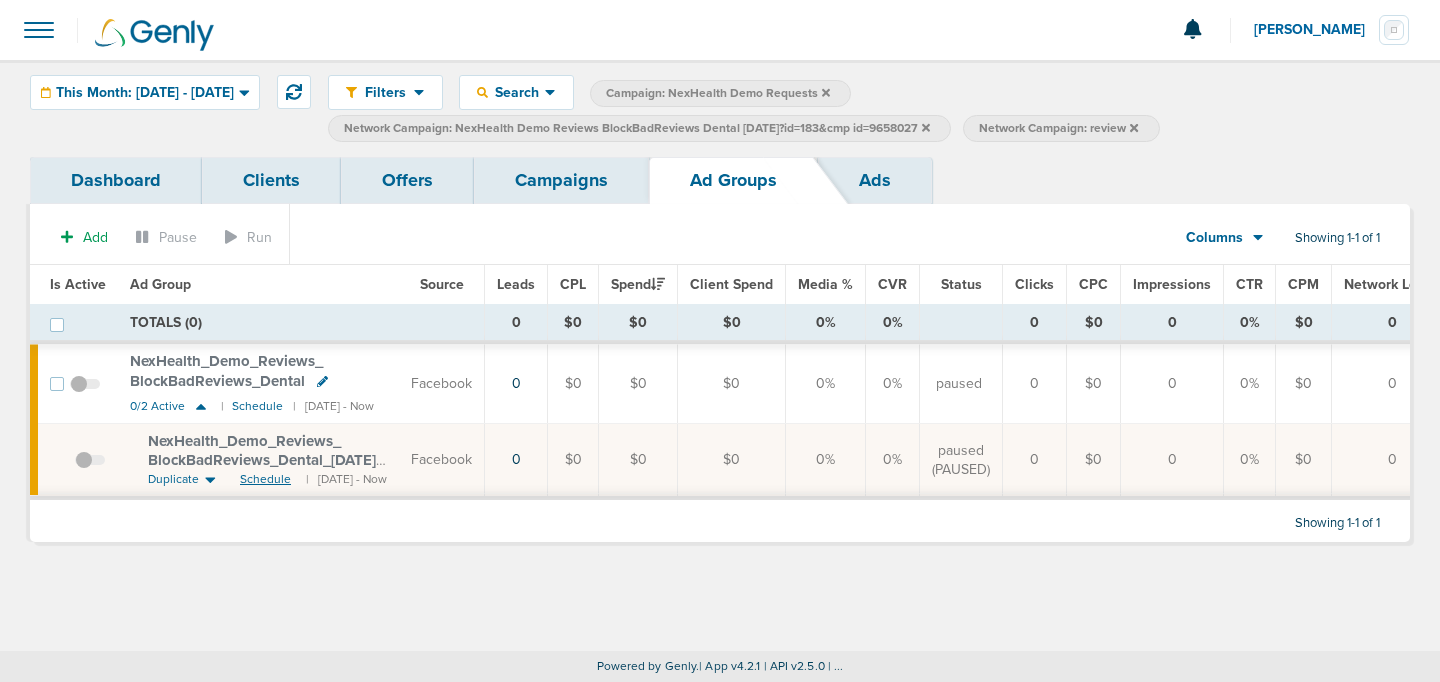 click on "Schedule" at bounding box center (265, 479) 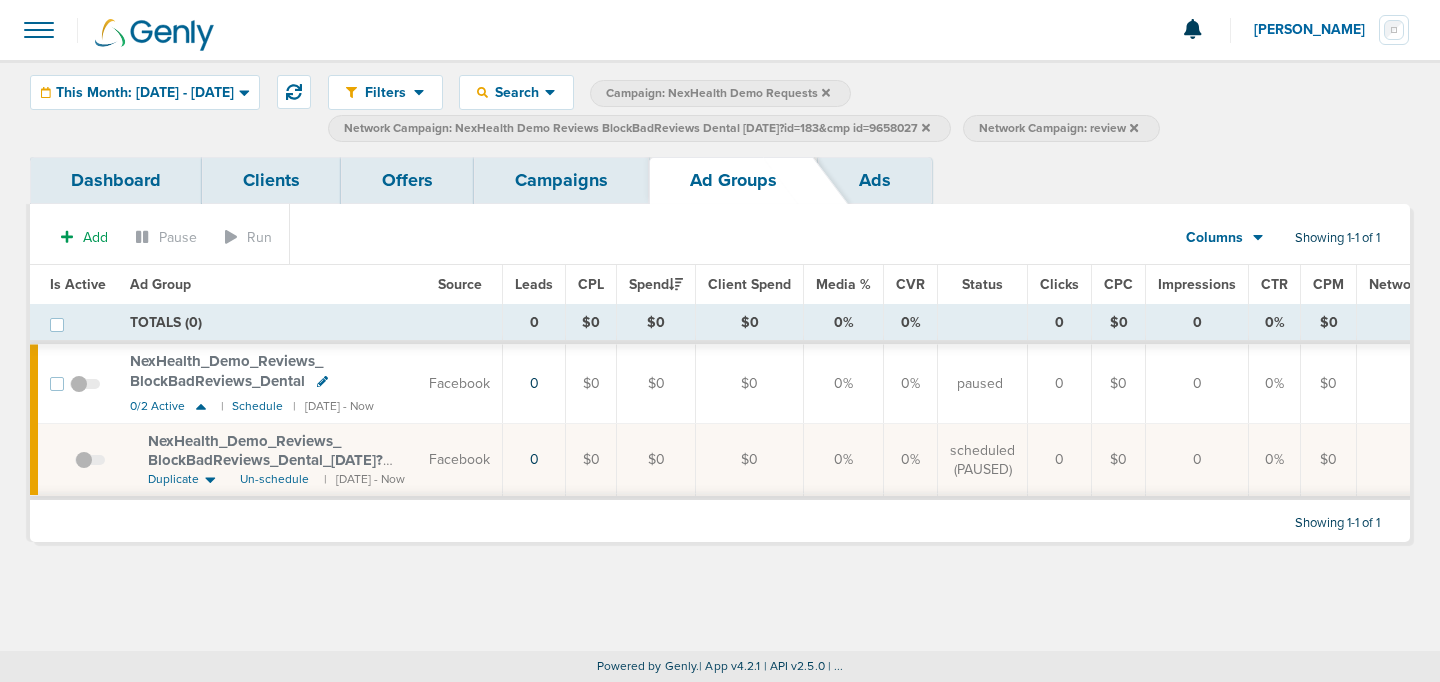 click at bounding box center [85, 394] 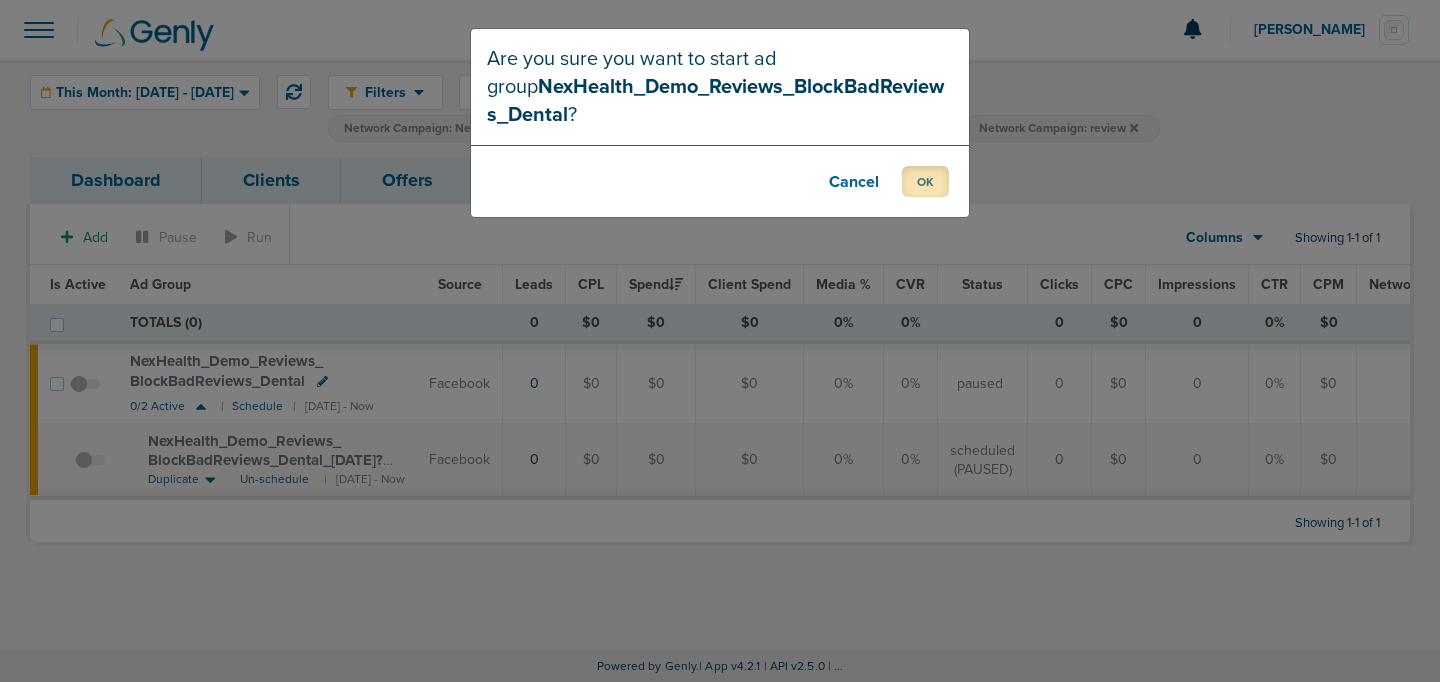 click on "OK" at bounding box center [925, 181] 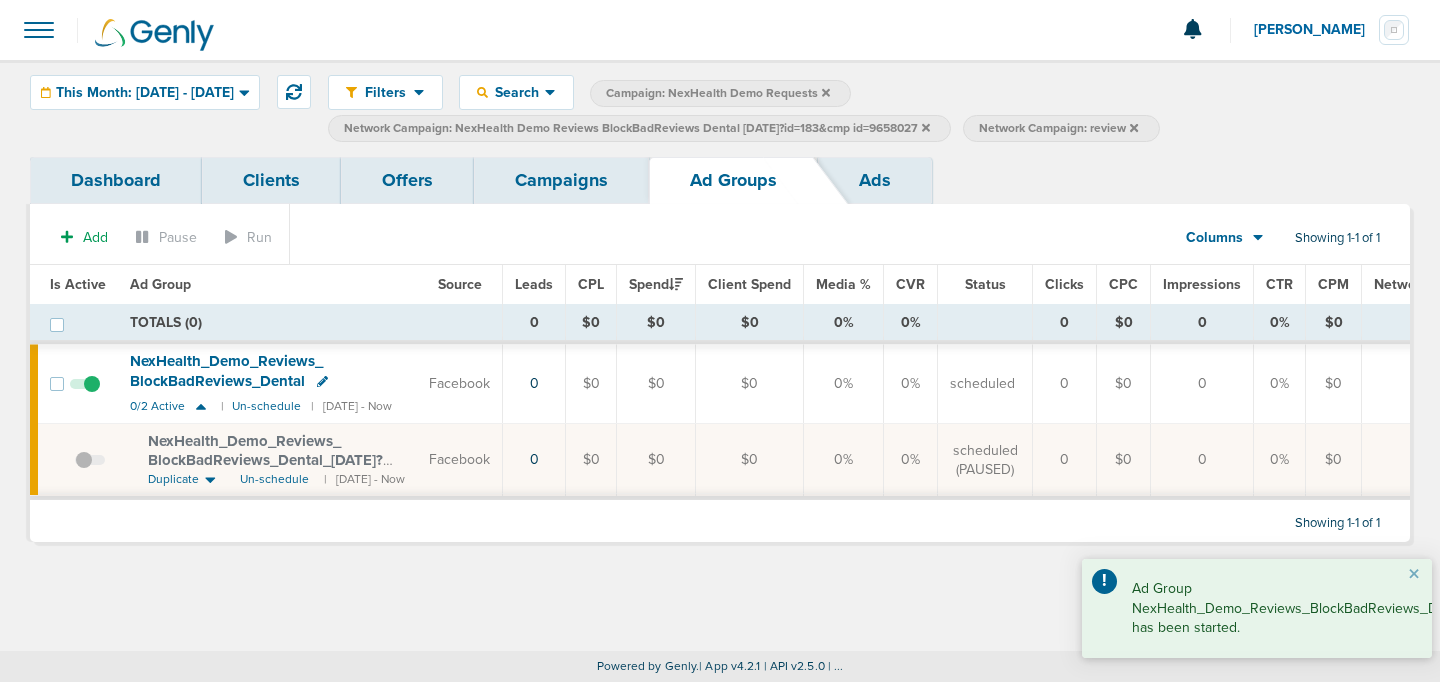 click 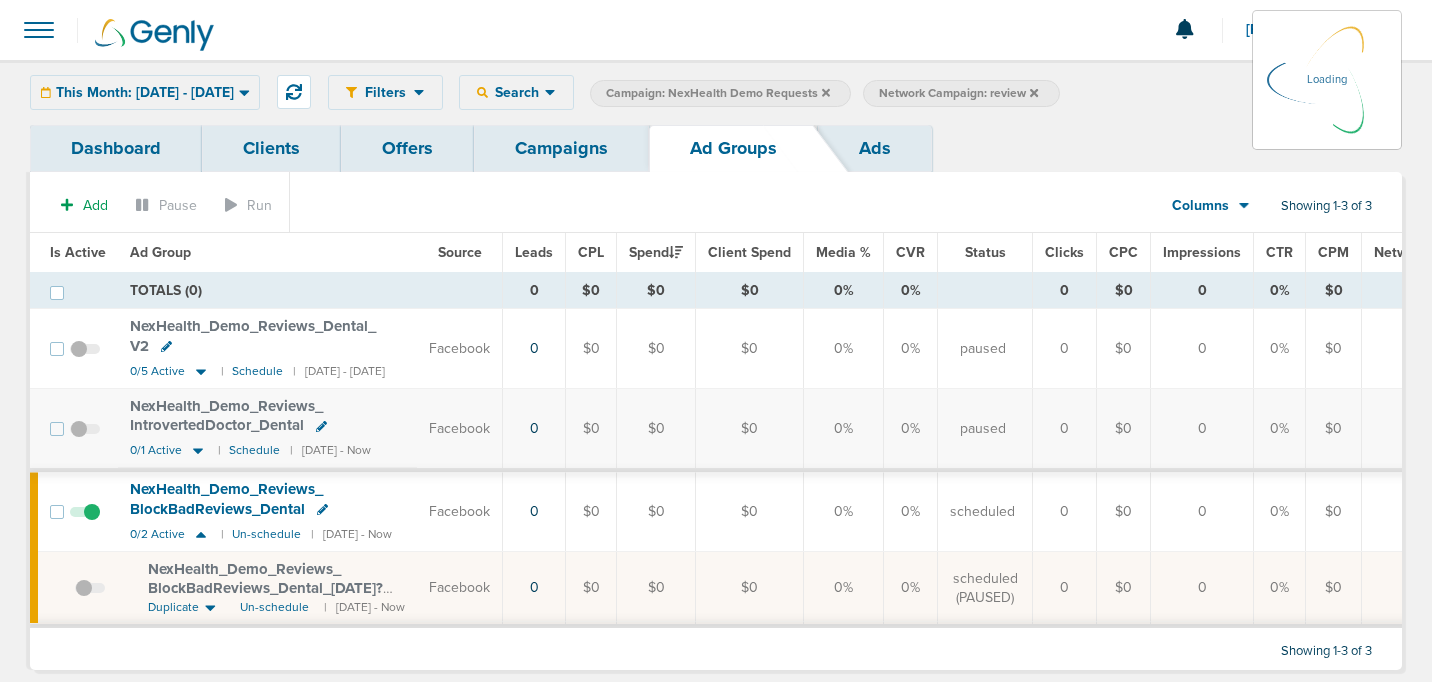 click 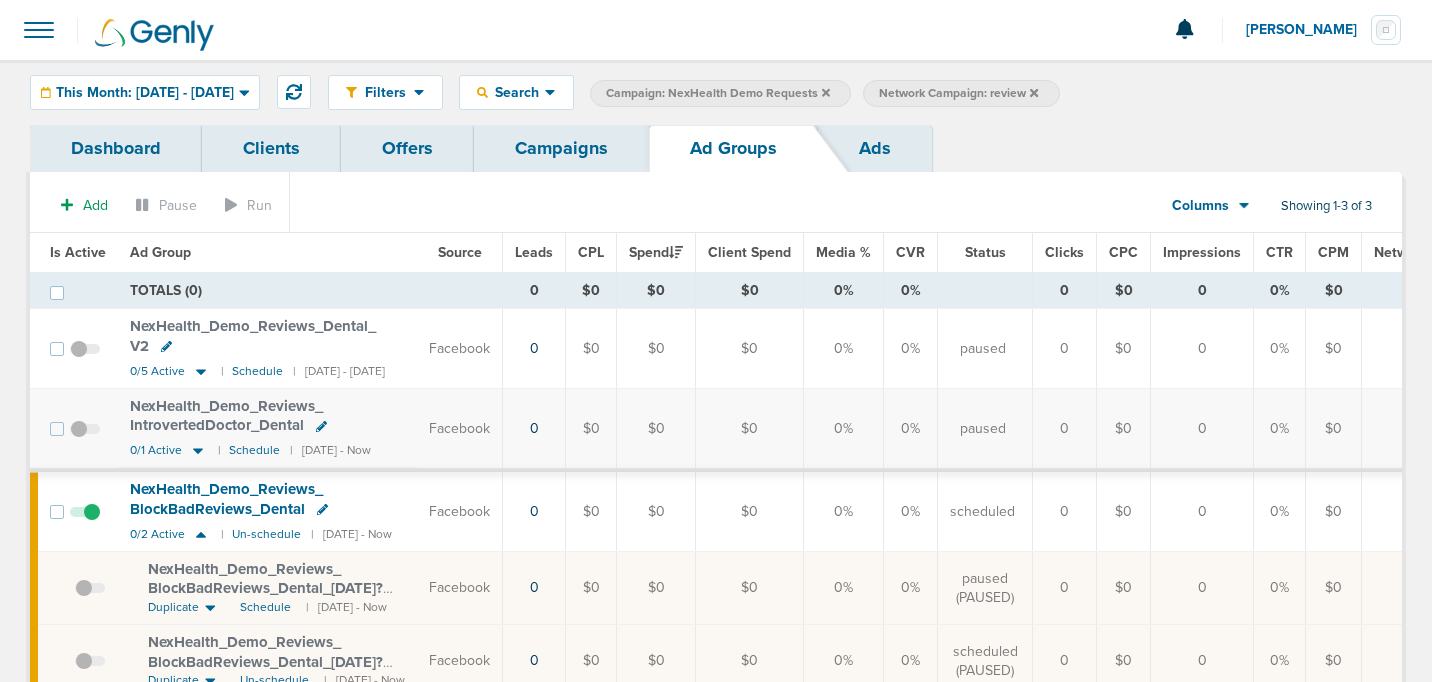 click on "Campaigns" at bounding box center [561, 148] 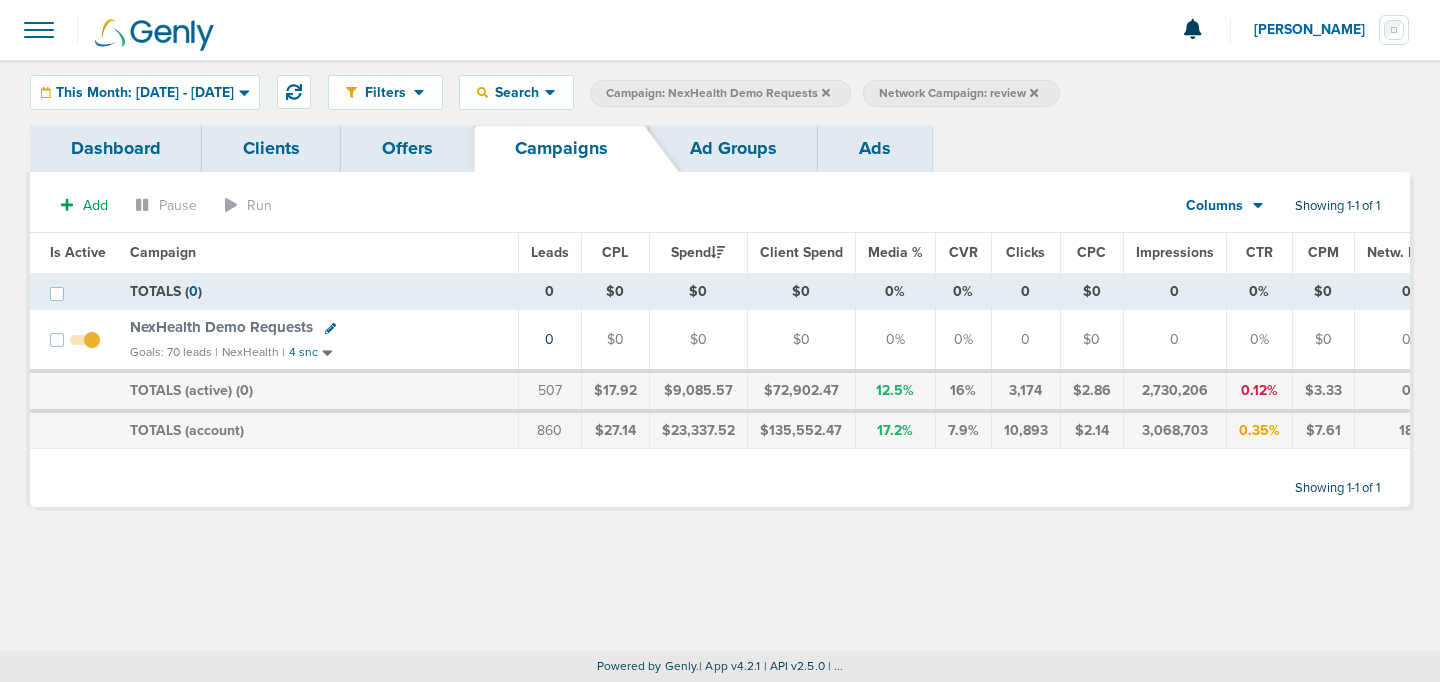 click 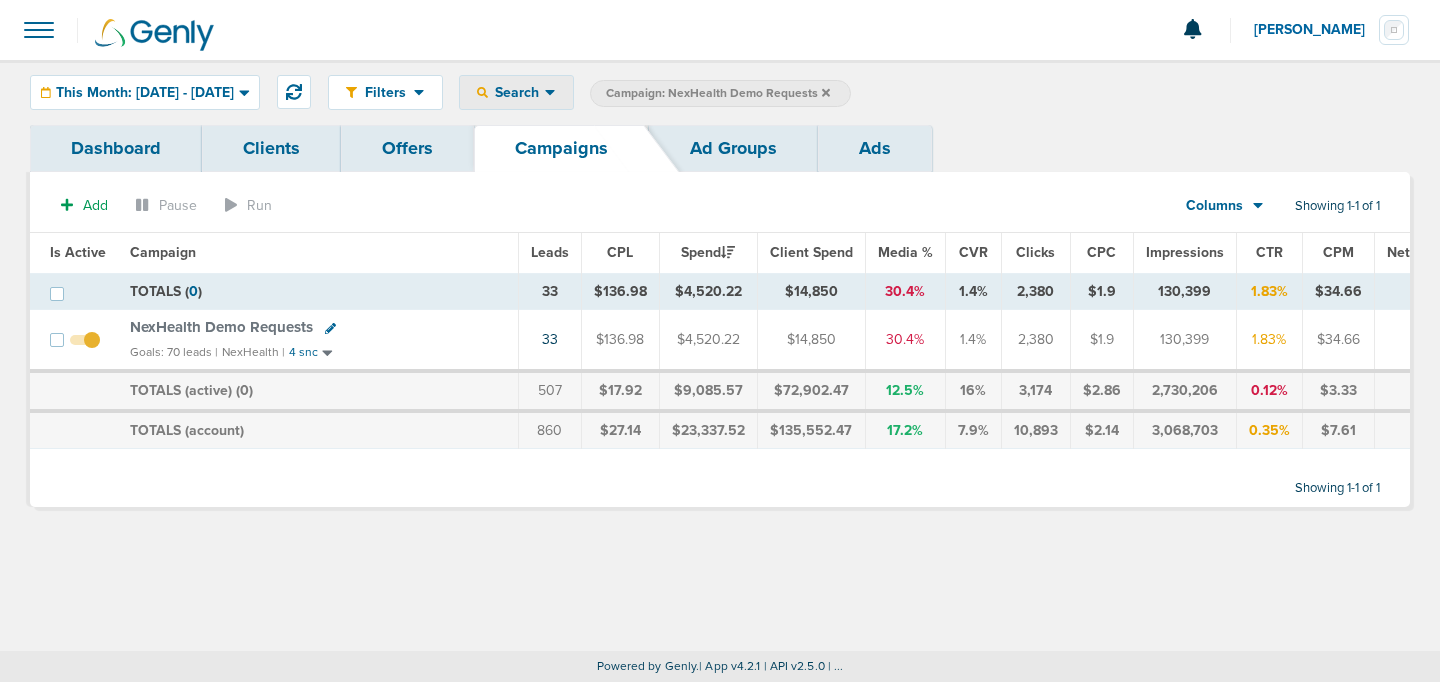click on "Search" at bounding box center [516, 92] 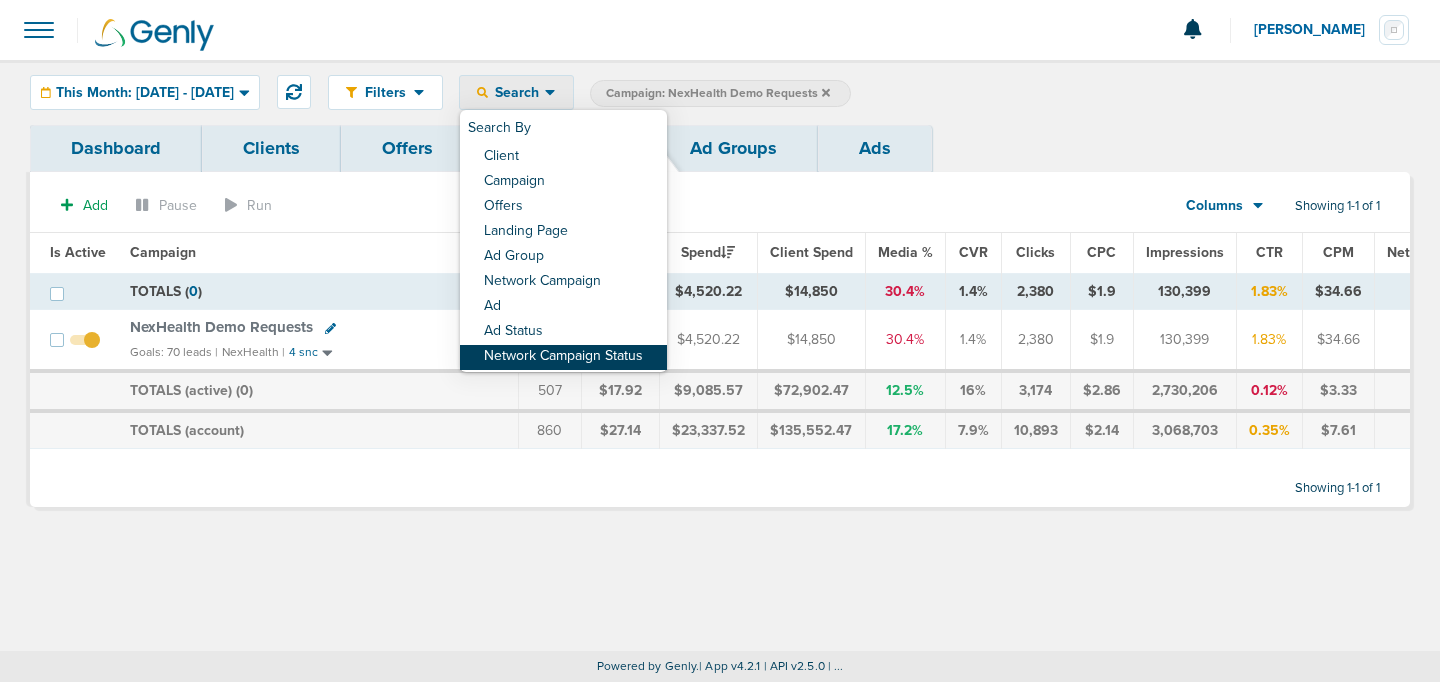 click on "Network Campaign Status" at bounding box center [563, 357] 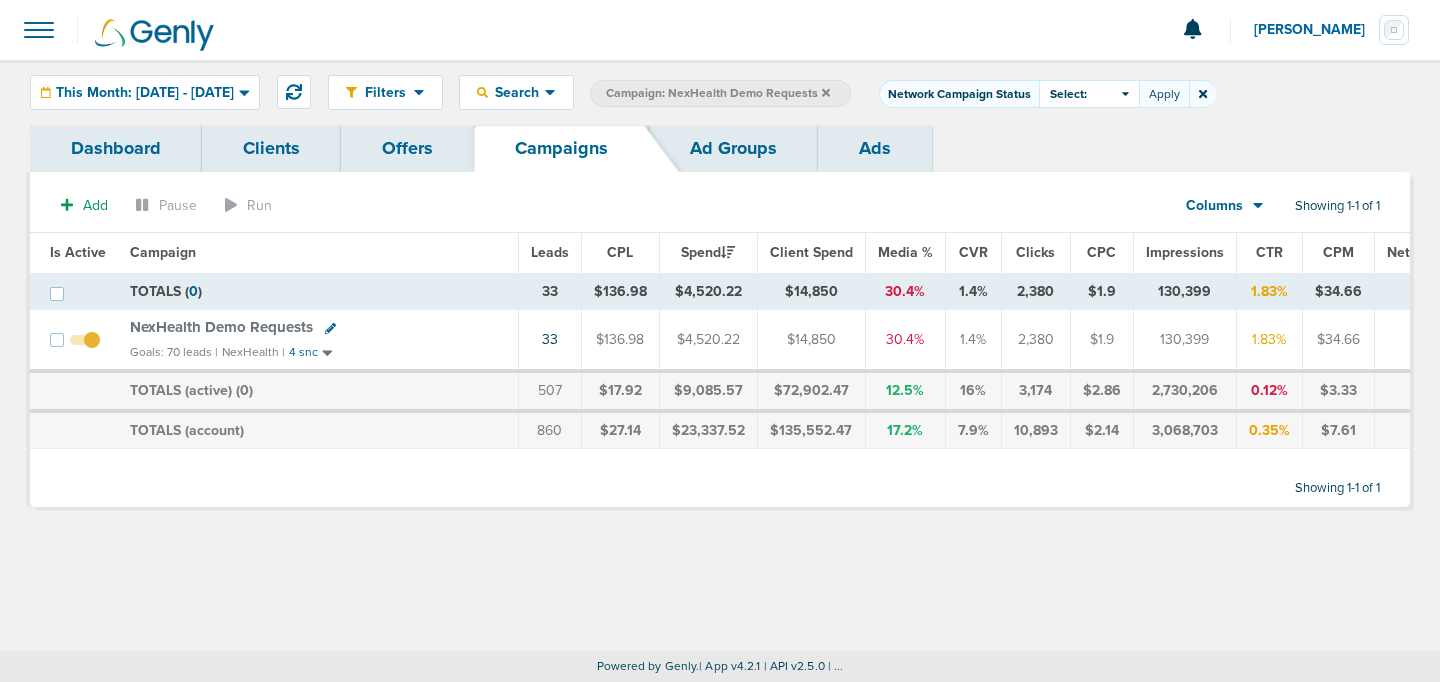 click on "Select:" at bounding box center [1089, 94] 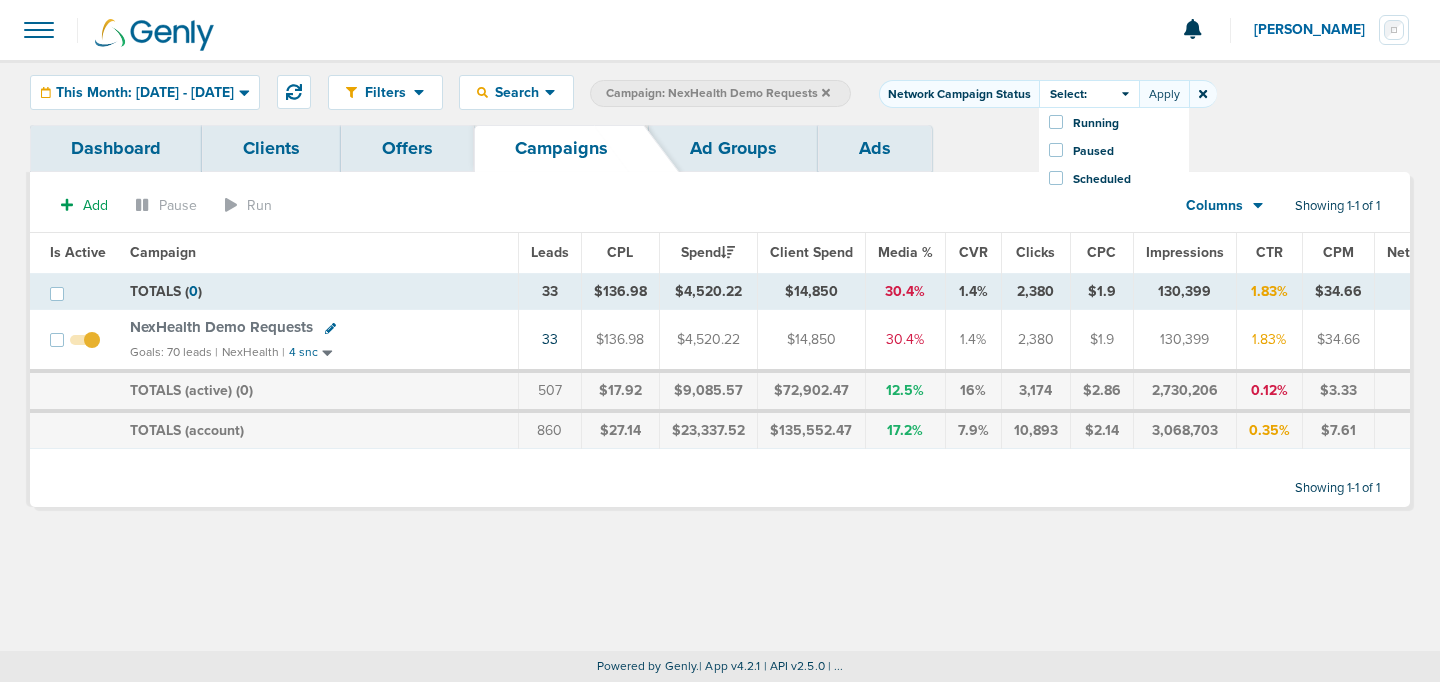 click at bounding box center [1056, 178] 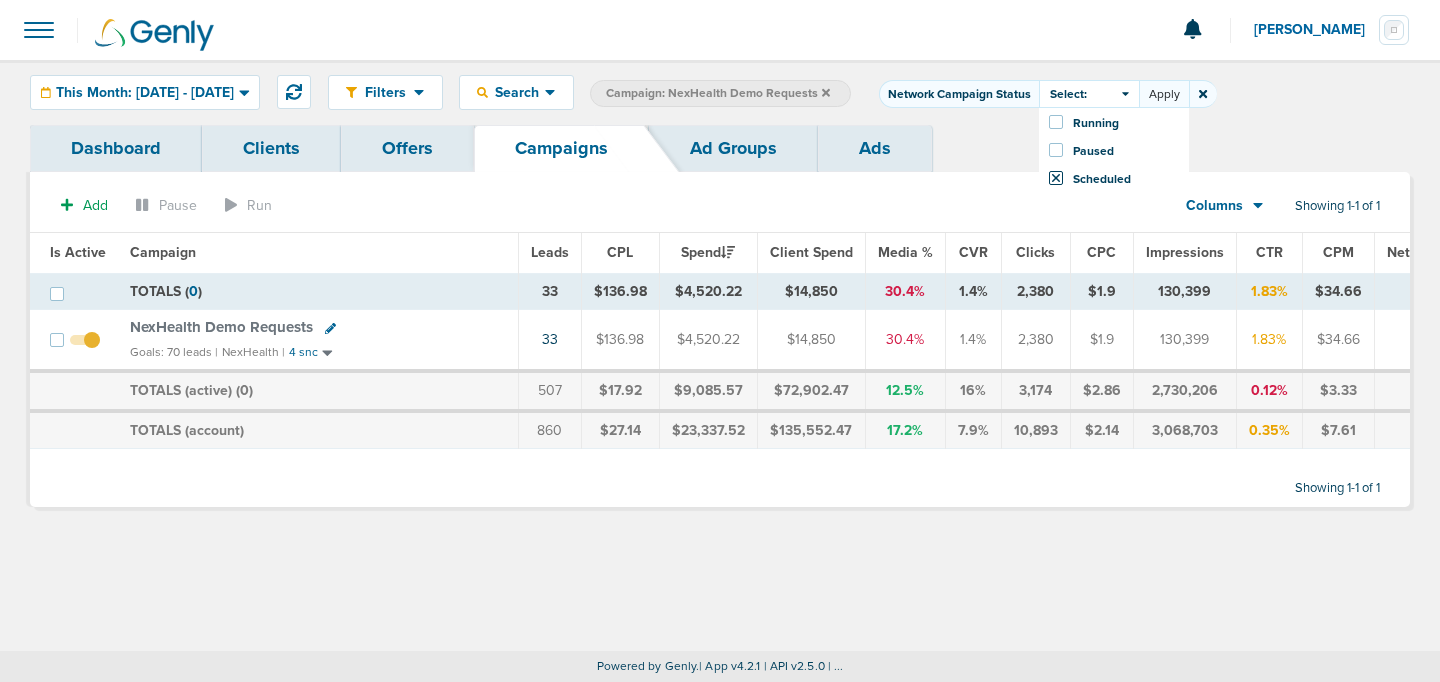 click on "Apply" at bounding box center [1164, 94] 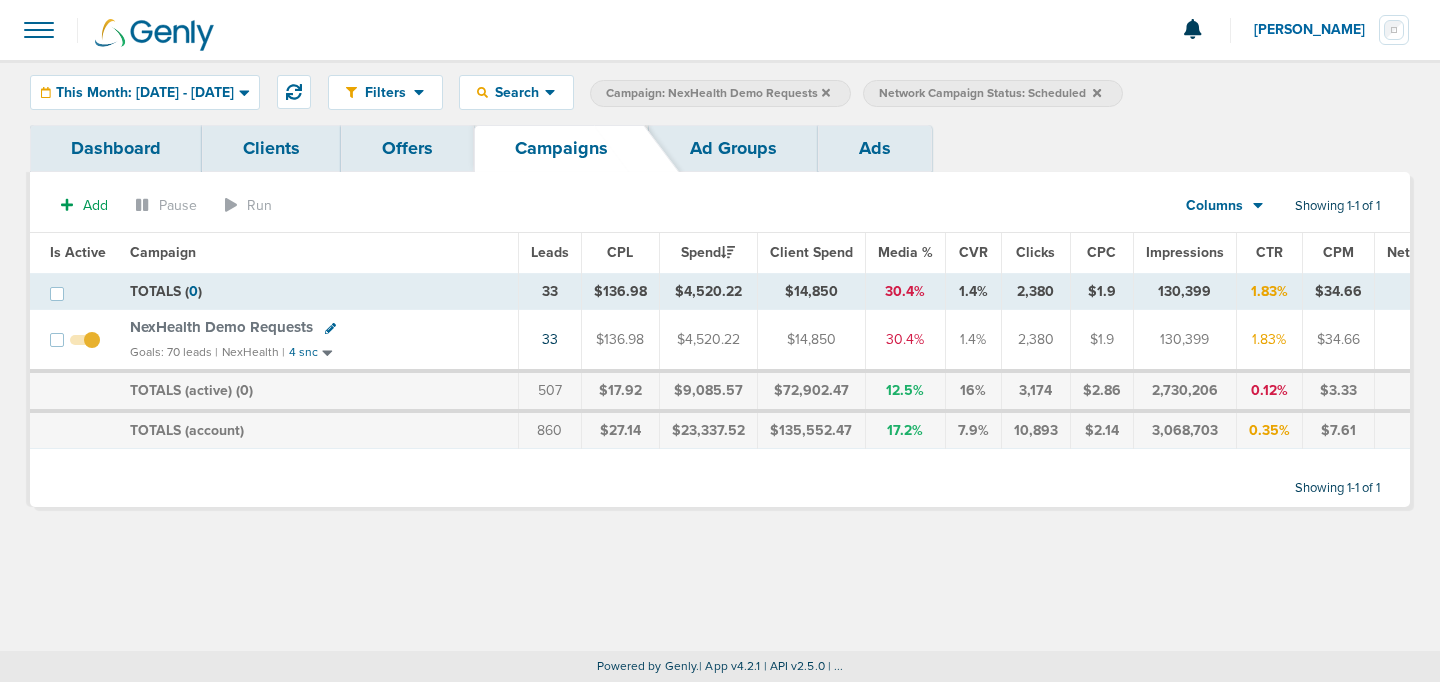 click on "NexHealth Demo Requests" at bounding box center [221, 327] 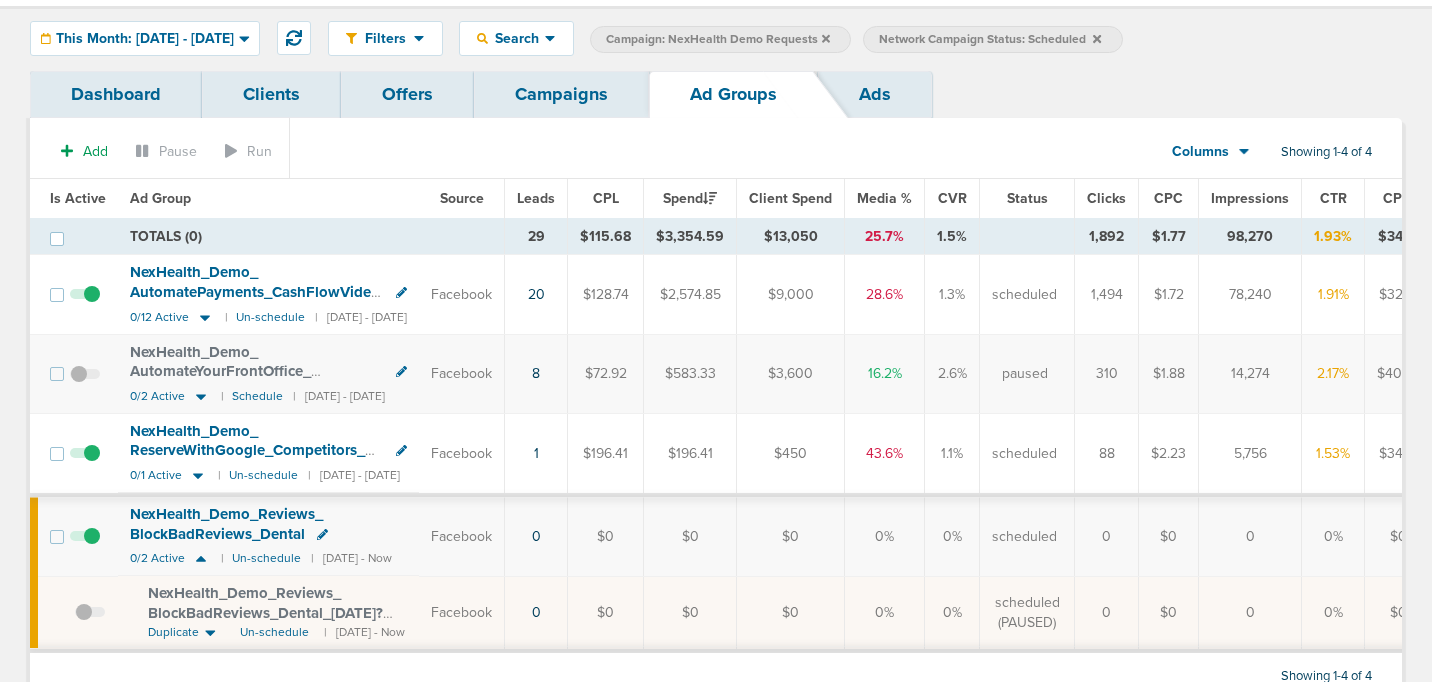 scroll, scrollTop: 58, scrollLeft: 0, axis: vertical 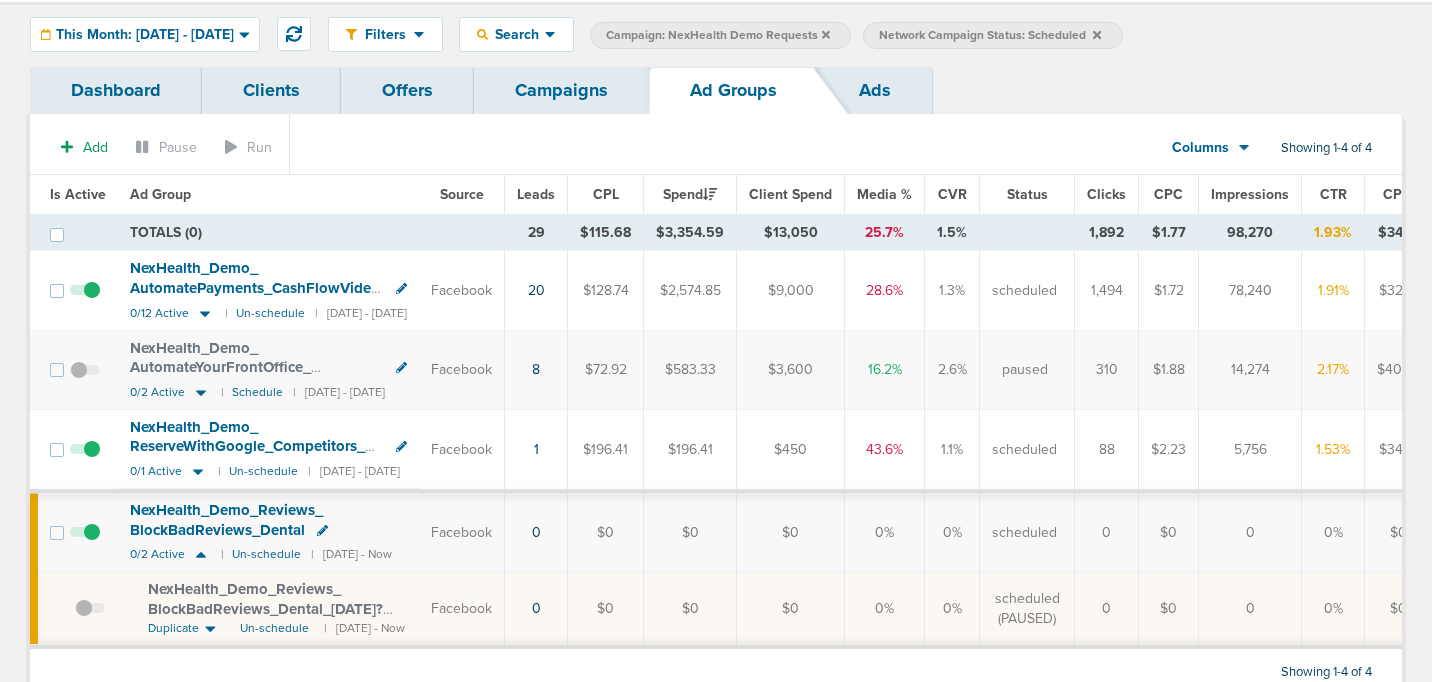 click on "0/1 Active      |   Un-schedule   |   [DATE] - [DATE]" at bounding box center (265, 471) 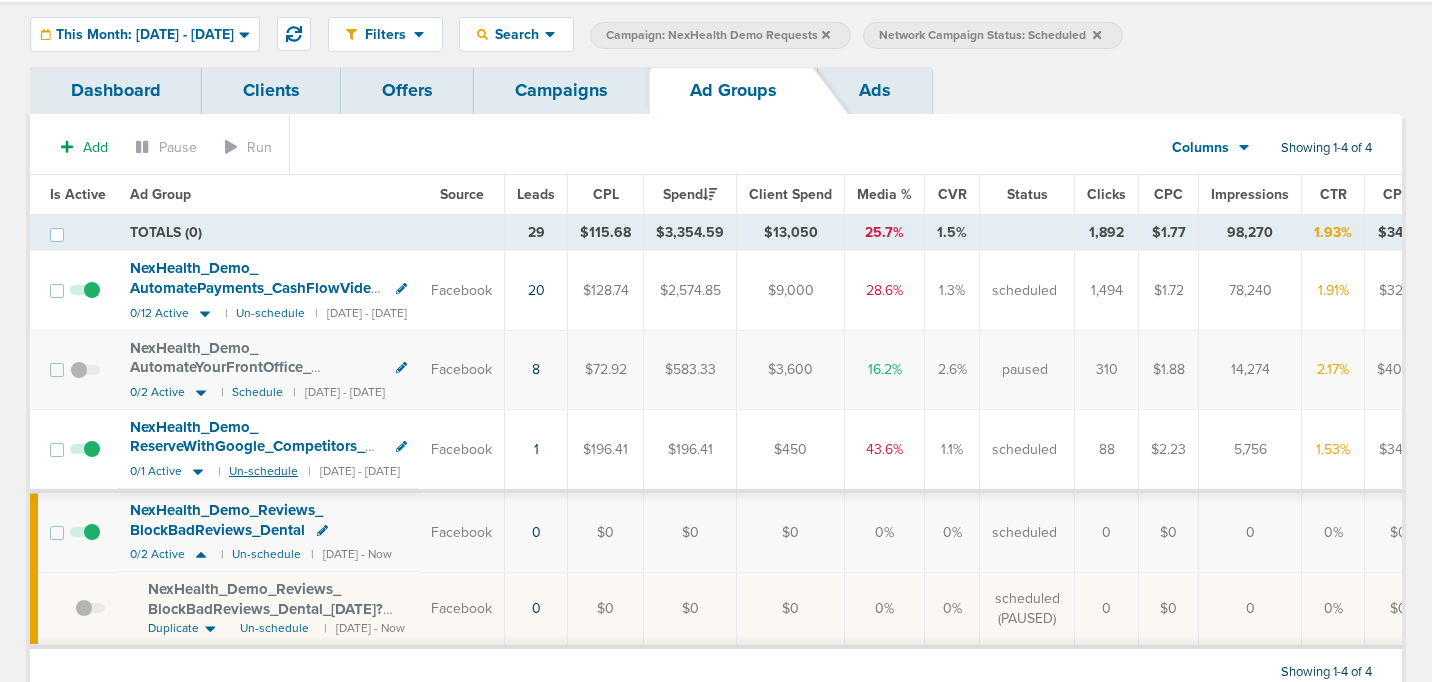 click on "Un-schedule" at bounding box center (263, 471) 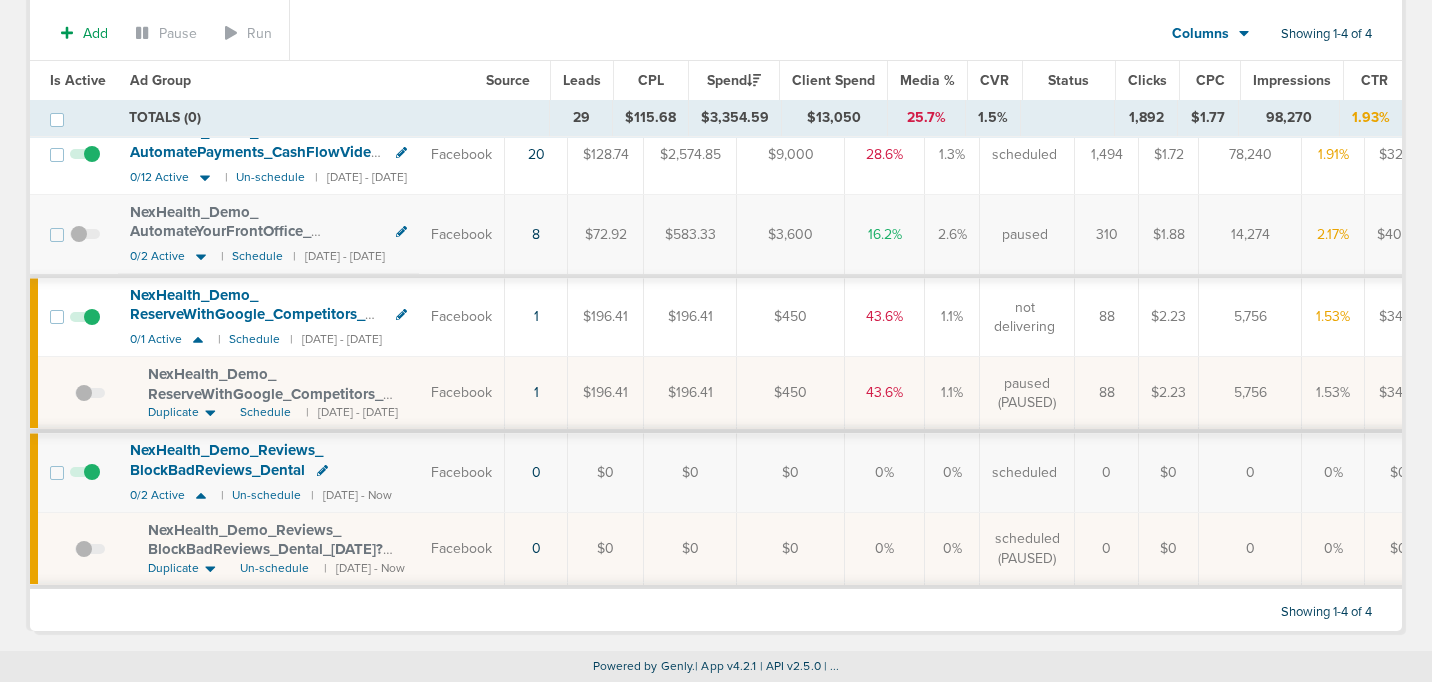 scroll, scrollTop: 207, scrollLeft: 0, axis: vertical 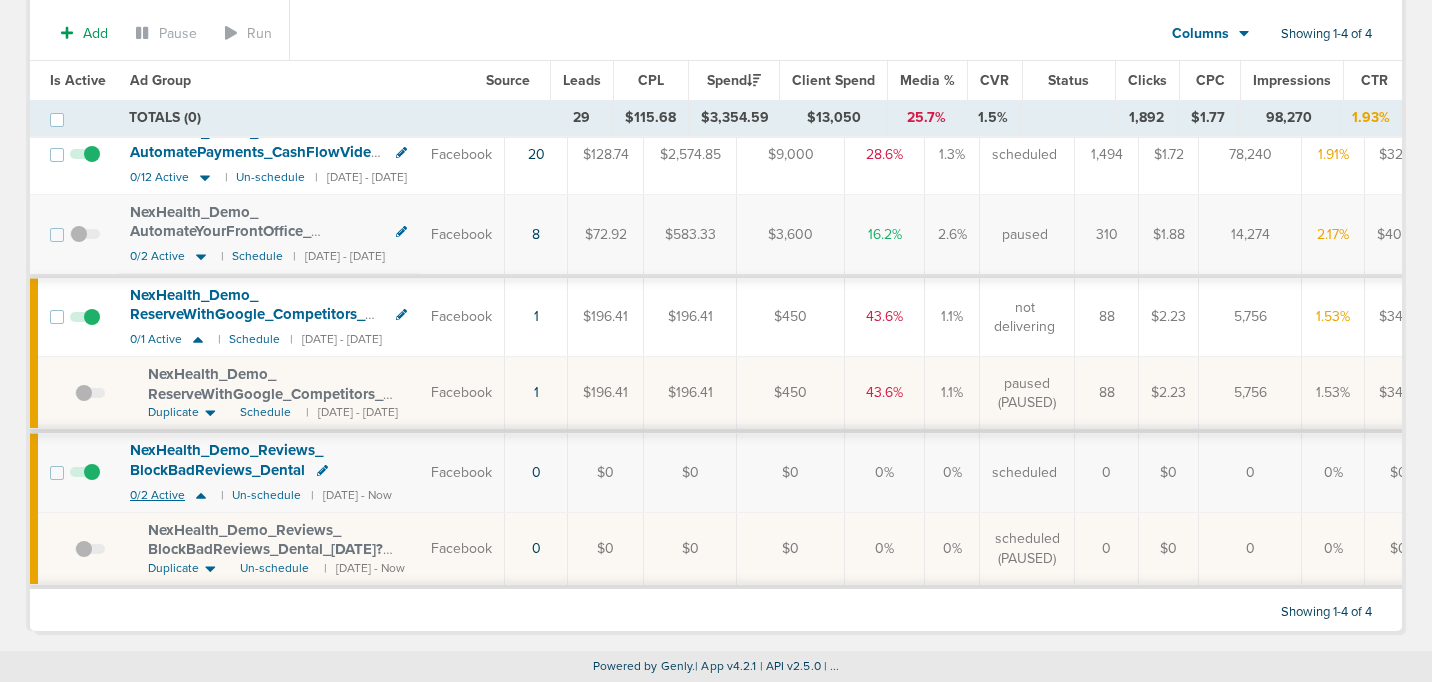 click 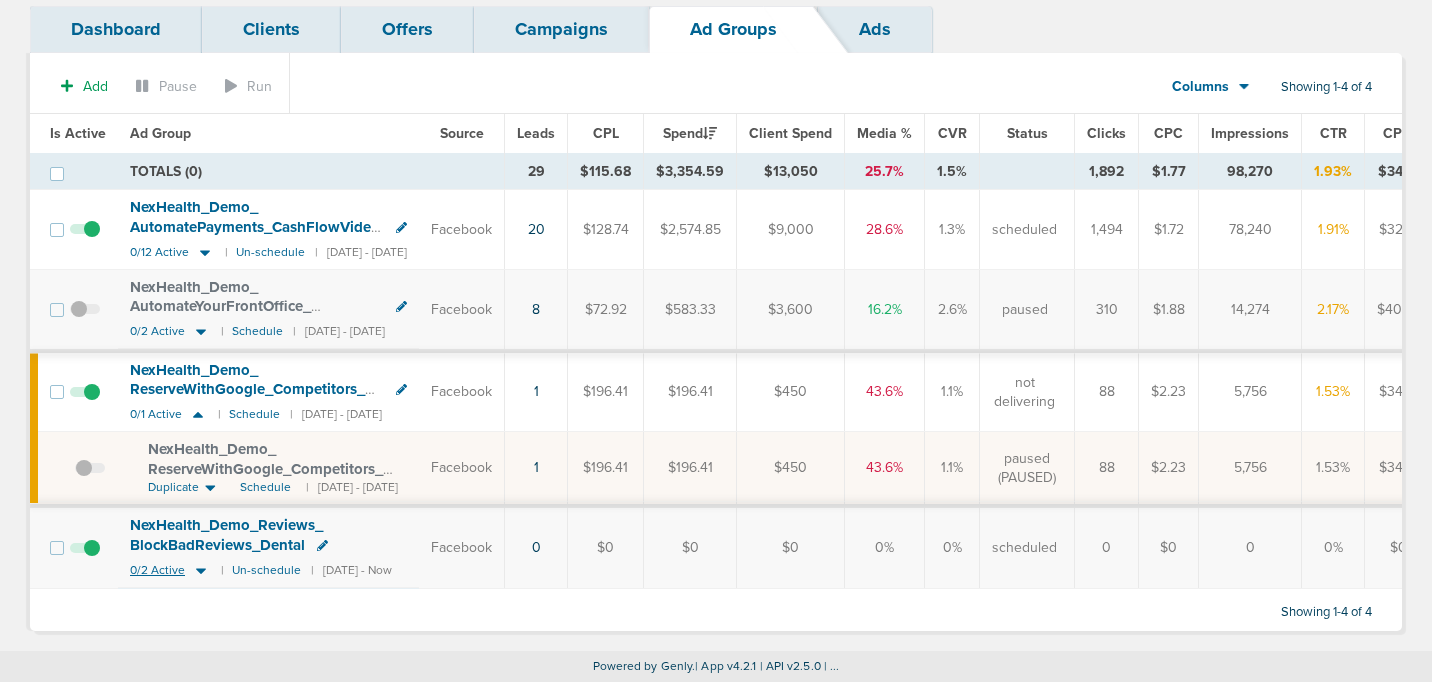 scroll, scrollTop: 126, scrollLeft: 0, axis: vertical 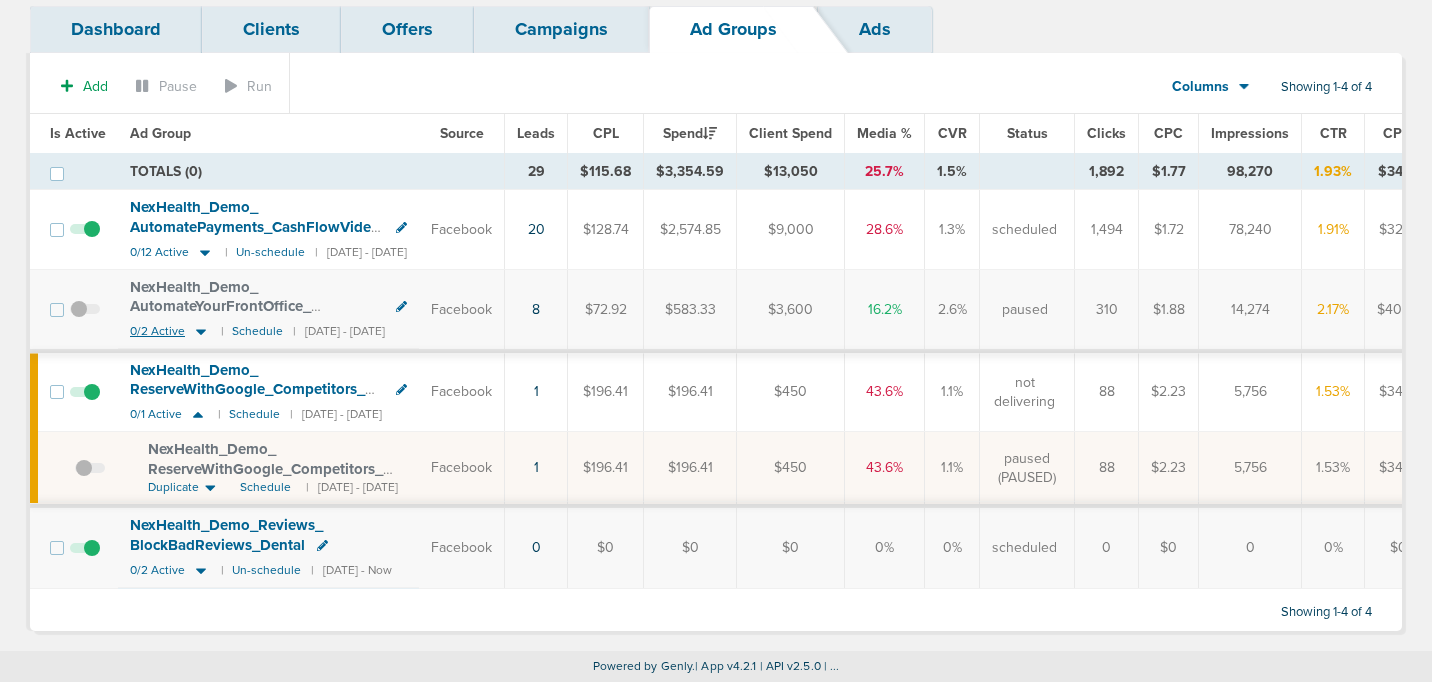 click 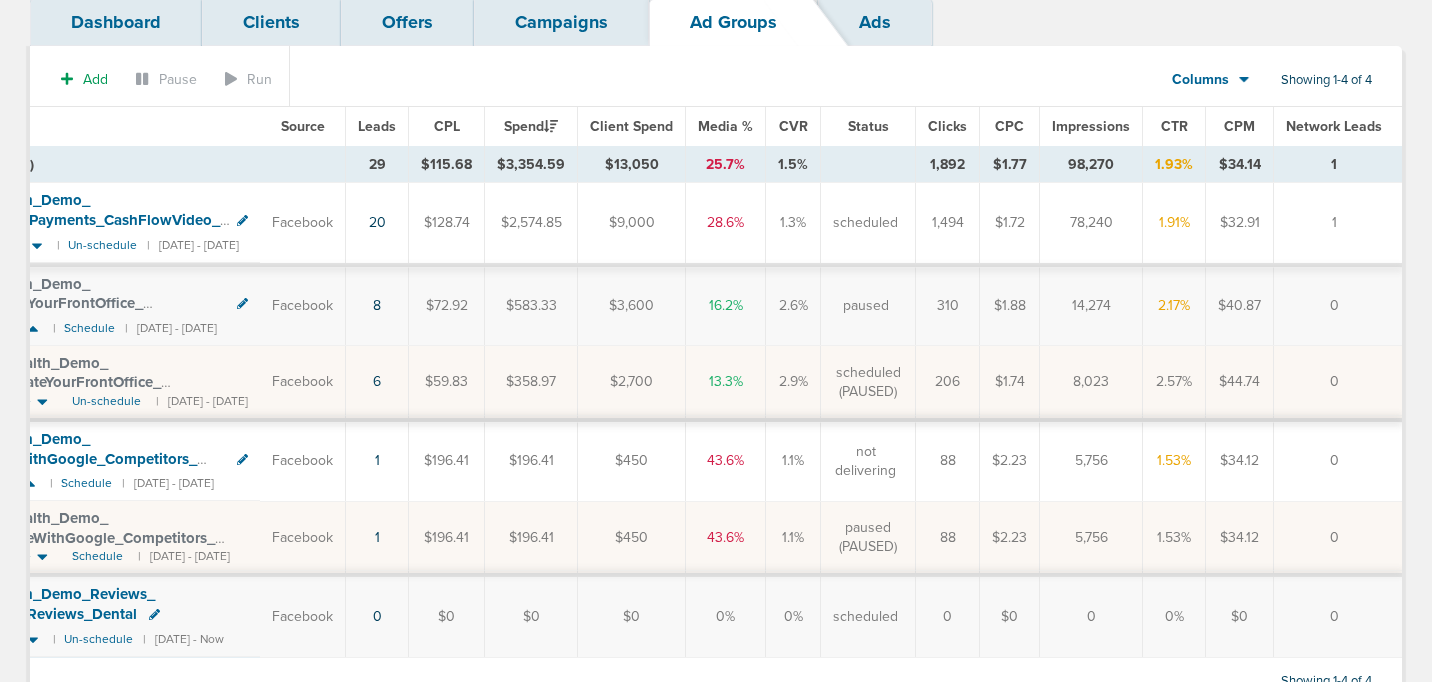 scroll, scrollTop: 0, scrollLeft: 0, axis: both 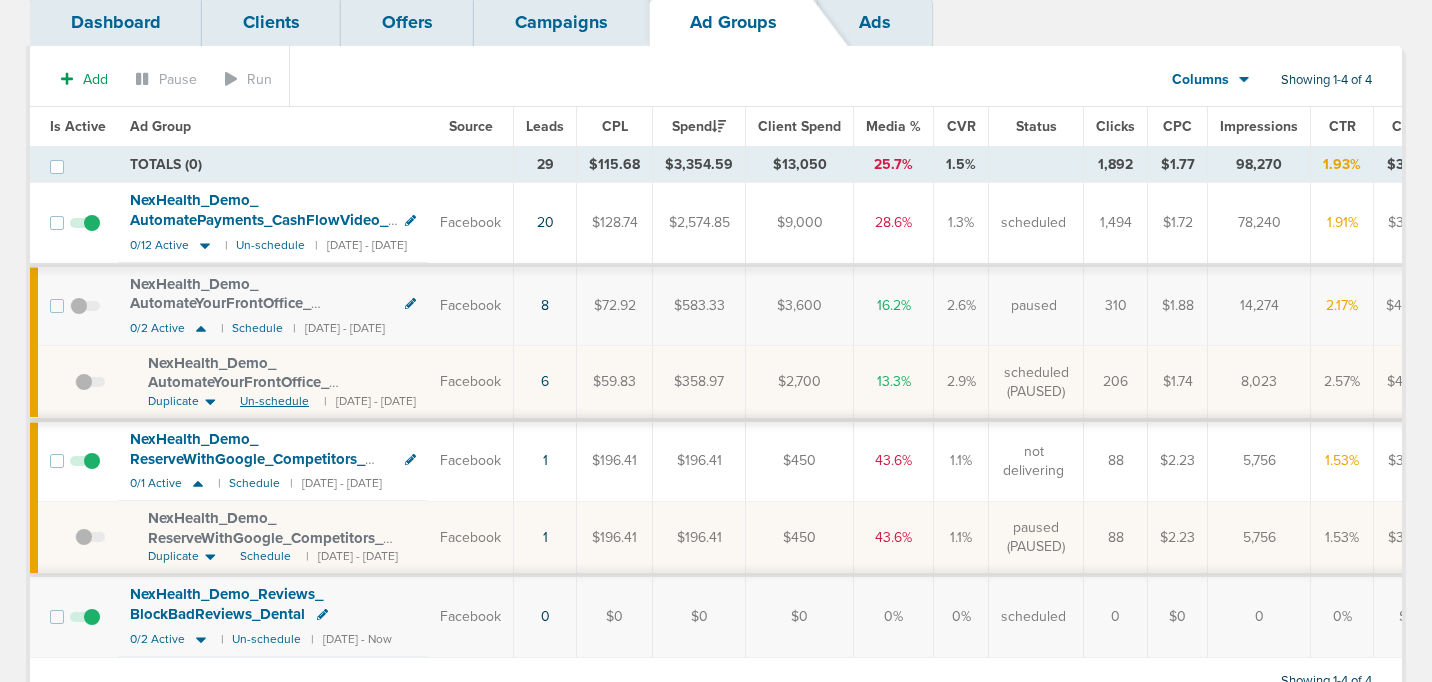 click on "Un-schedule" at bounding box center [274, 401] 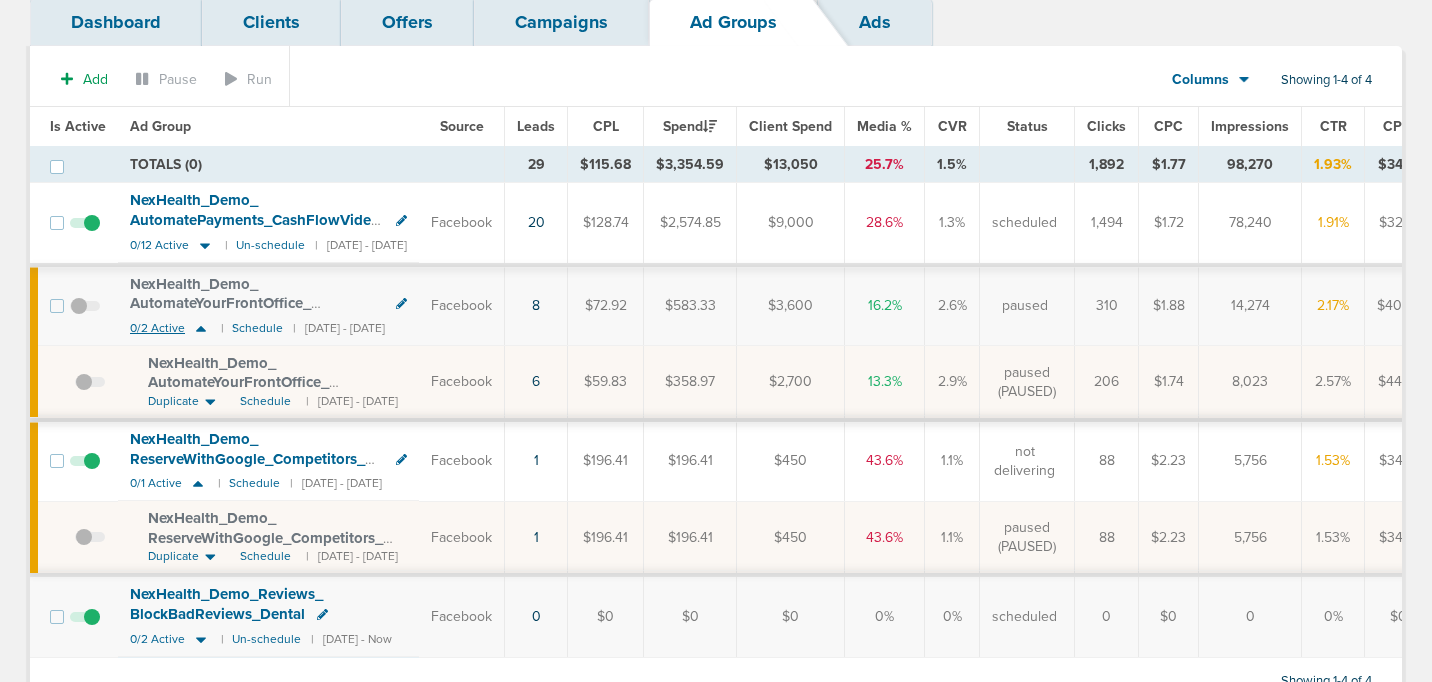 click 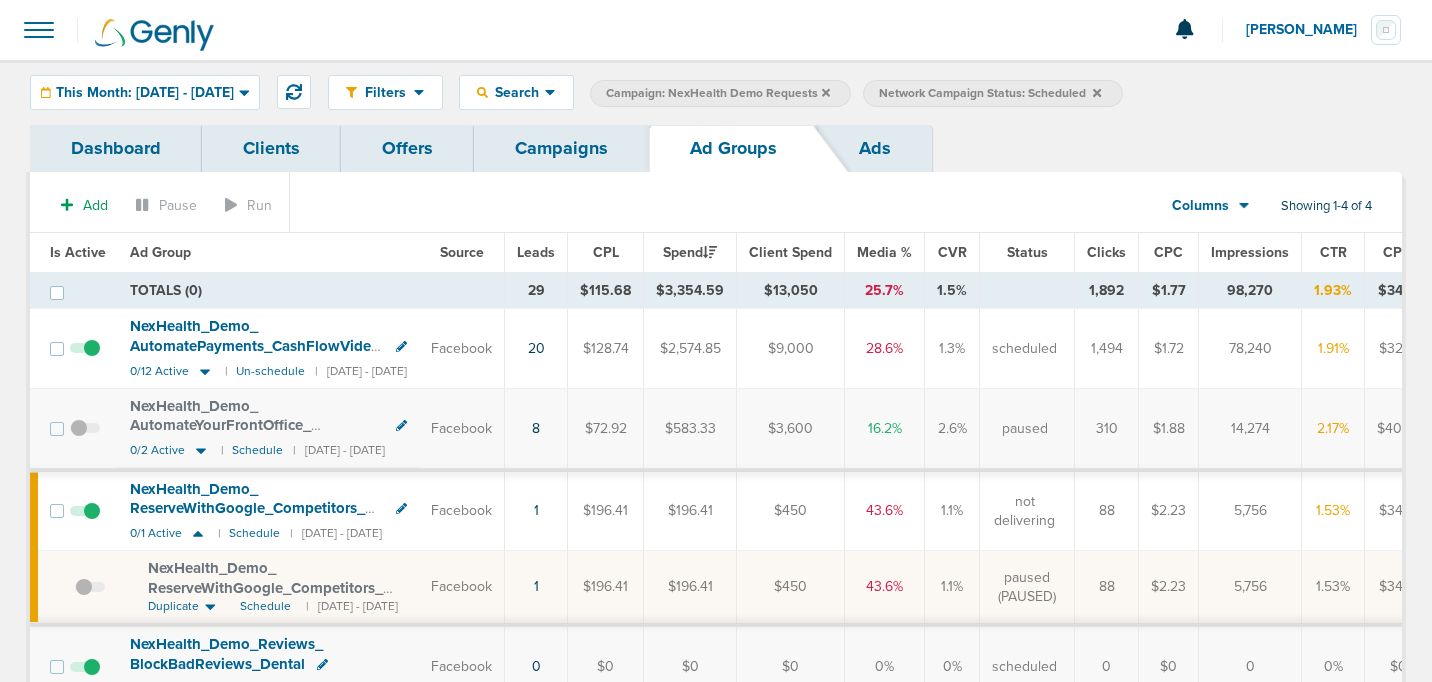 scroll, scrollTop: 0, scrollLeft: 0, axis: both 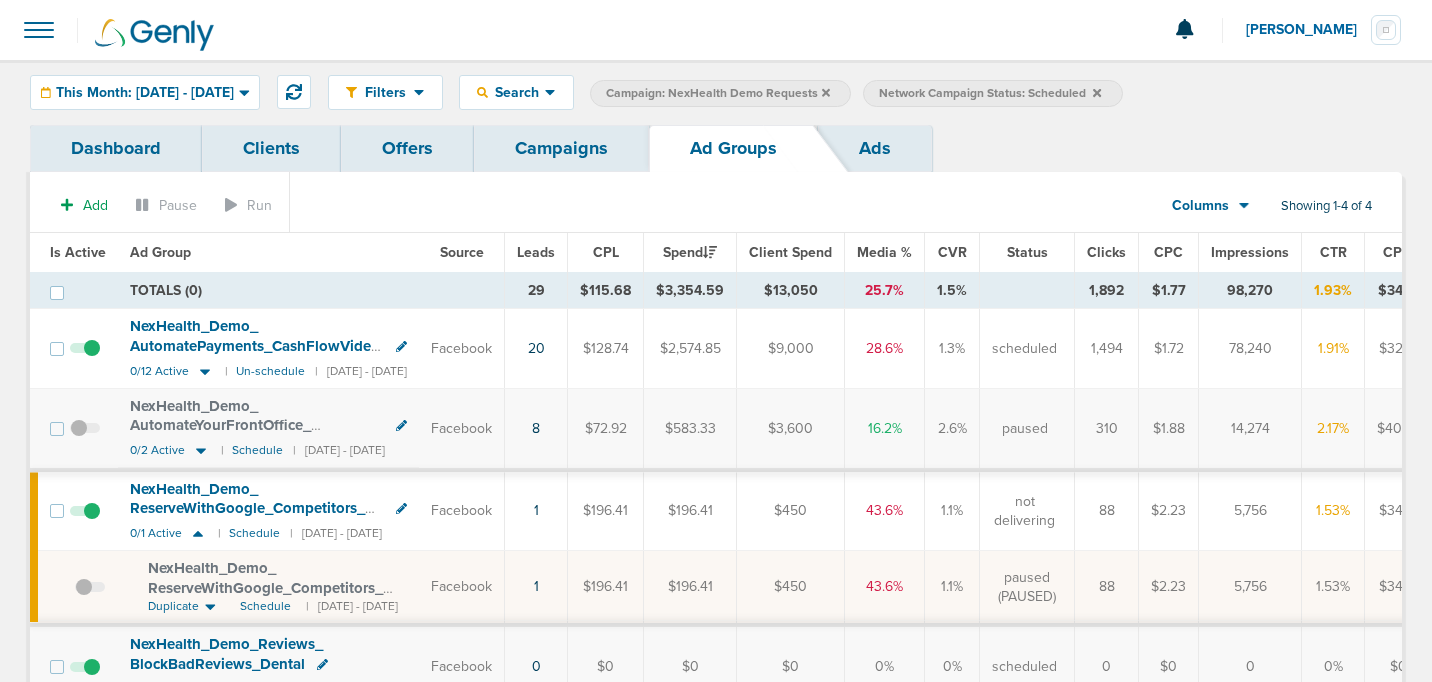 click on "Campaigns" at bounding box center (561, 148) 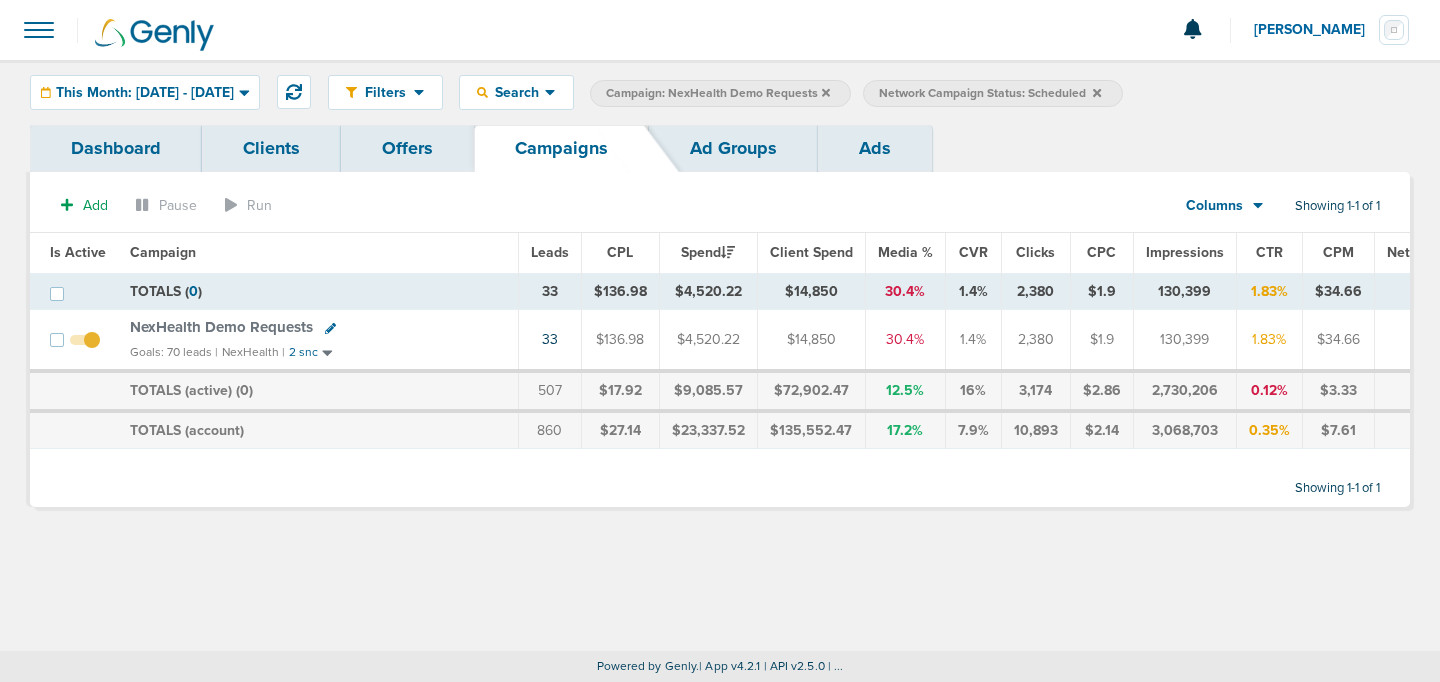 click 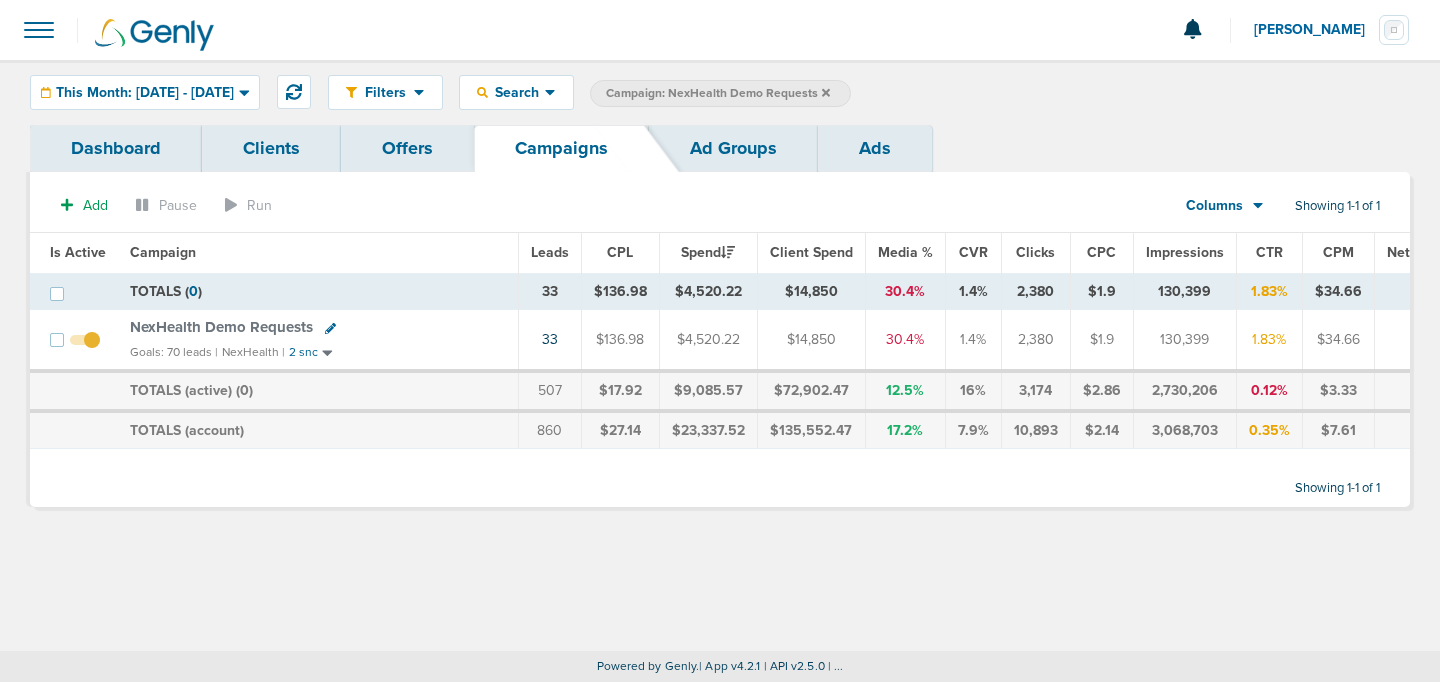 click 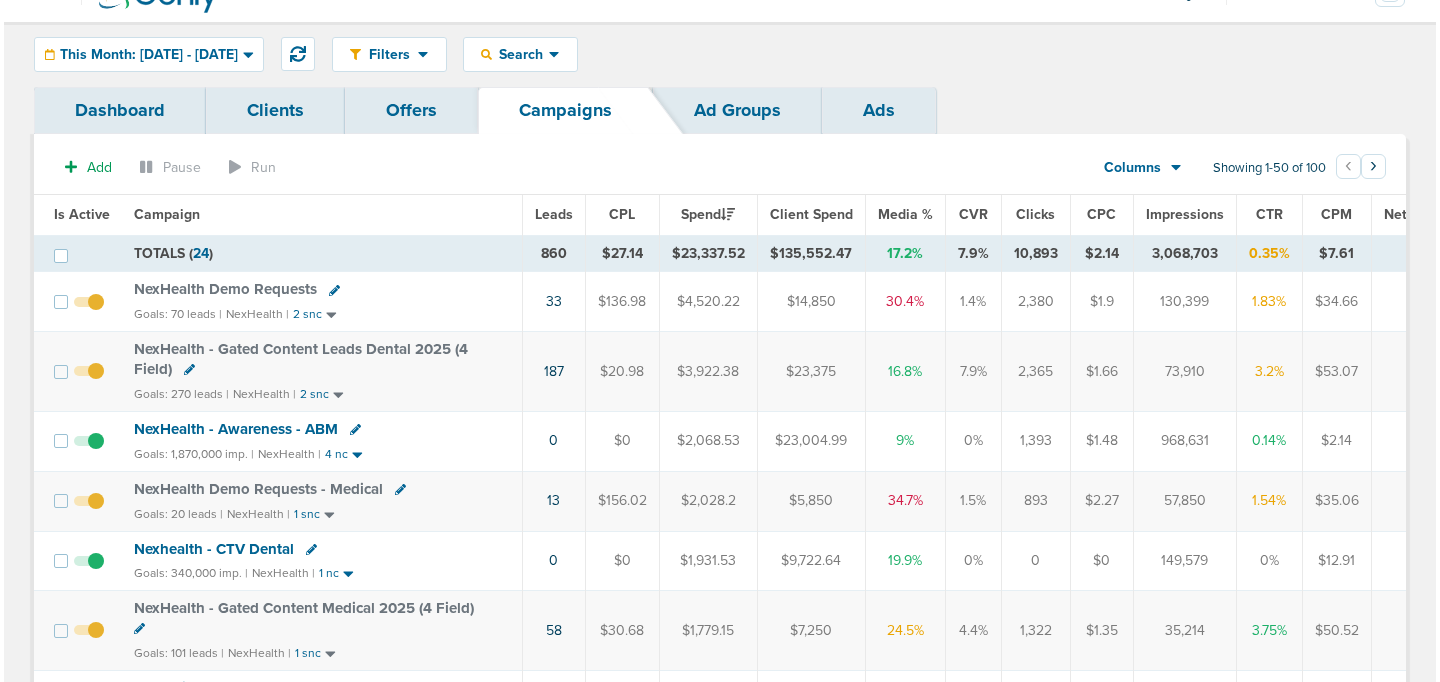 scroll, scrollTop: 39, scrollLeft: 0, axis: vertical 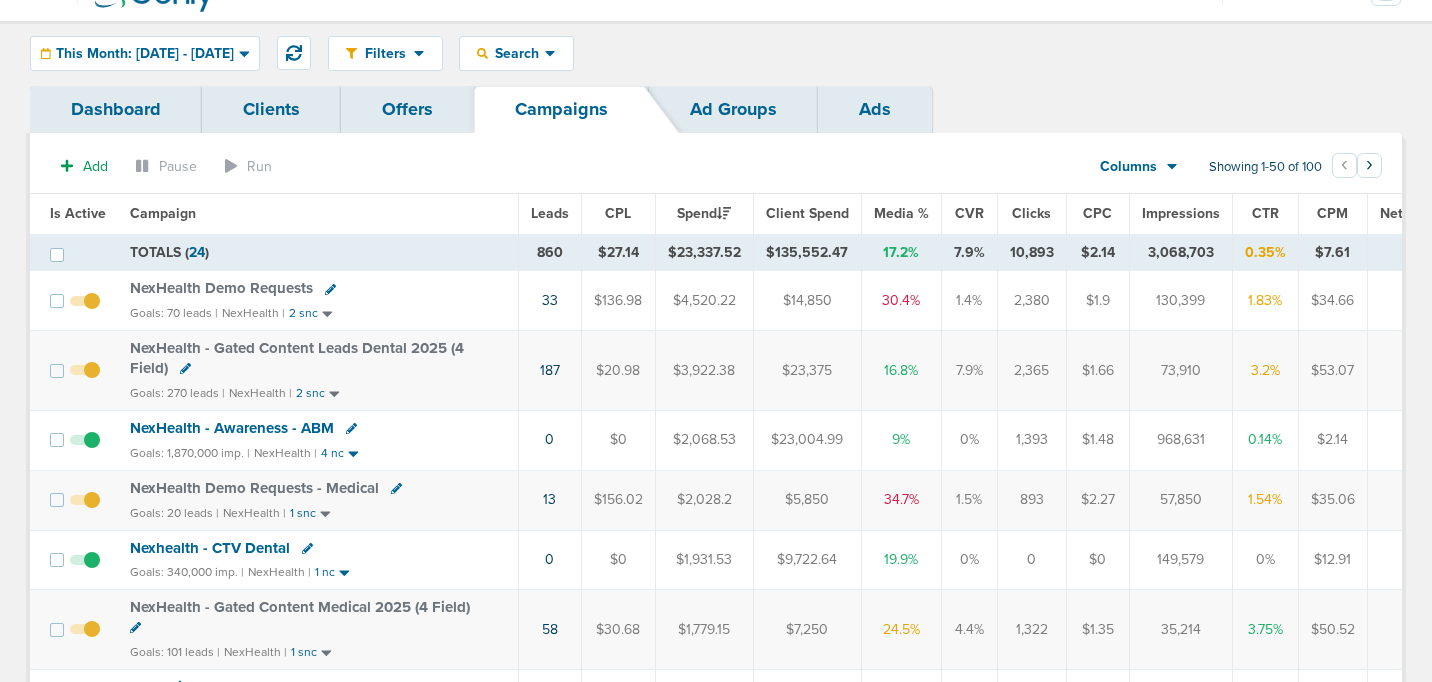 click 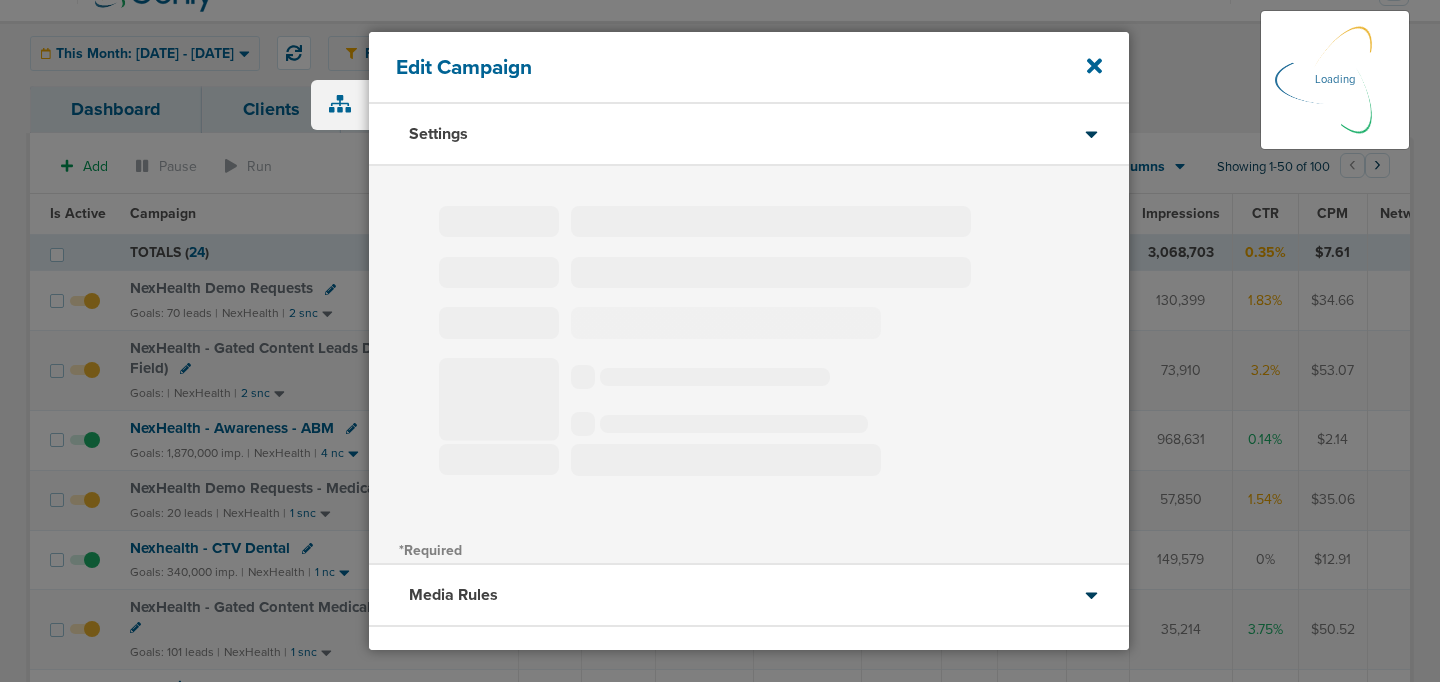 select on "1" 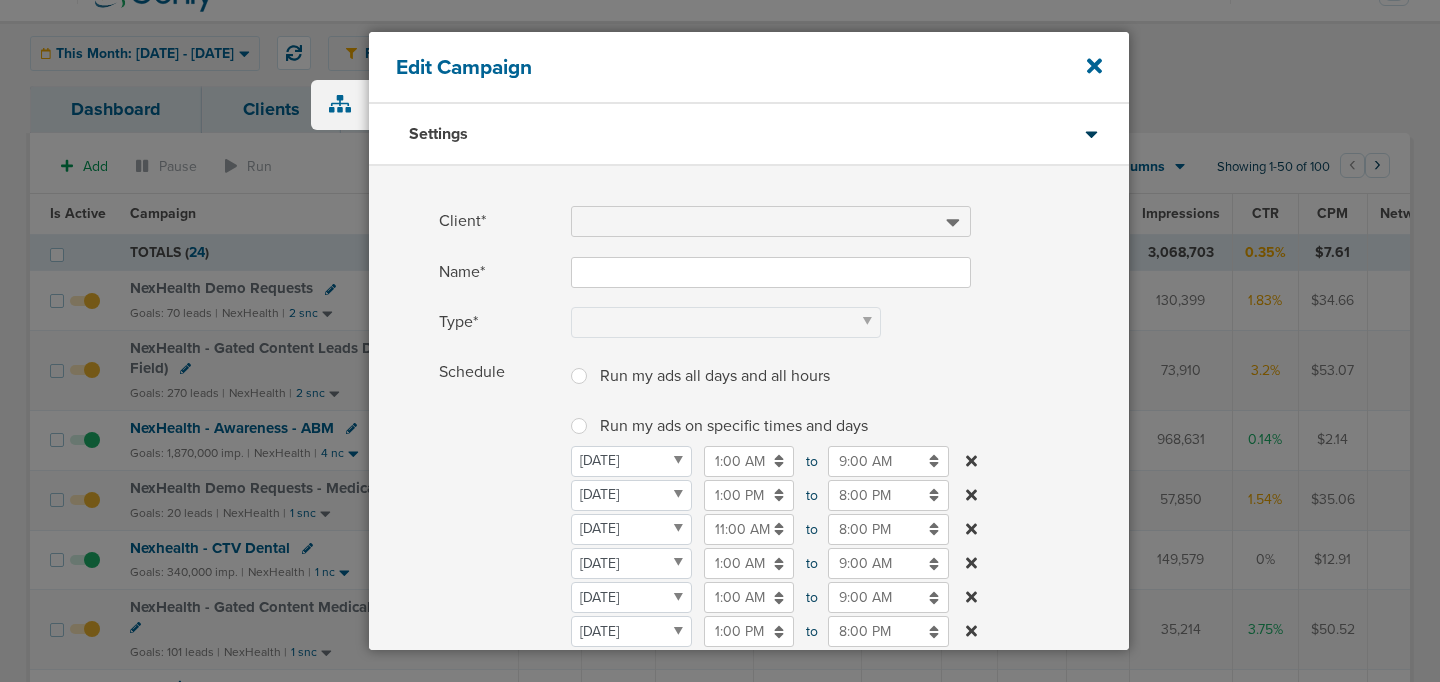 type on "NexHealth - Gated Content Leads Dental 2025 (4 Field)" 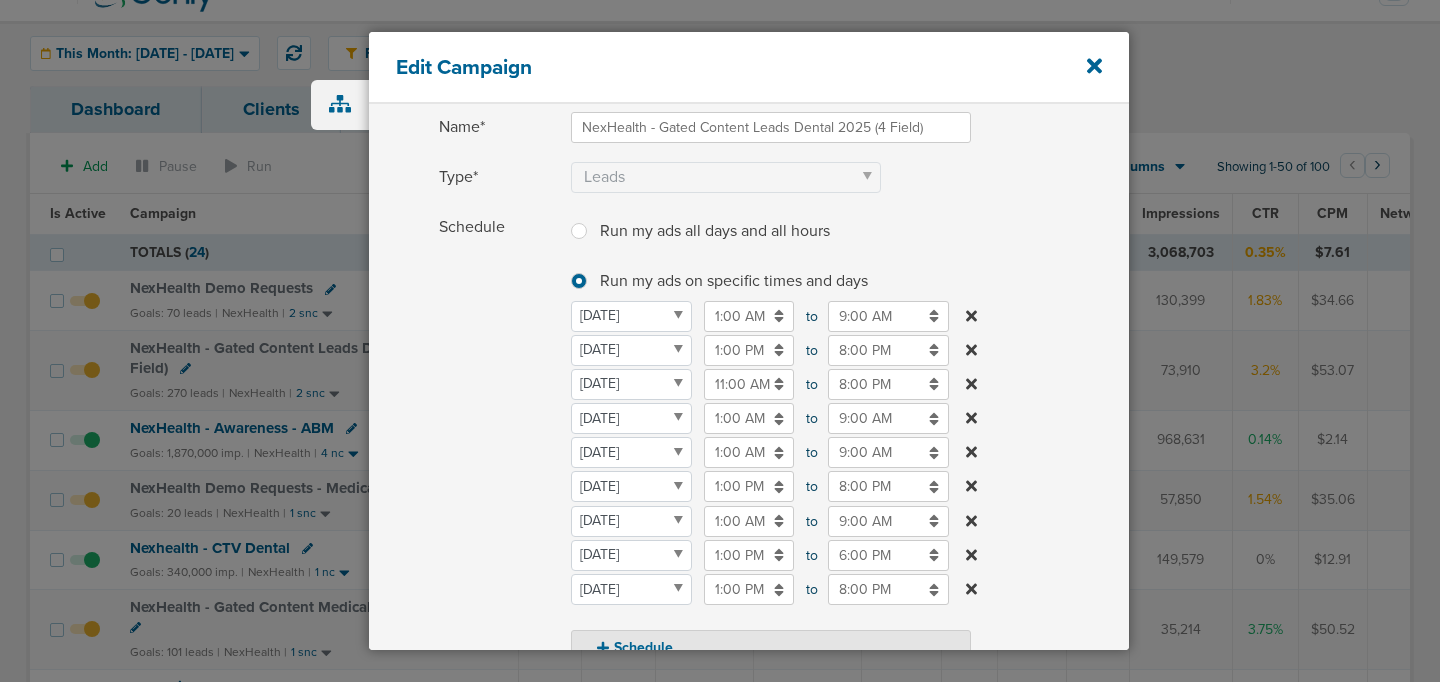 scroll, scrollTop: 153, scrollLeft: 0, axis: vertical 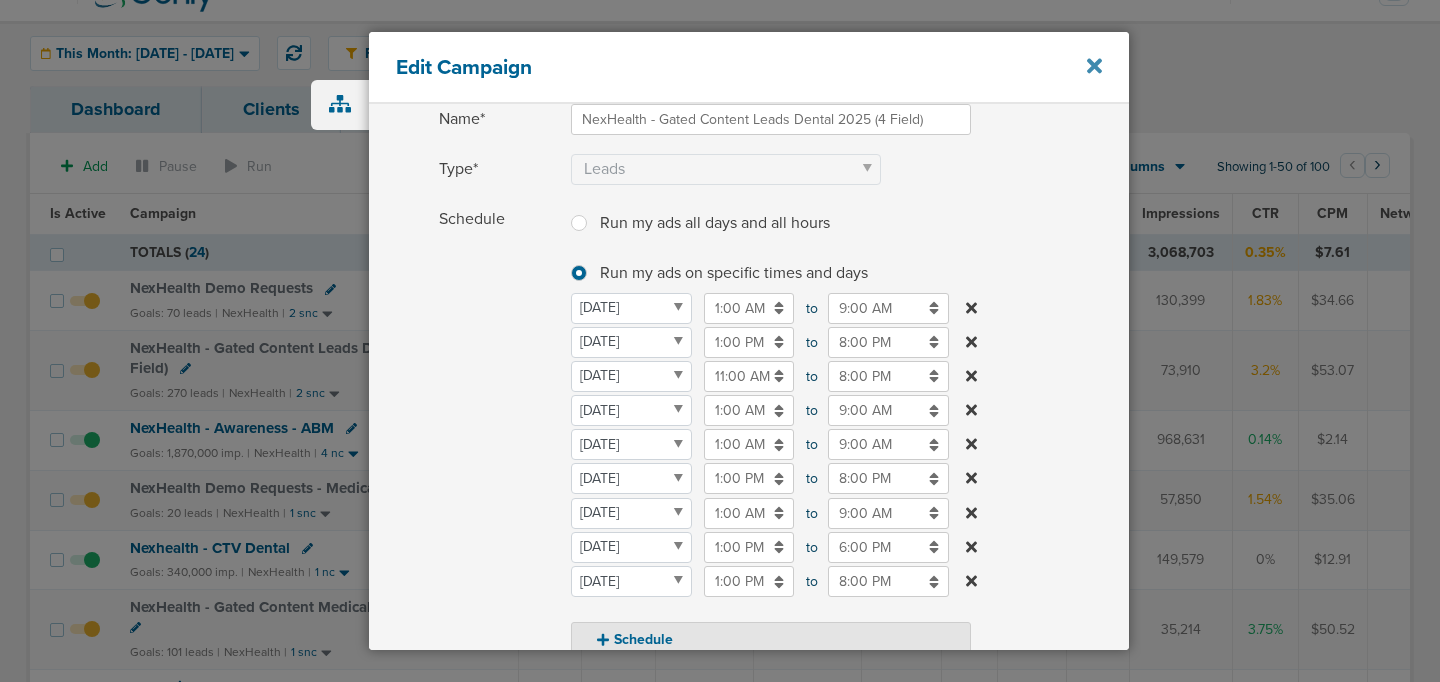 click 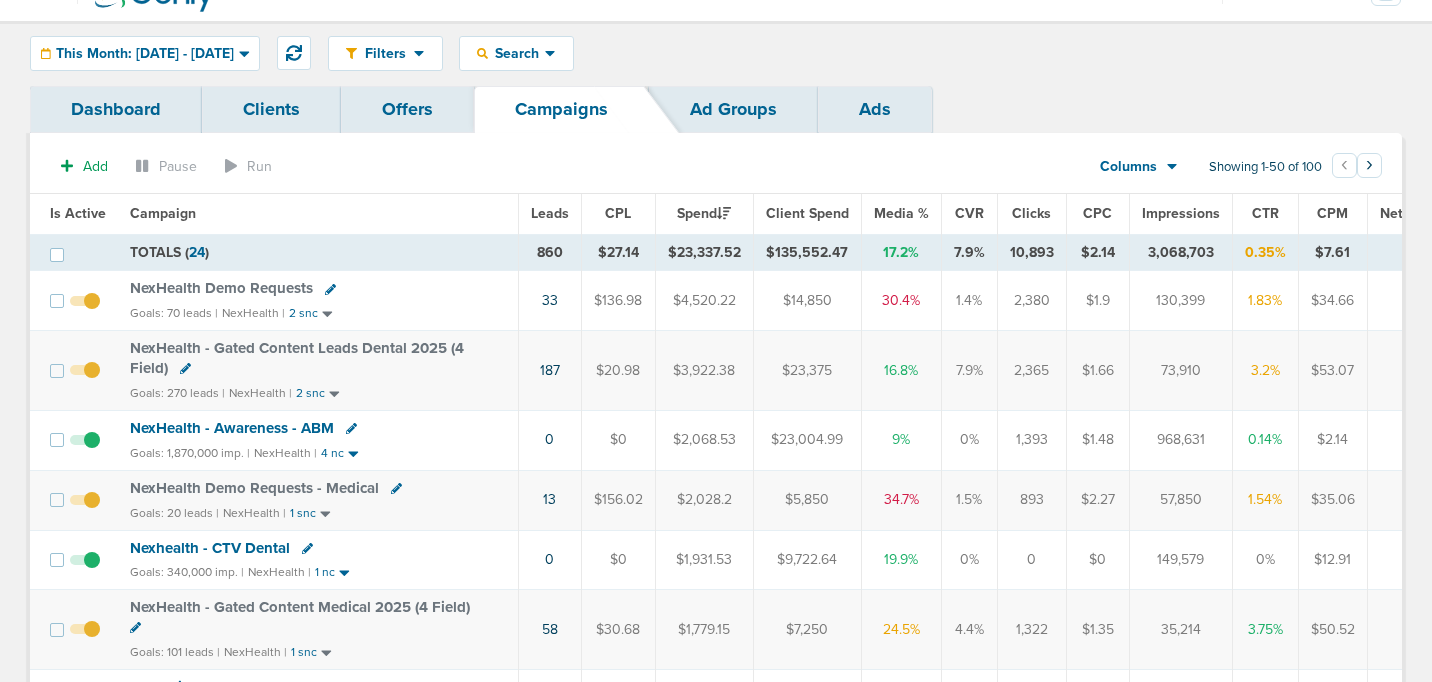 click 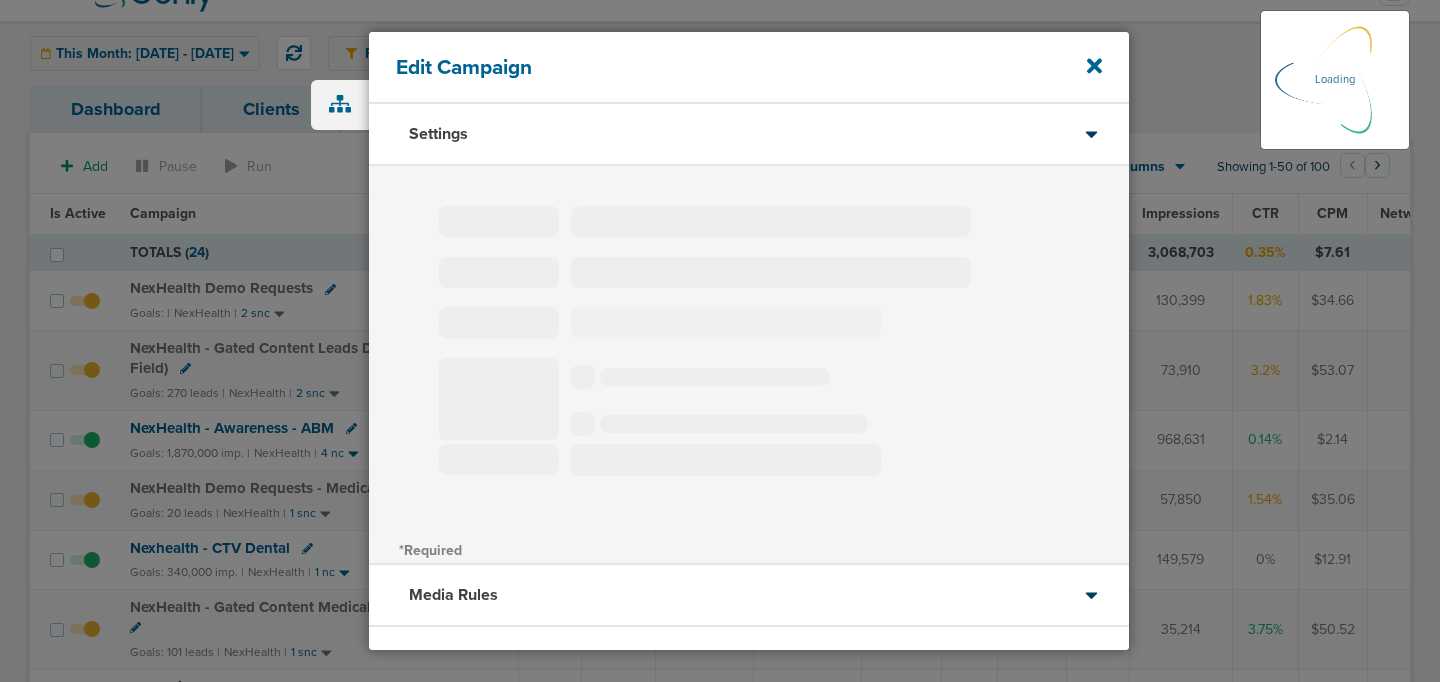 select on "1" 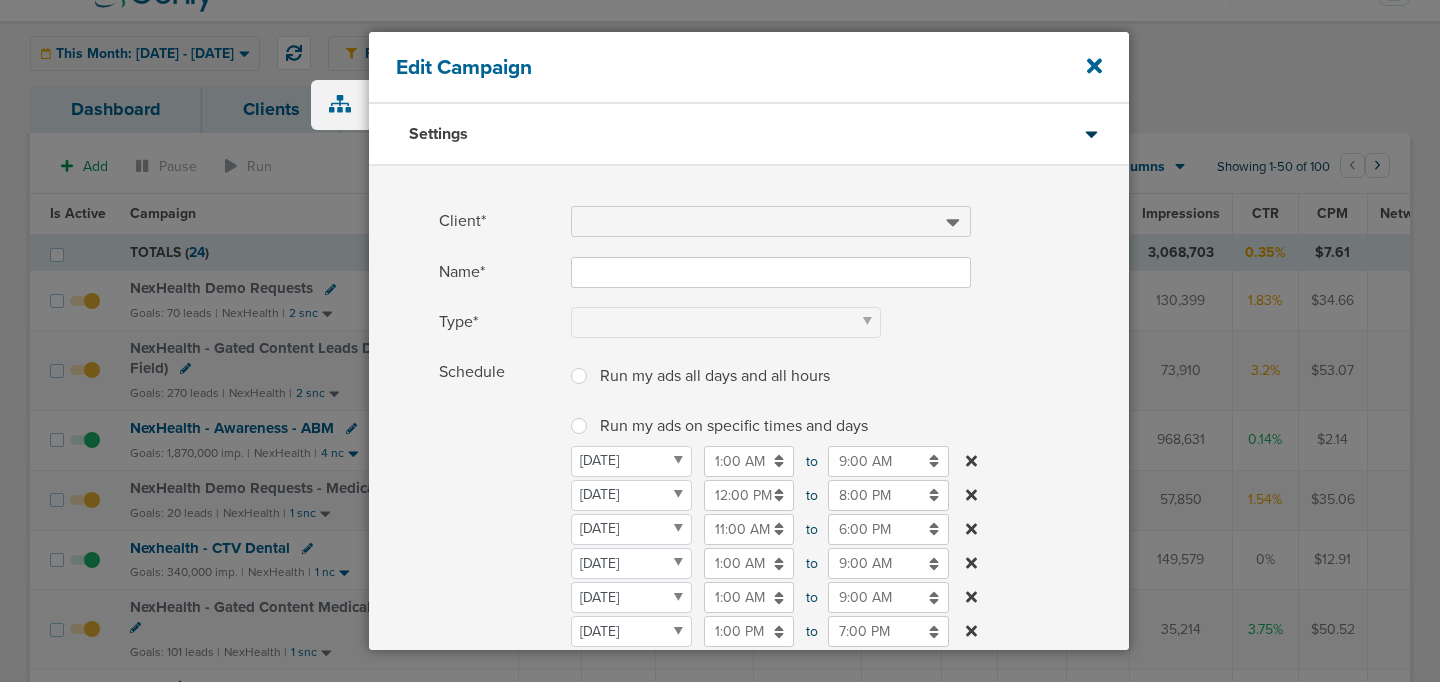 type on "NexHealth Demo Requests" 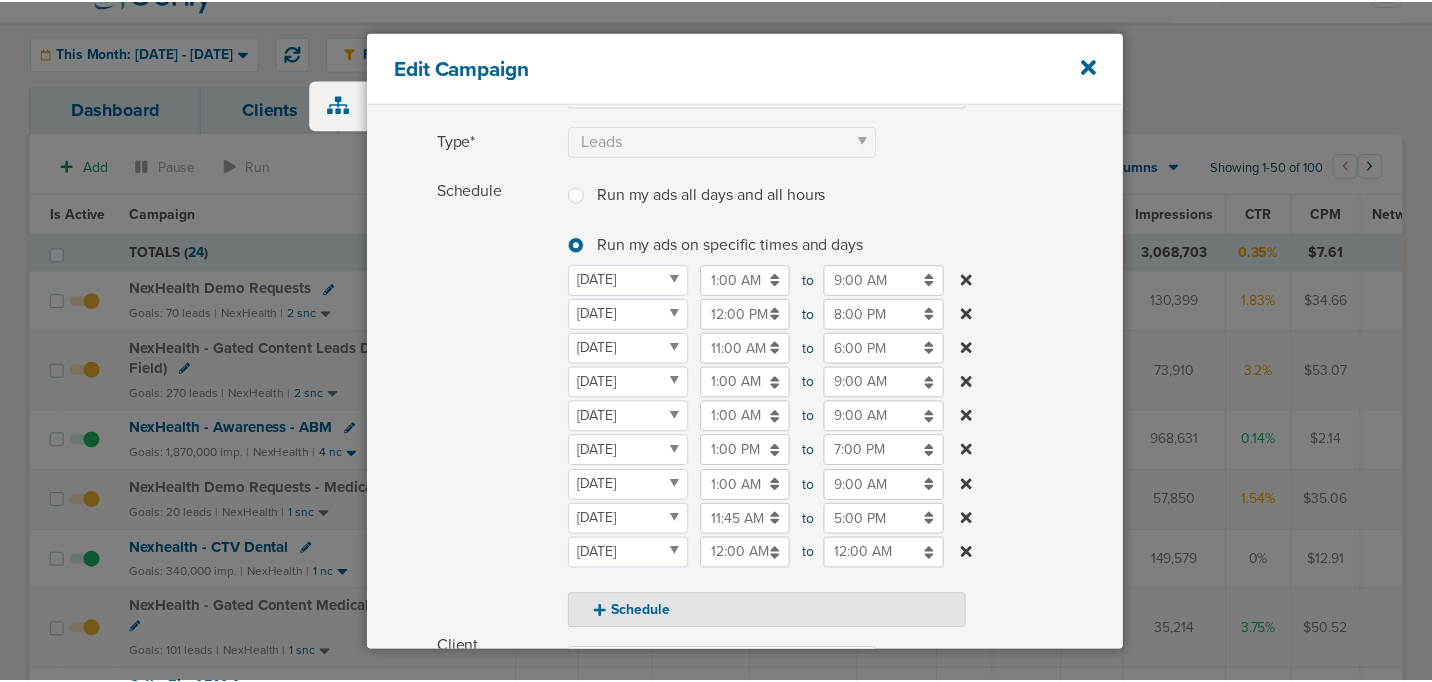 scroll, scrollTop: 187, scrollLeft: 0, axis: vertical 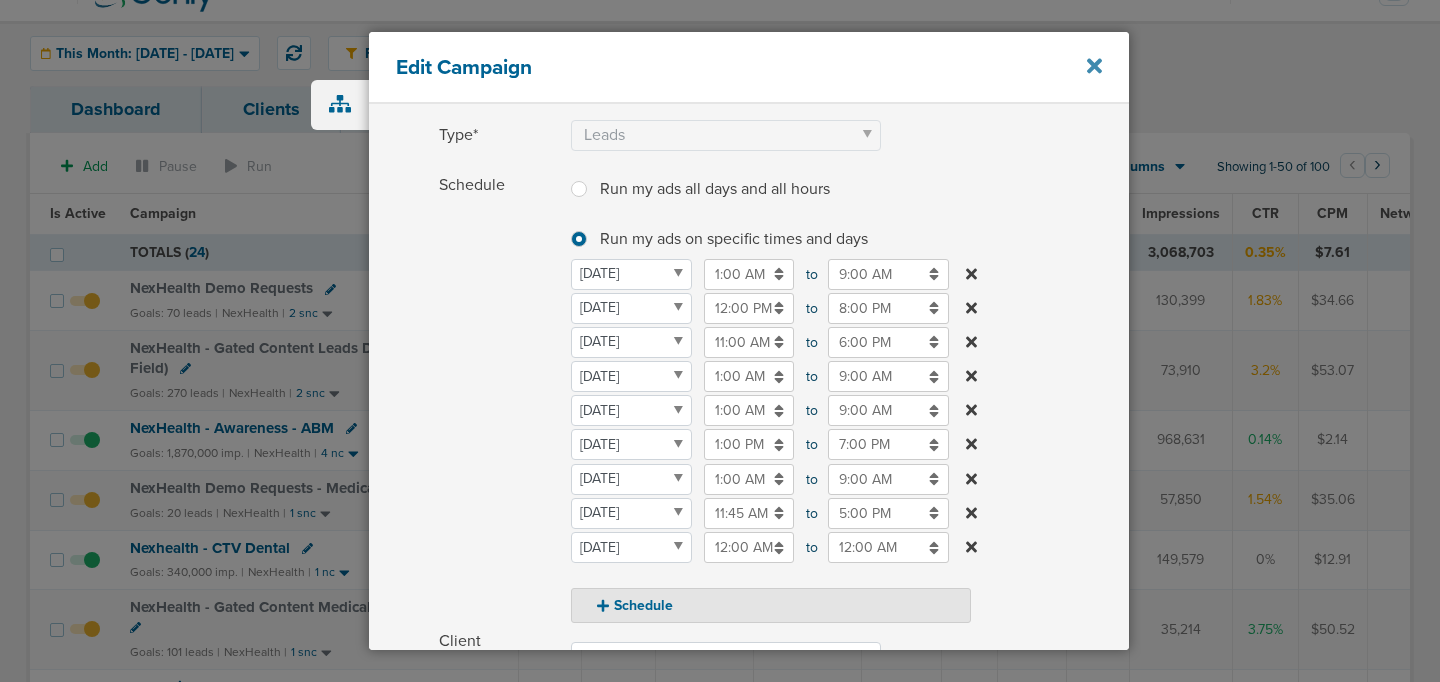 click 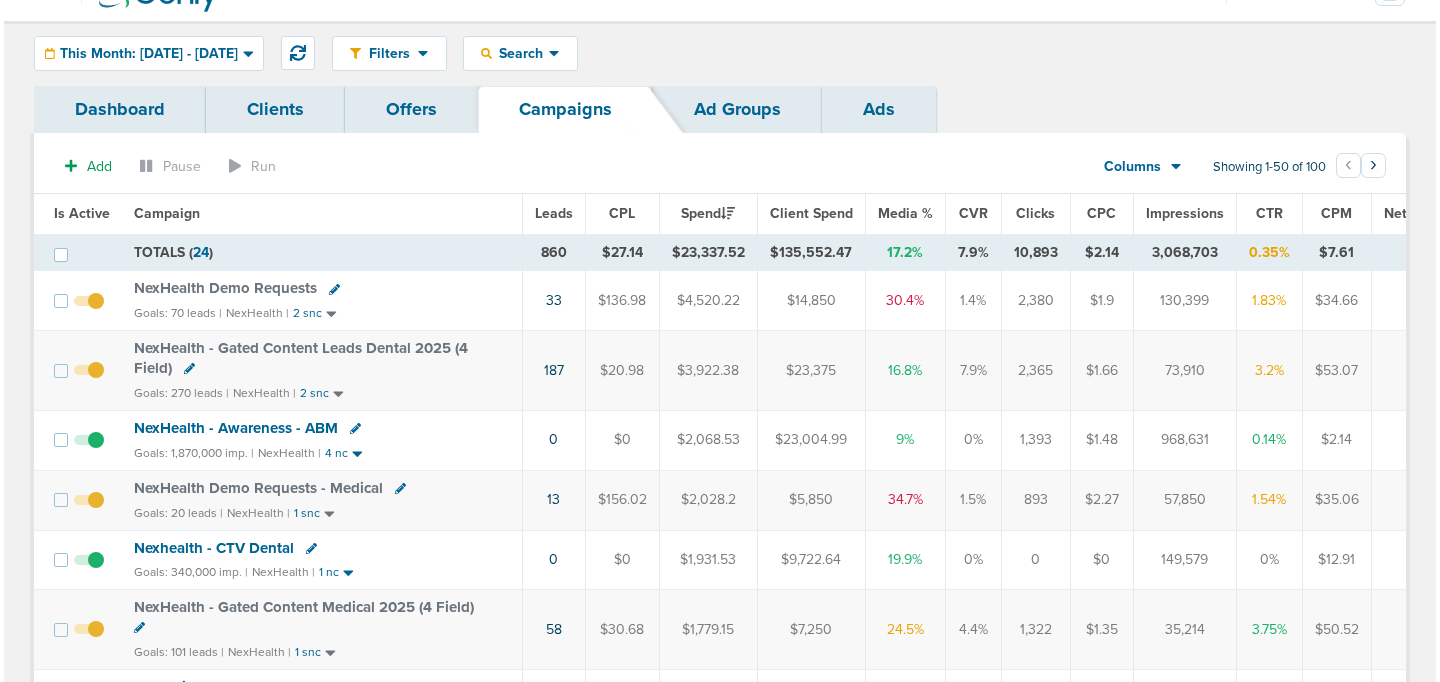 scroll, scrollTop: 70, scrollLeft: 0, axis: vertical 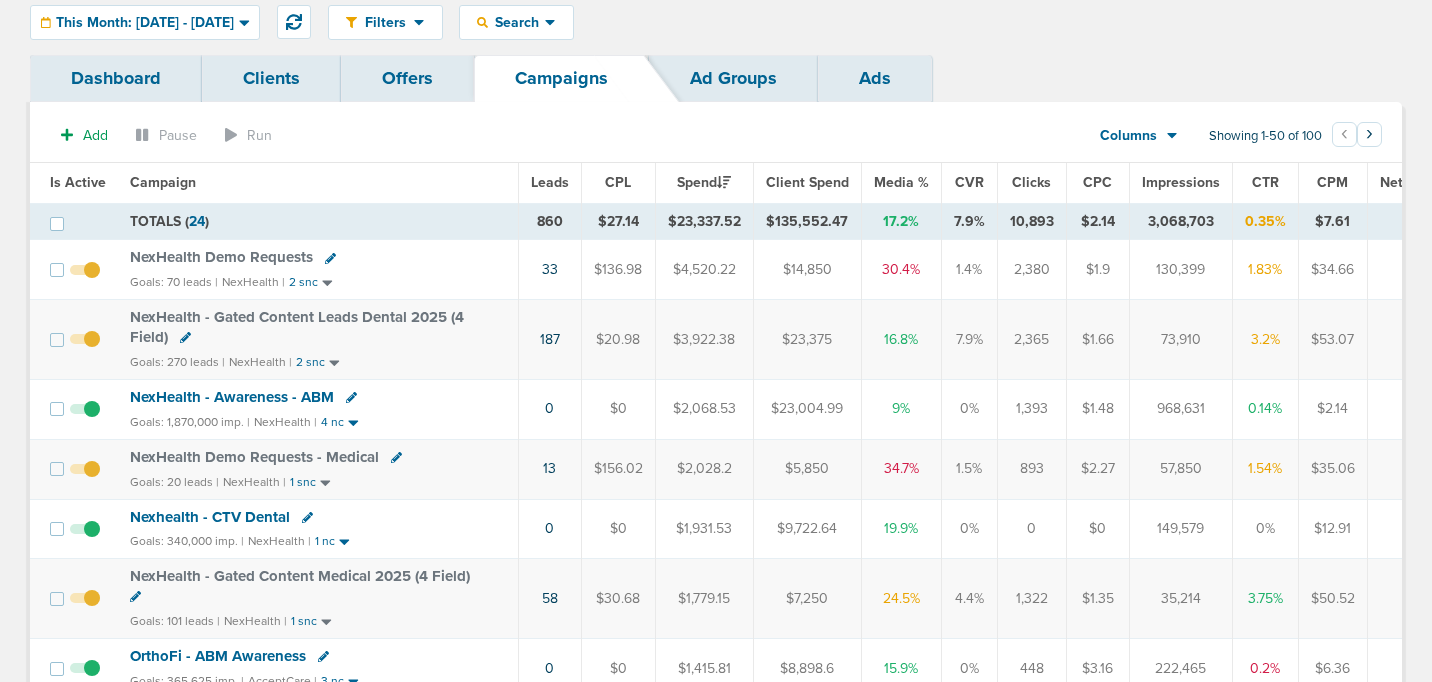click 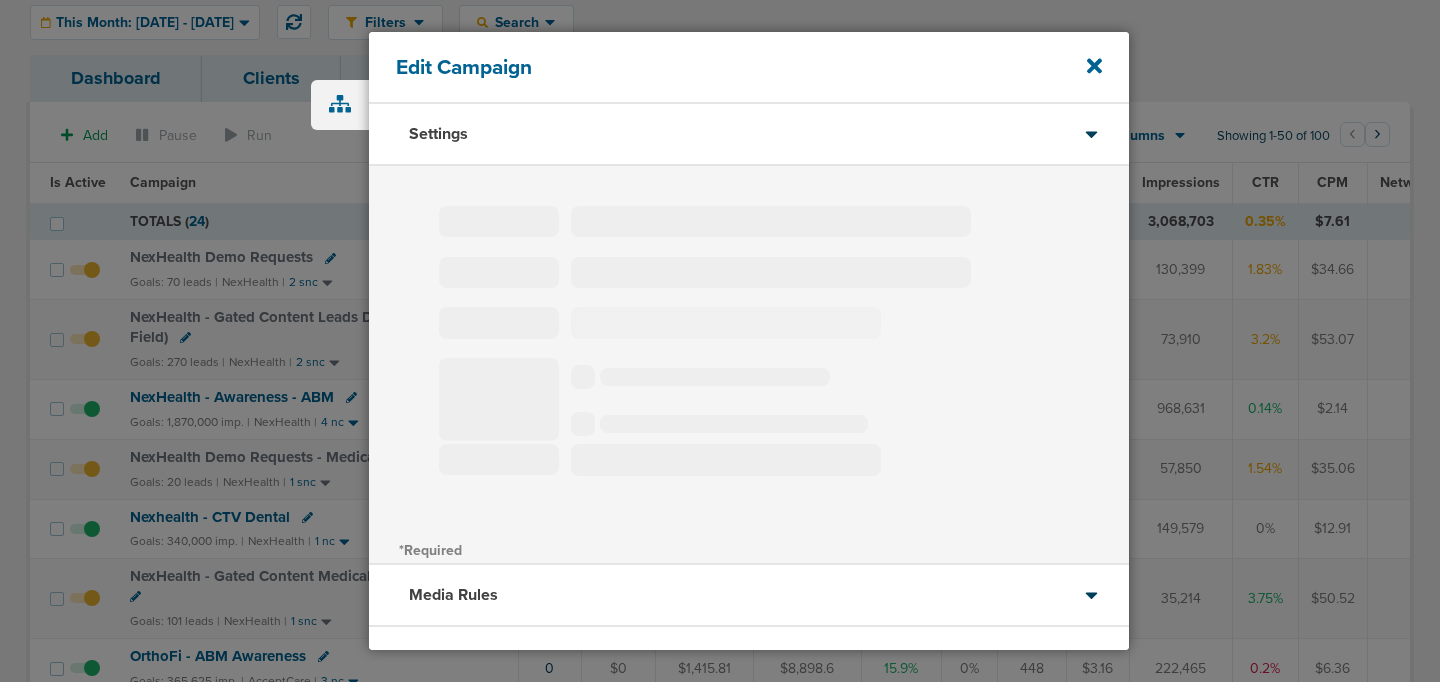 type on "NexHealth Demo Requests - Medical" 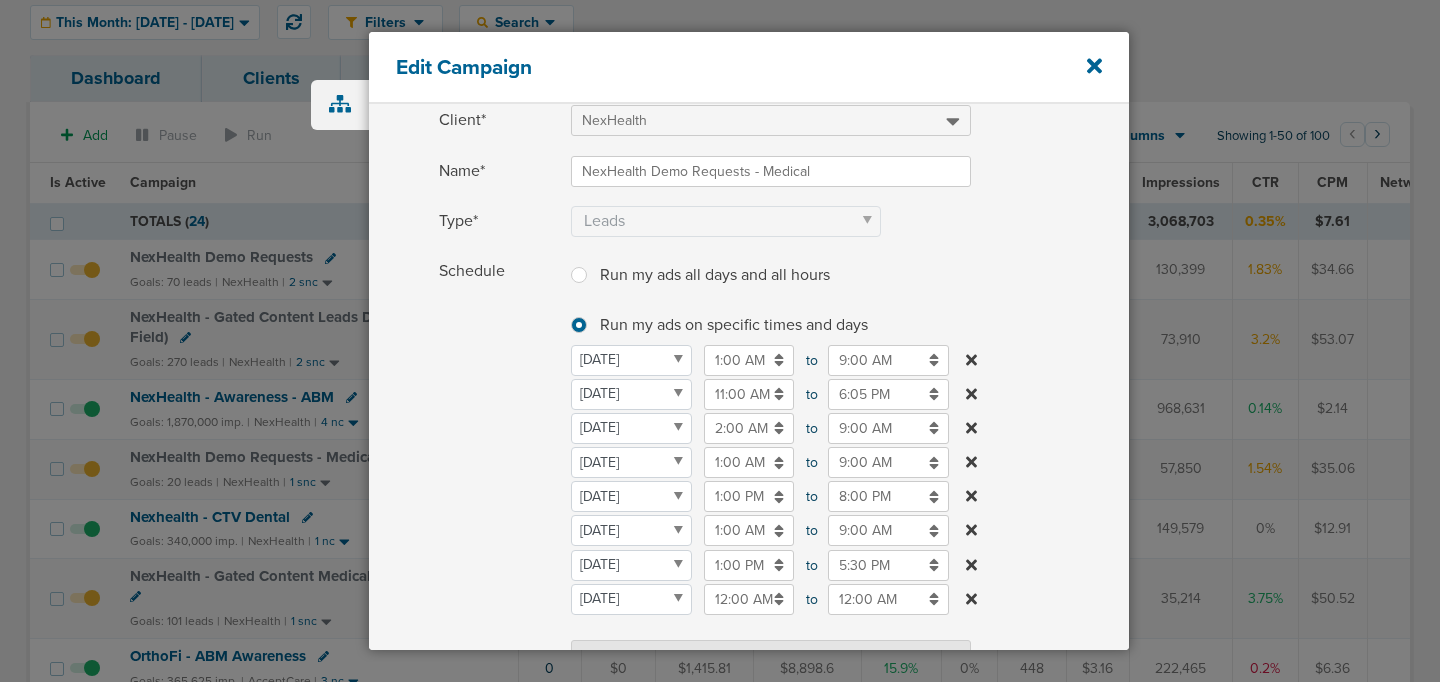 scroll, scrollTop: 105, scrollLeft: 0, axis: vertical 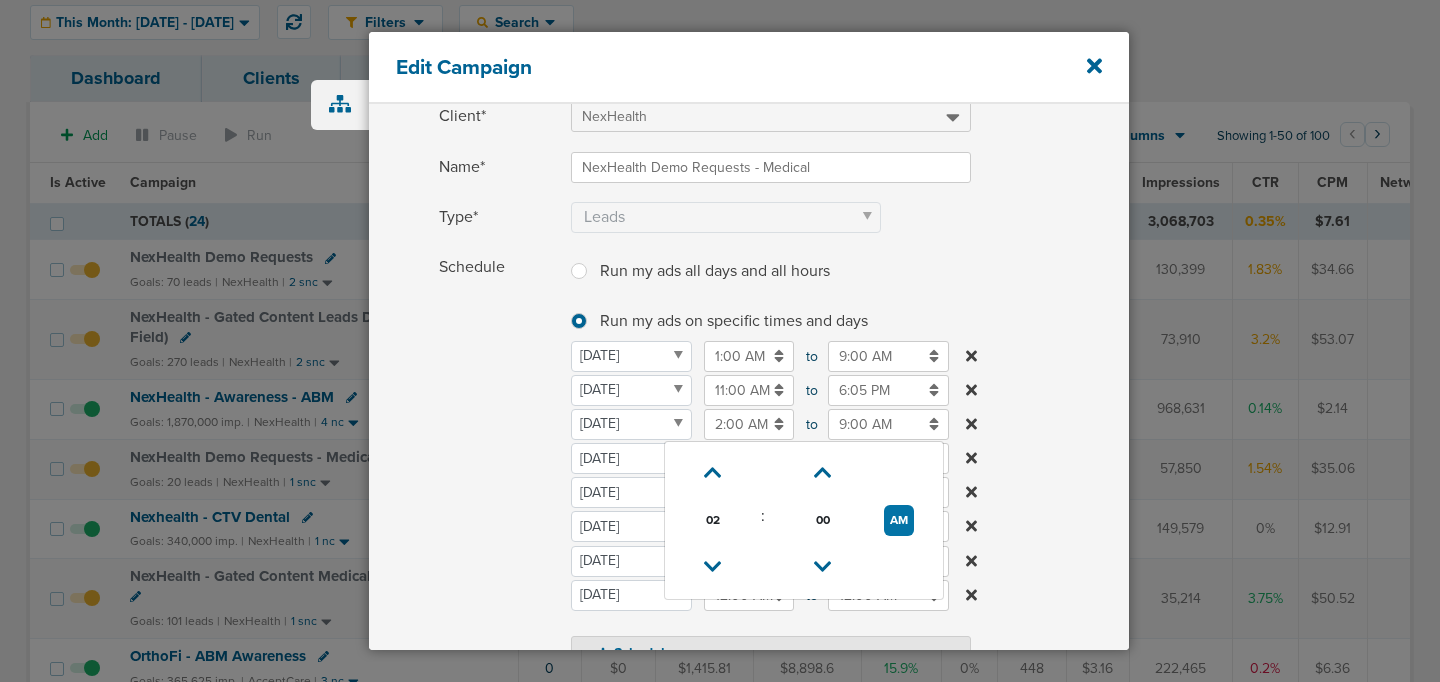 click on "2:00 AM" at bounding box center [749, 424] 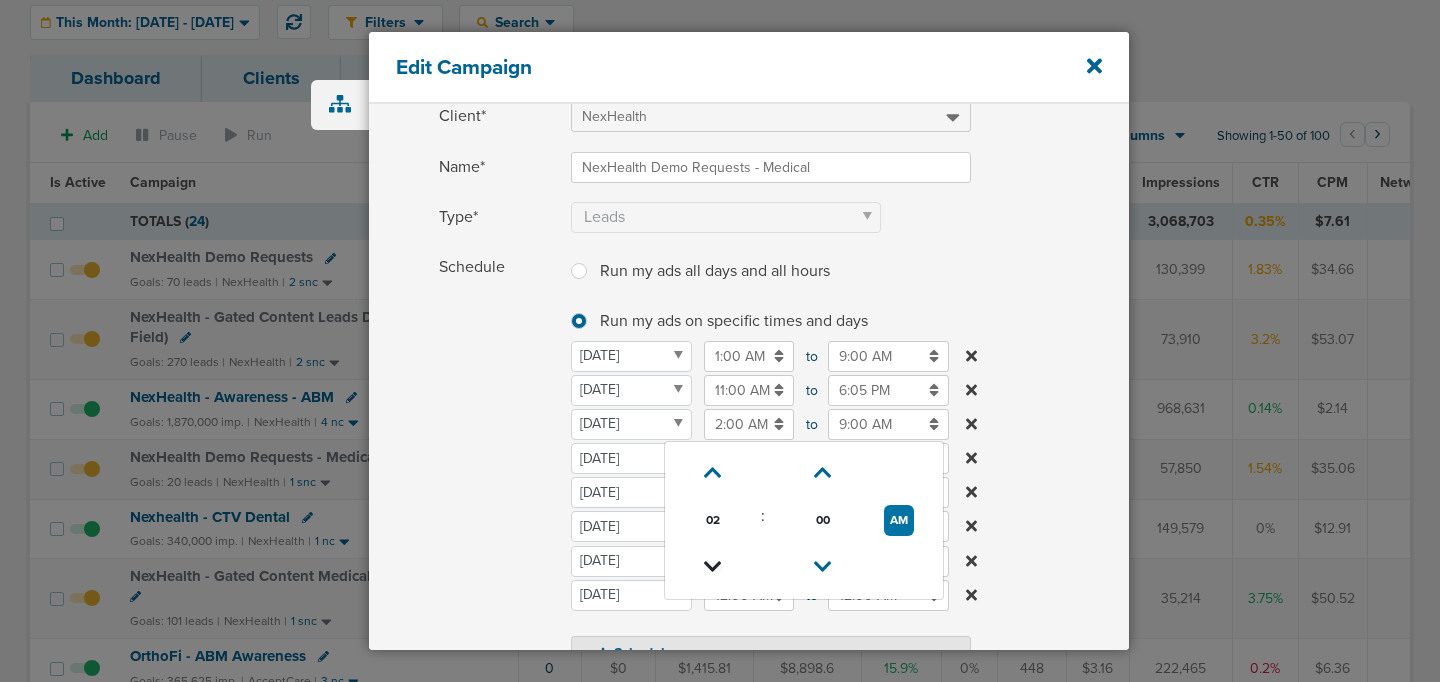 click at bounding box center (713, 567) 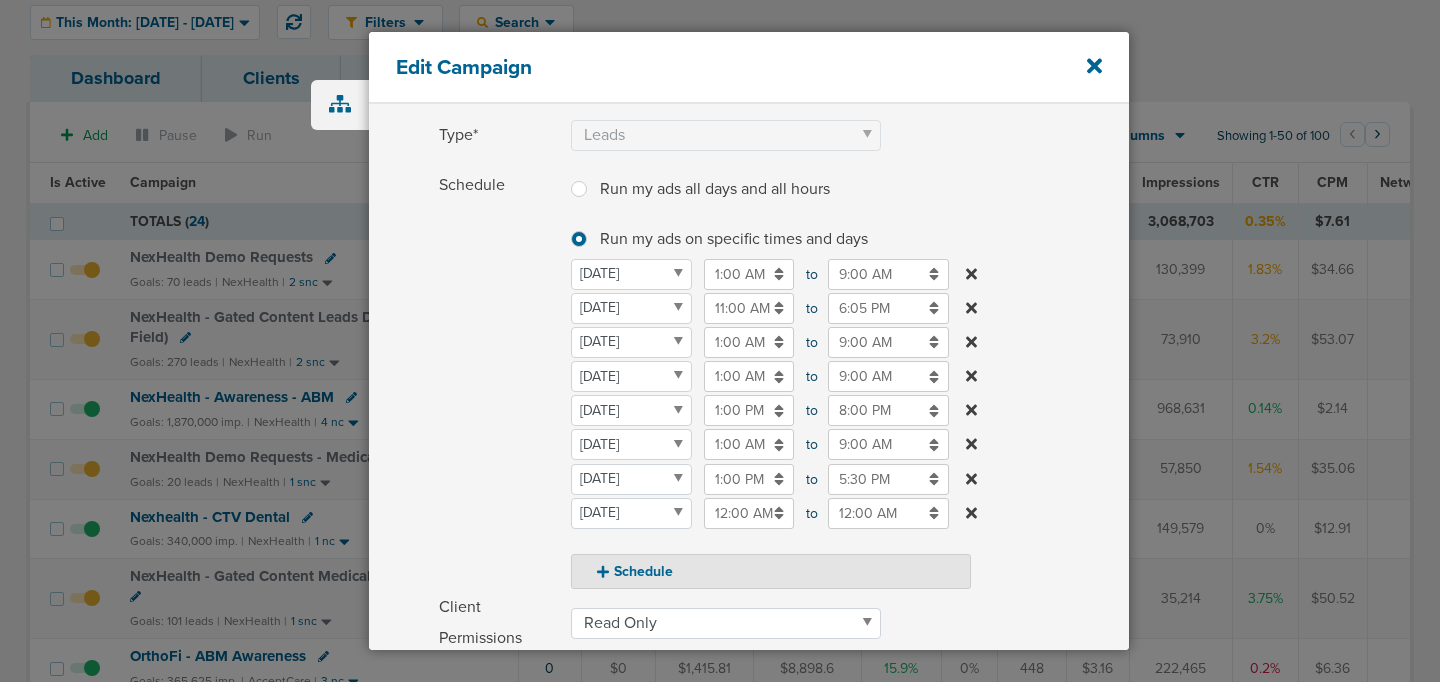 click on "Schedule     Run my ads all days and all hours   Run my ads all days and all hours       Run my ads on specific times and days   Run my ads on specific times and days     [DATE] [DATE] [DATE] [DATE] [DATE] [DATE] [DATE]
[DATE]
1:00 AM
01:00 AM
to   9:00 AM
09:00 AM
[DATE] [DATE] [DATE] [DATE] [DATE] [DATE] [DATE]
[DATE]
11:00 AM
11:00 AM
to   6:05 PM
06:05 PM
[DATE] [DATE] [DATE] [DATE] [DATE] [DATE] [DATE]
[DATE]
1:00 AM
01:00 AM
to   9:00 AM
09:00 AM
[DATE] [DATE] [DATE] [DATE] [DATE] [DATE] [DATE]
[DATE]
1:00 AM
01:00 AM
to   9:00 AM
09:00 AM
[DATE] [DATE] [DATE] [DATE] [DATE] [DATE] [DATE]     1:00 PM       to" at bounding box center [784, 379] 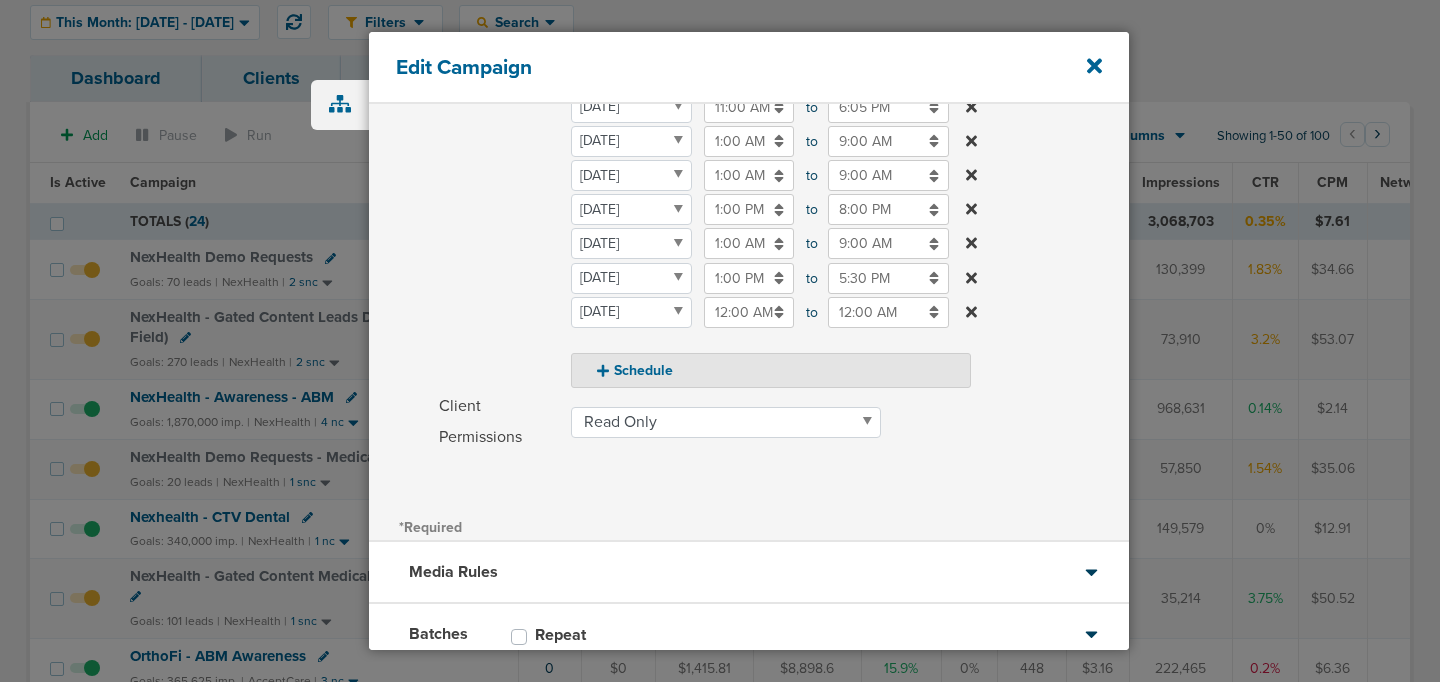 scroll, scrollTop: 485, scrollLeft: 0, axis: vertical 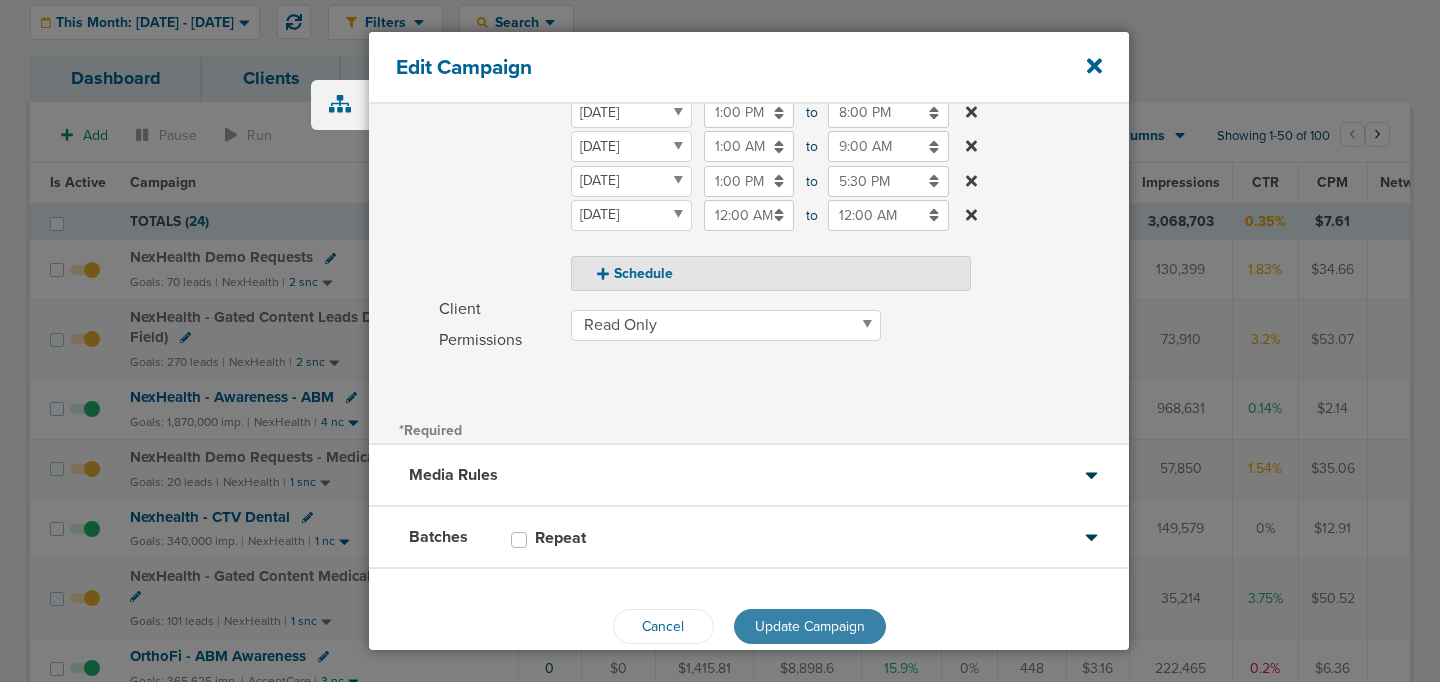 click on "Update Campaign" at bounding box center (810, 626) 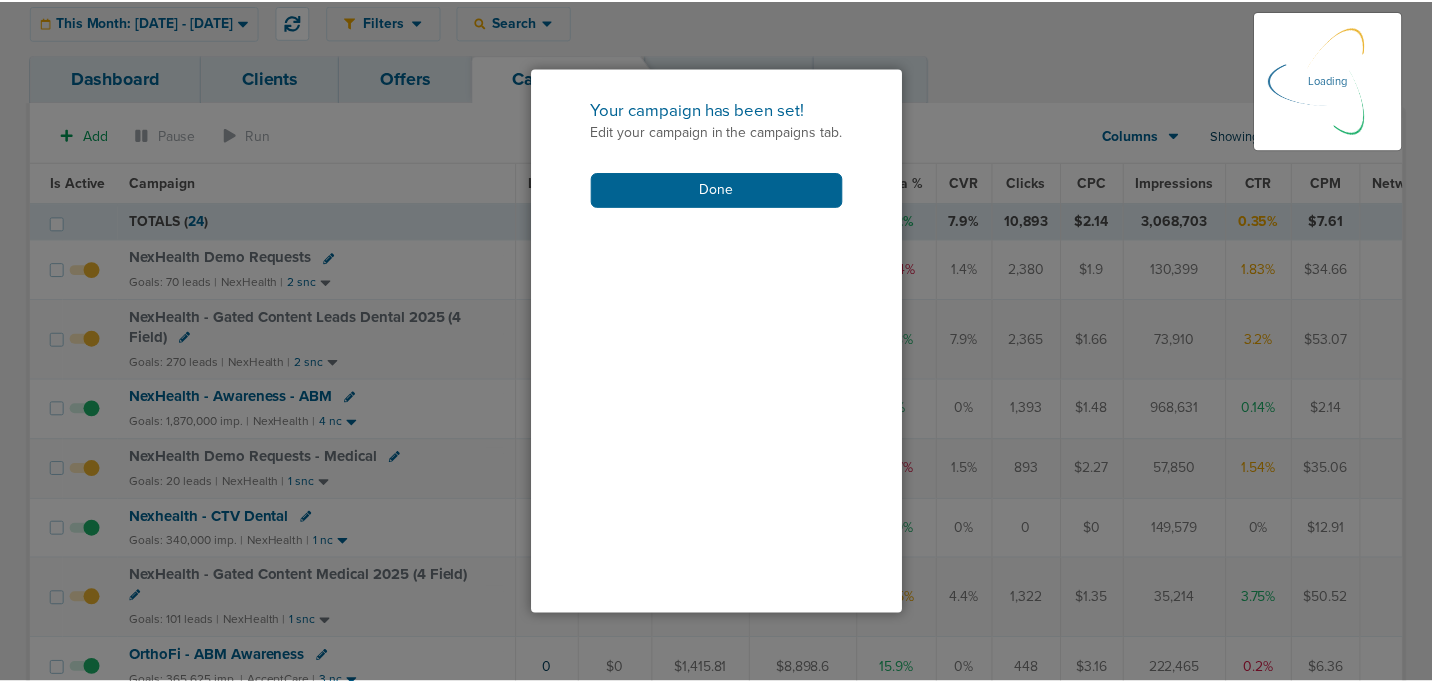 scroll, scrollTop: 456, scrollLeft: 0, axis: vertical 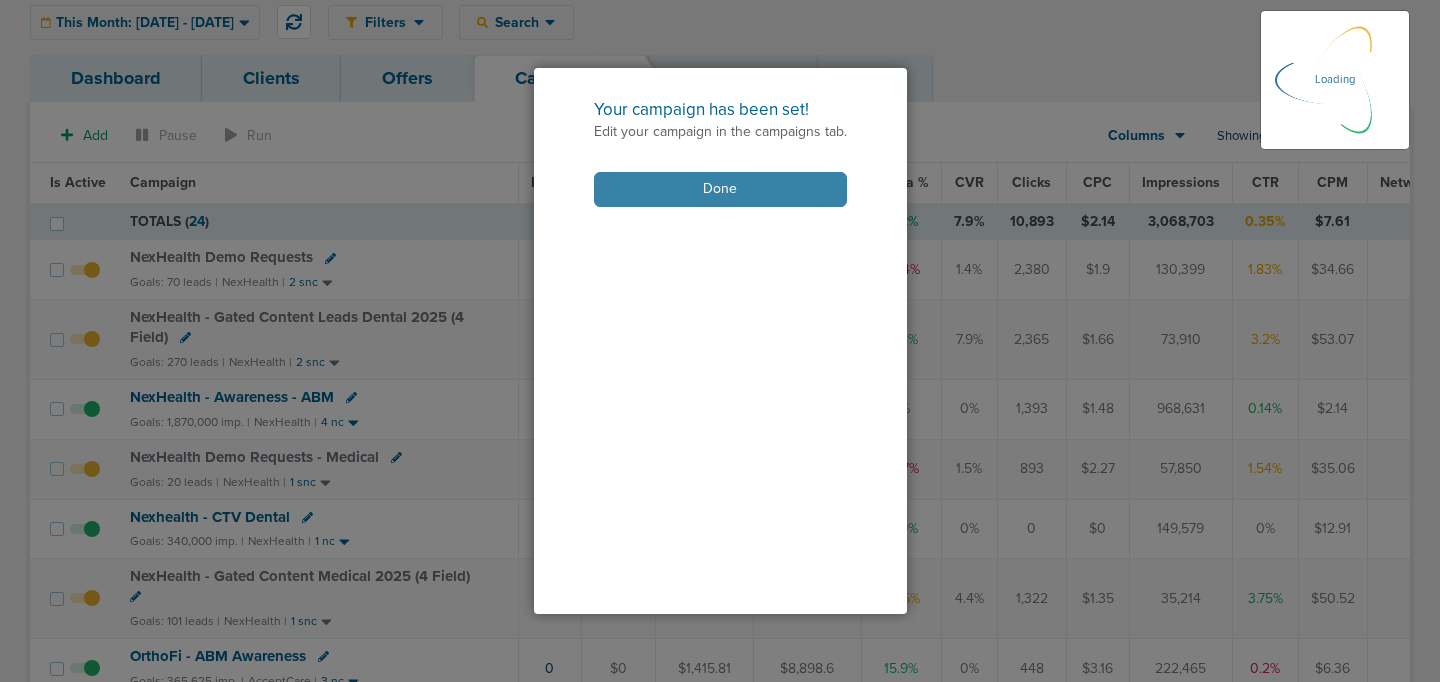 click on "Done" at bounding box center (720, 189) 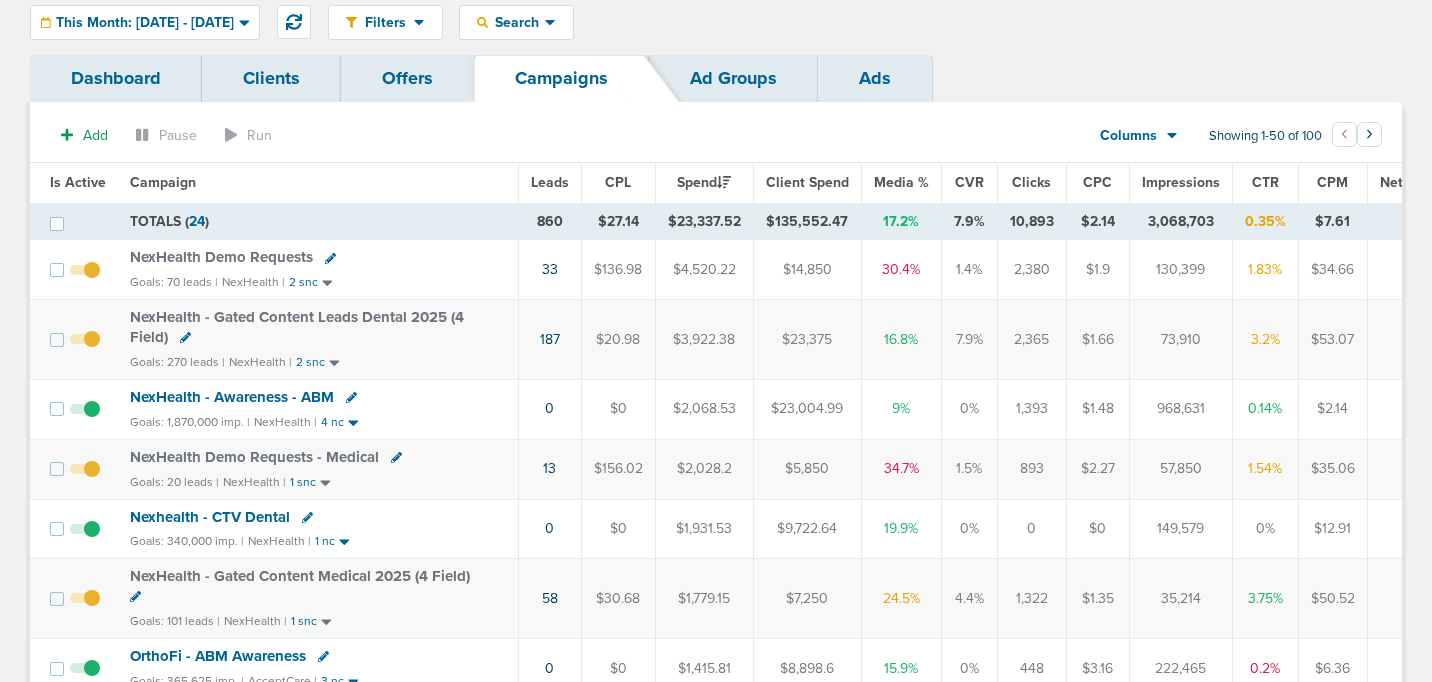 click on "NexHealth Demo Requests - Medical" at bounding box center [254, 457] 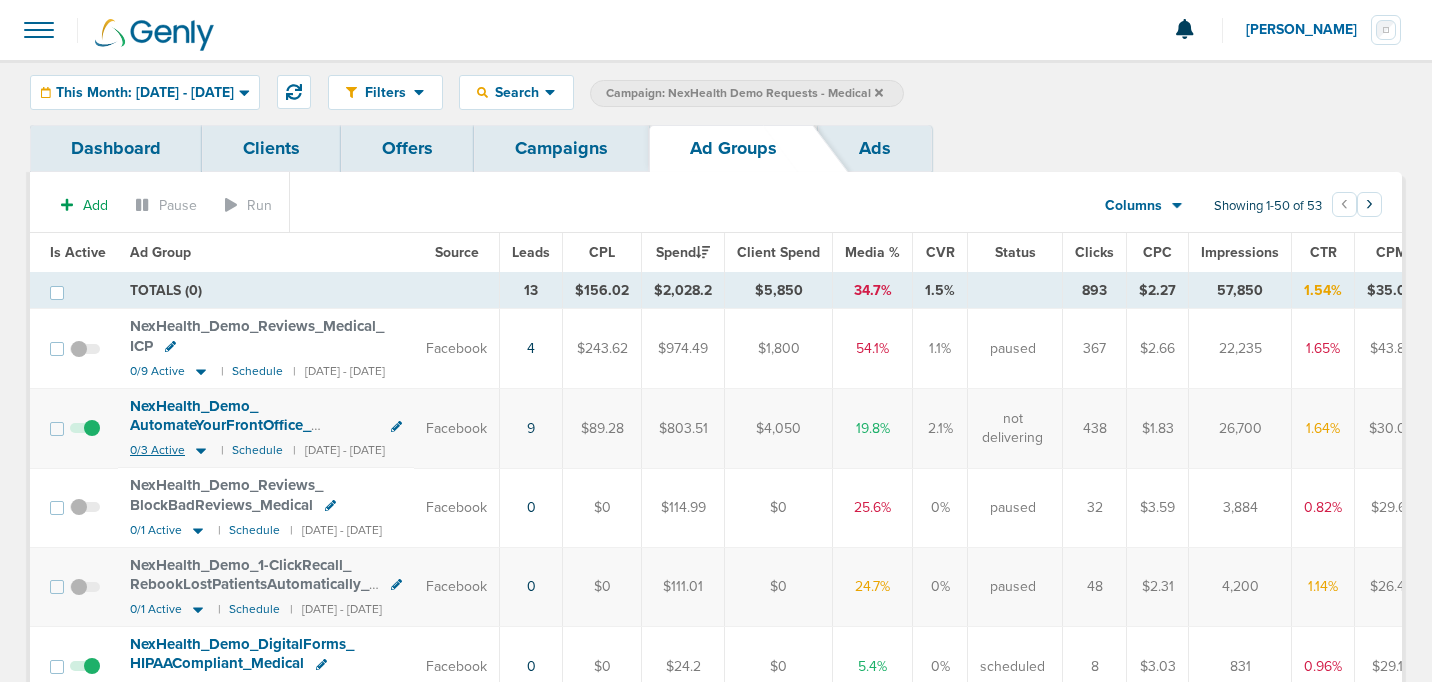 click 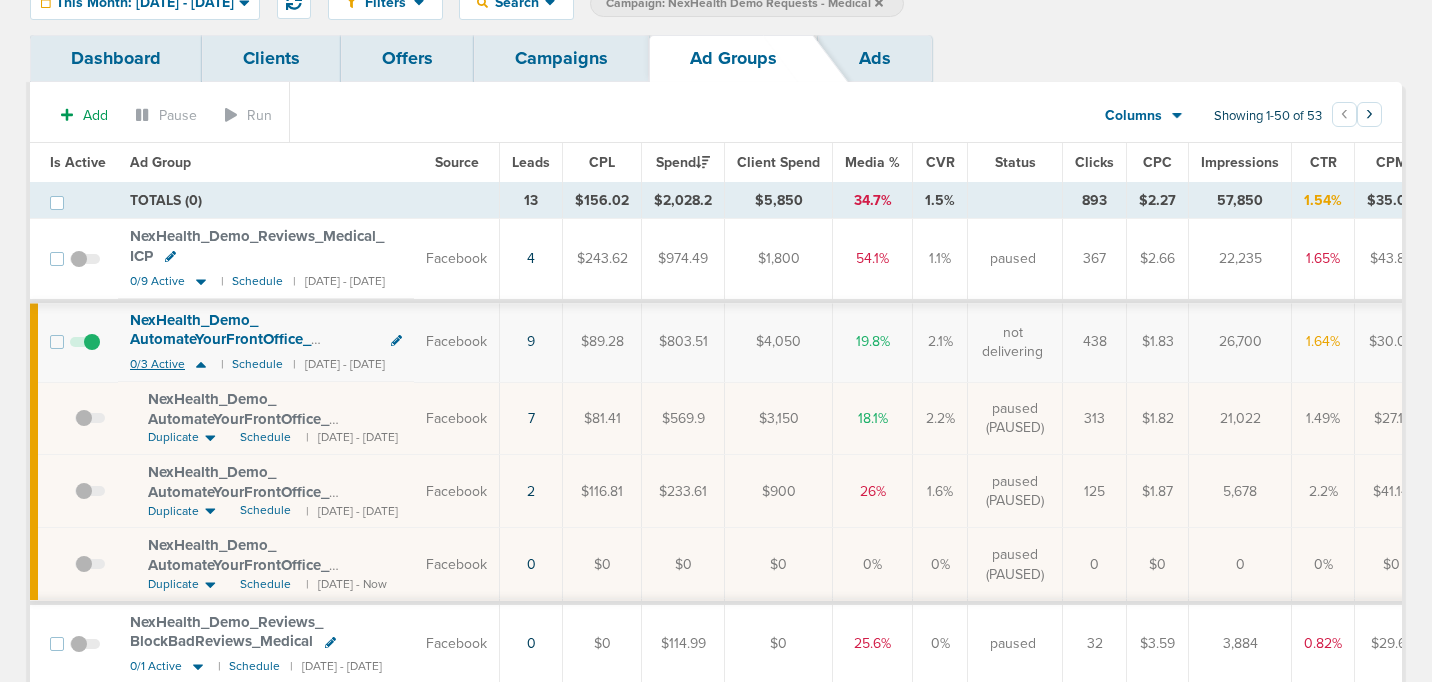 scroll, scrollTop: 98, scrollLeft: 0, axis: vertical 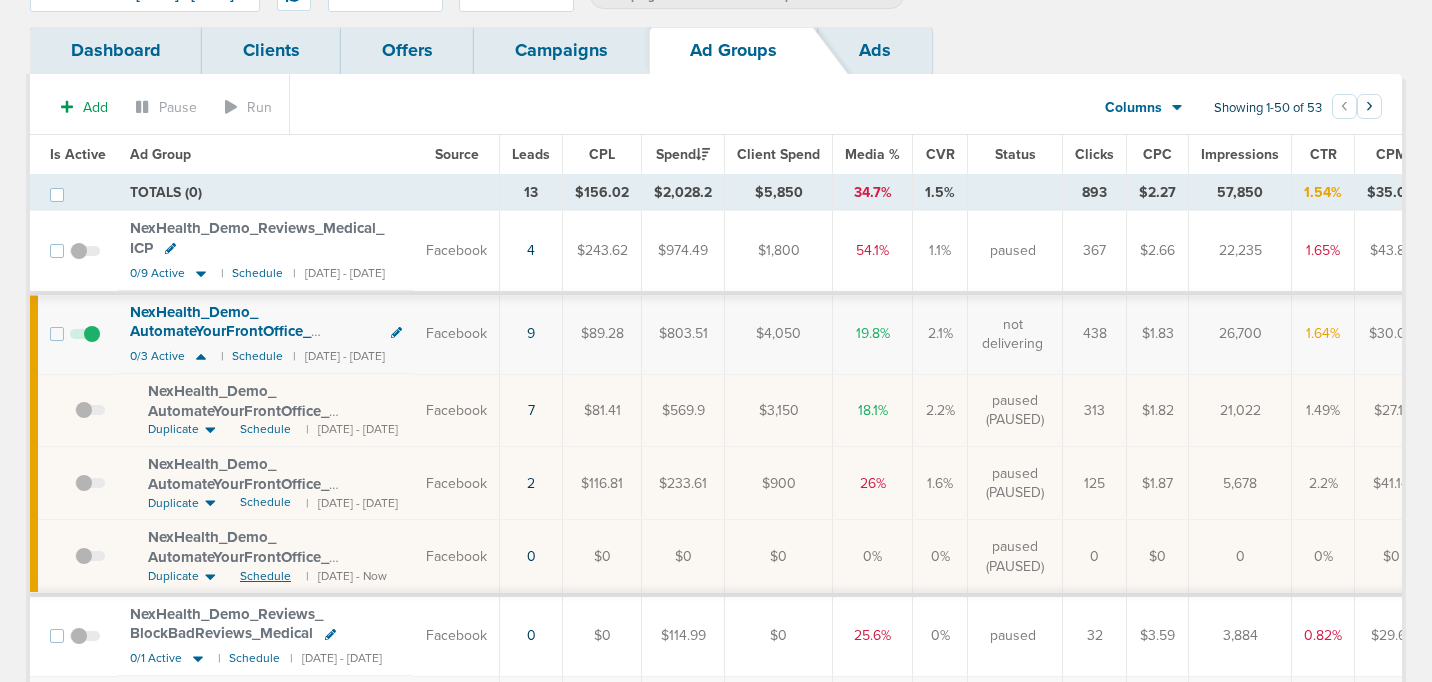 click on "Schedule" at bounding box center (265, 576) 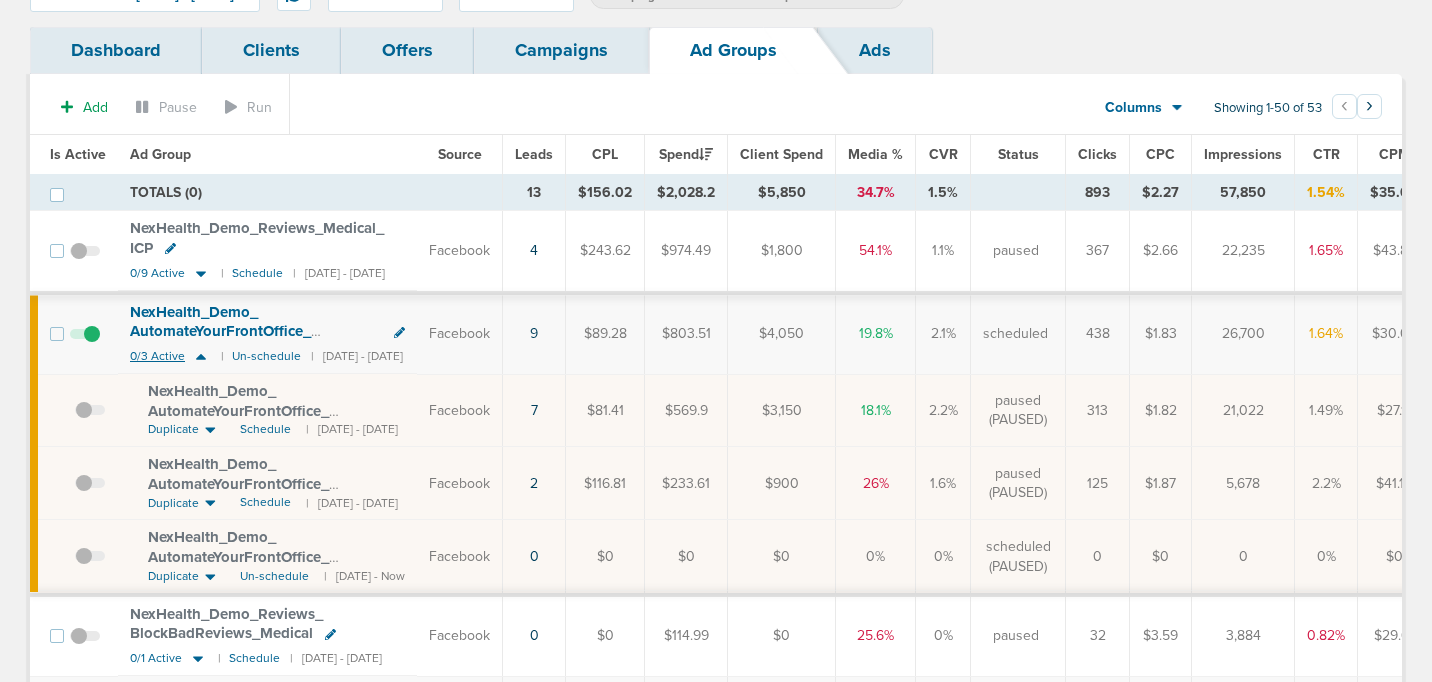 click 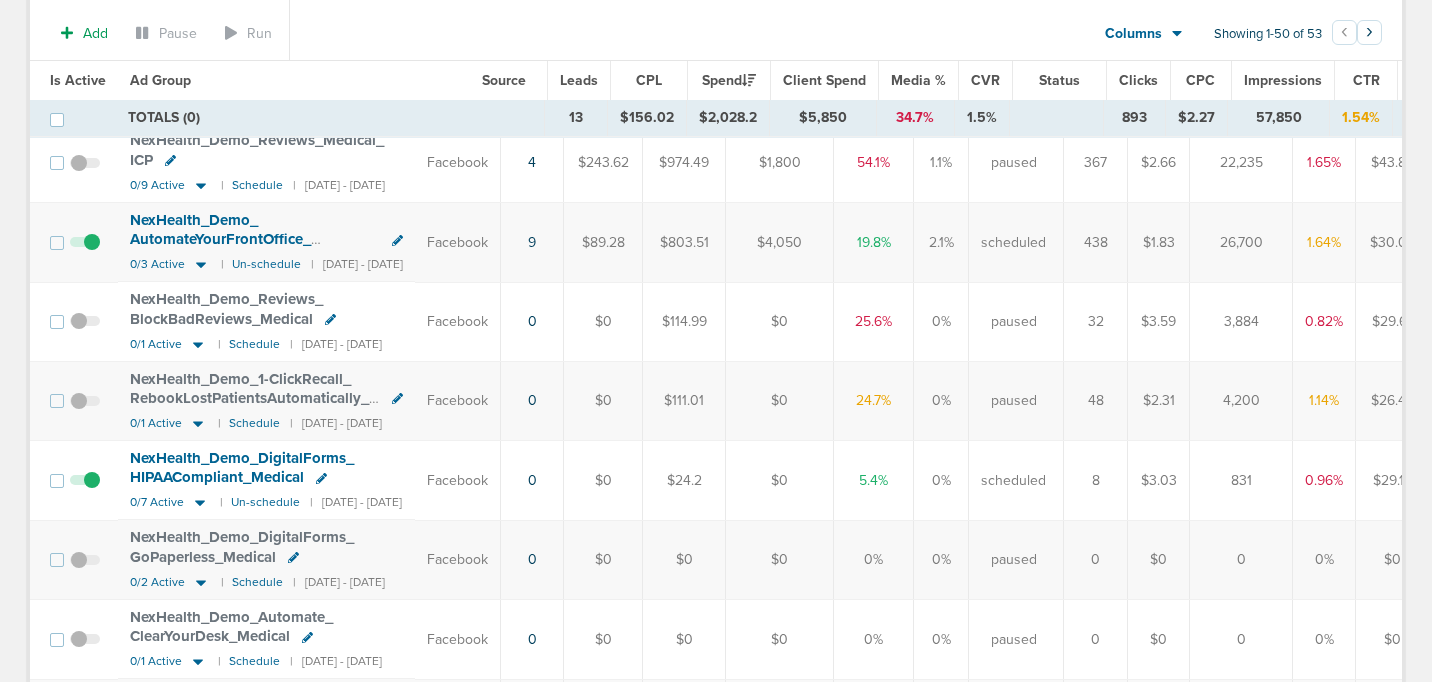 scroll, scrollTop: 198, scrollLeft: 0, axis: vertical 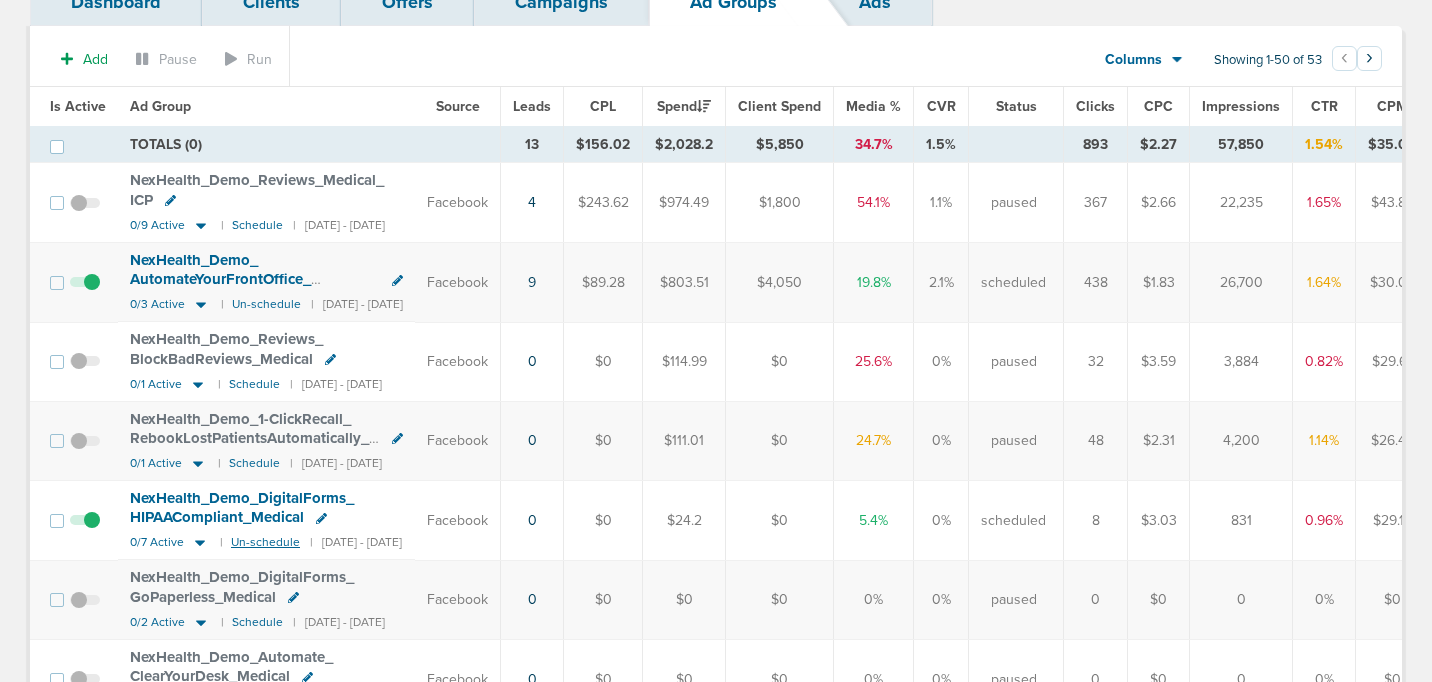 click on "Un-schedule" at bounding box center [265, 542] 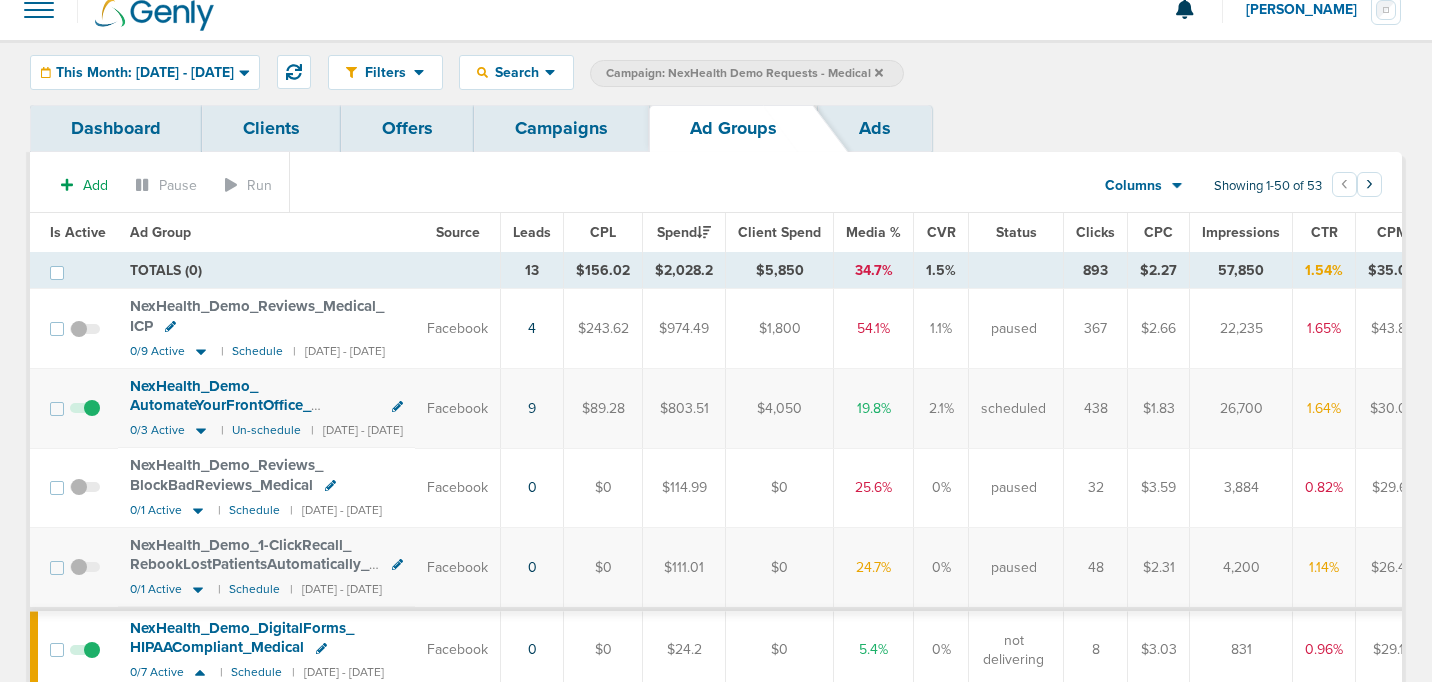 scroll, scrollTop: 0, scrollLeft: 0, axis: both 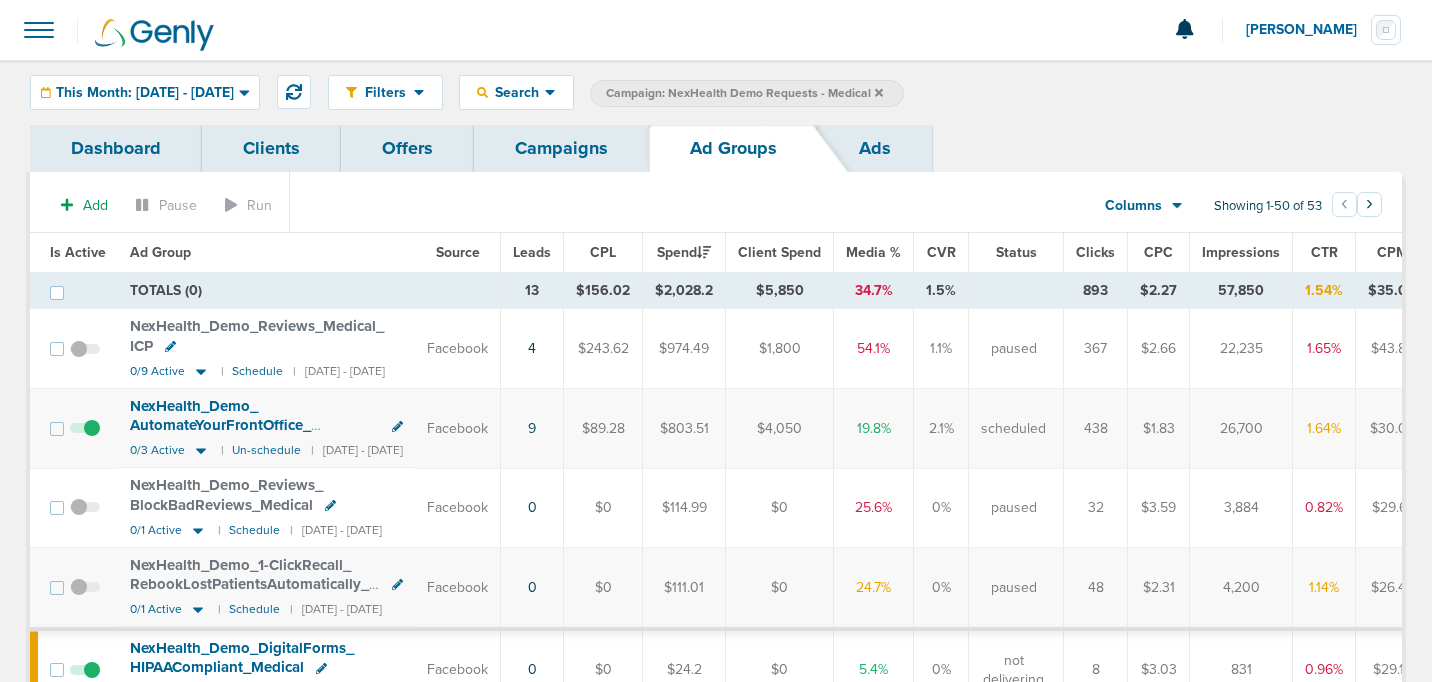 click on "Campaigns" at bounding box center (561, 148) 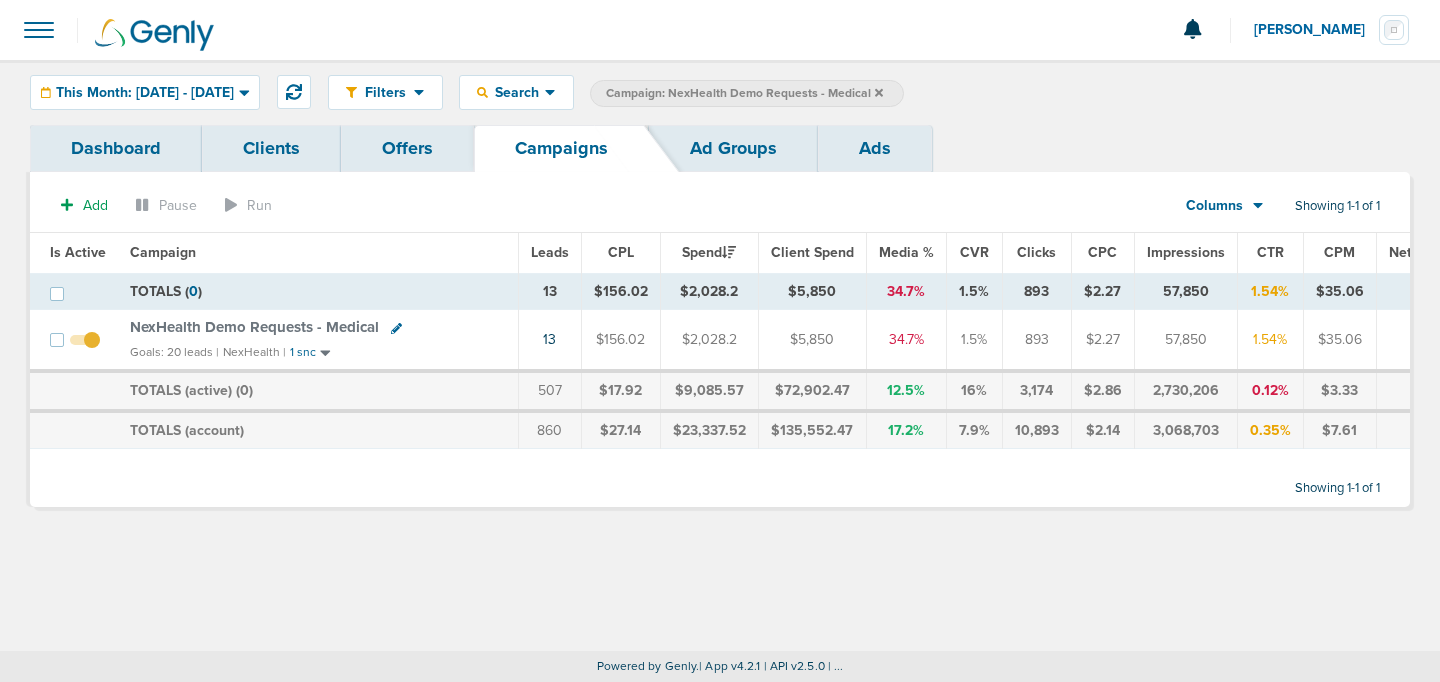 click 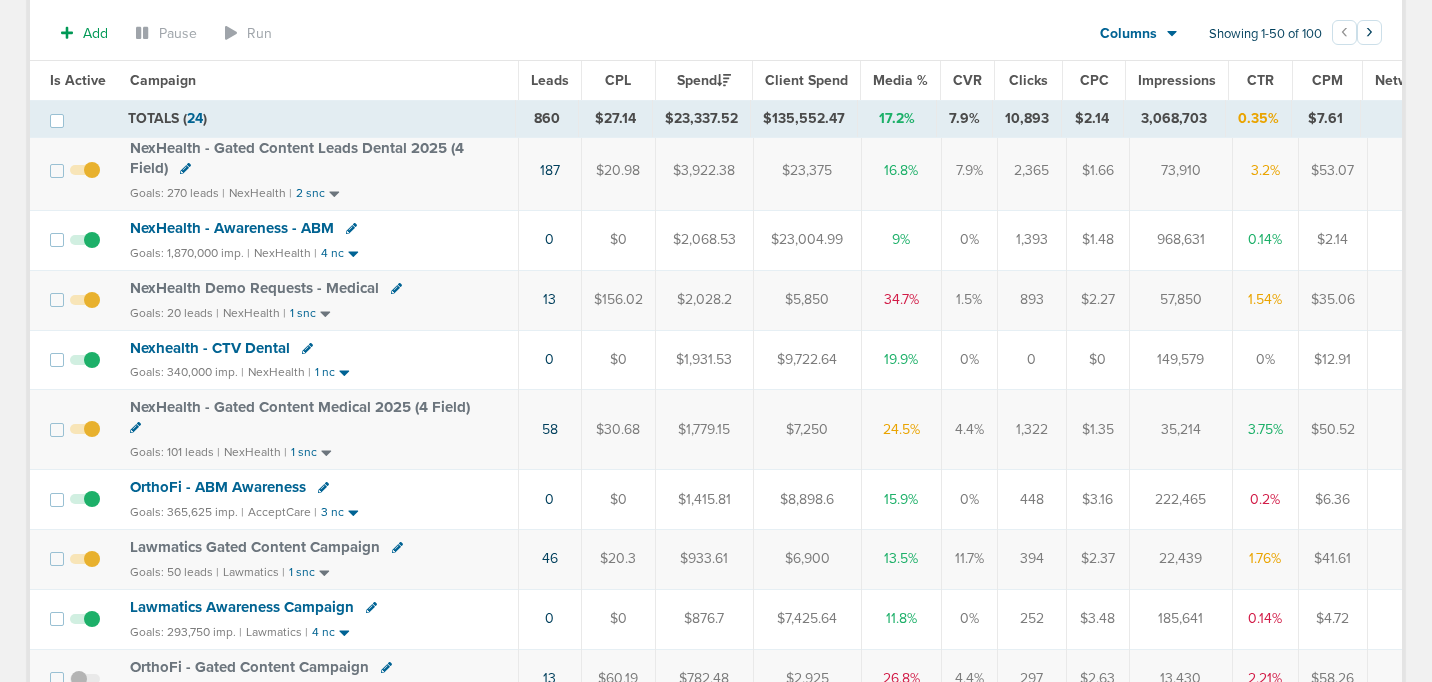 scroll, scrollTop: 251, scrollLeft: 0, axis: vertical 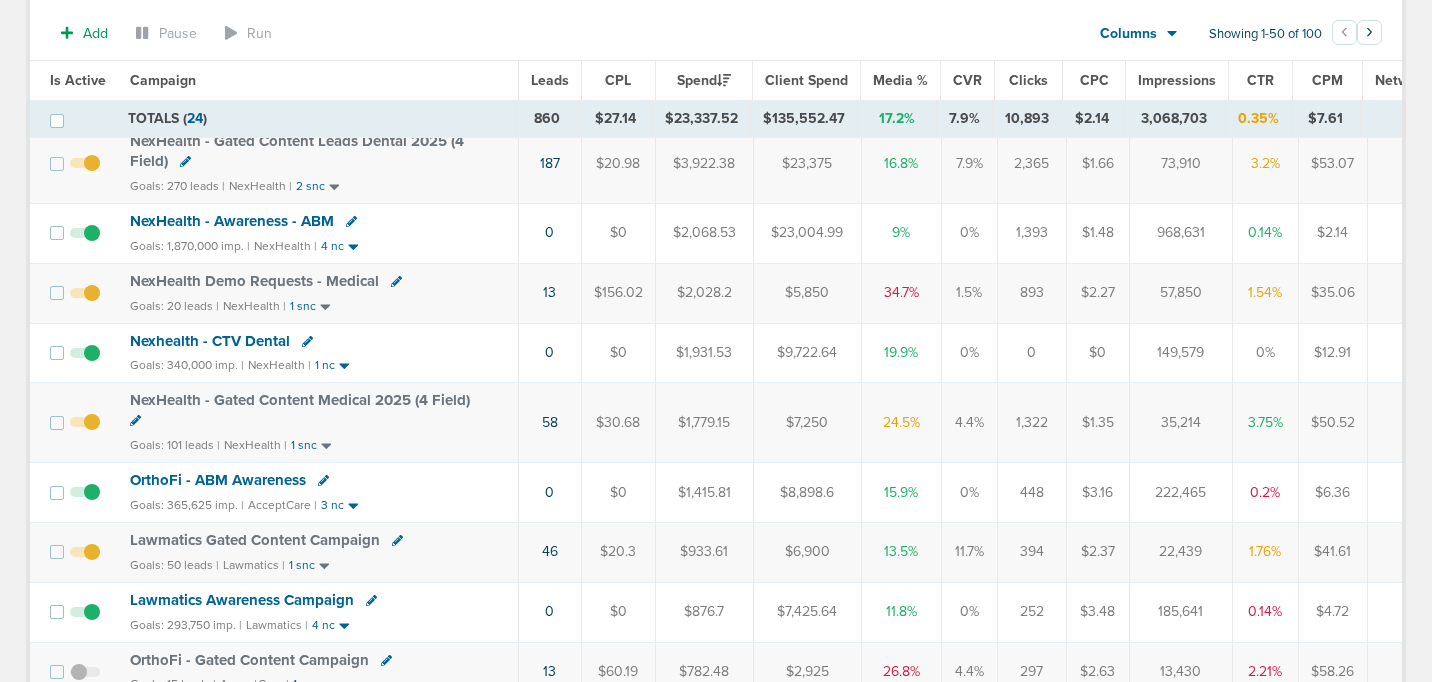click on "NexHealth - Gated Content Medical 2025 (4 Field)" at bounding box center (300, 400) 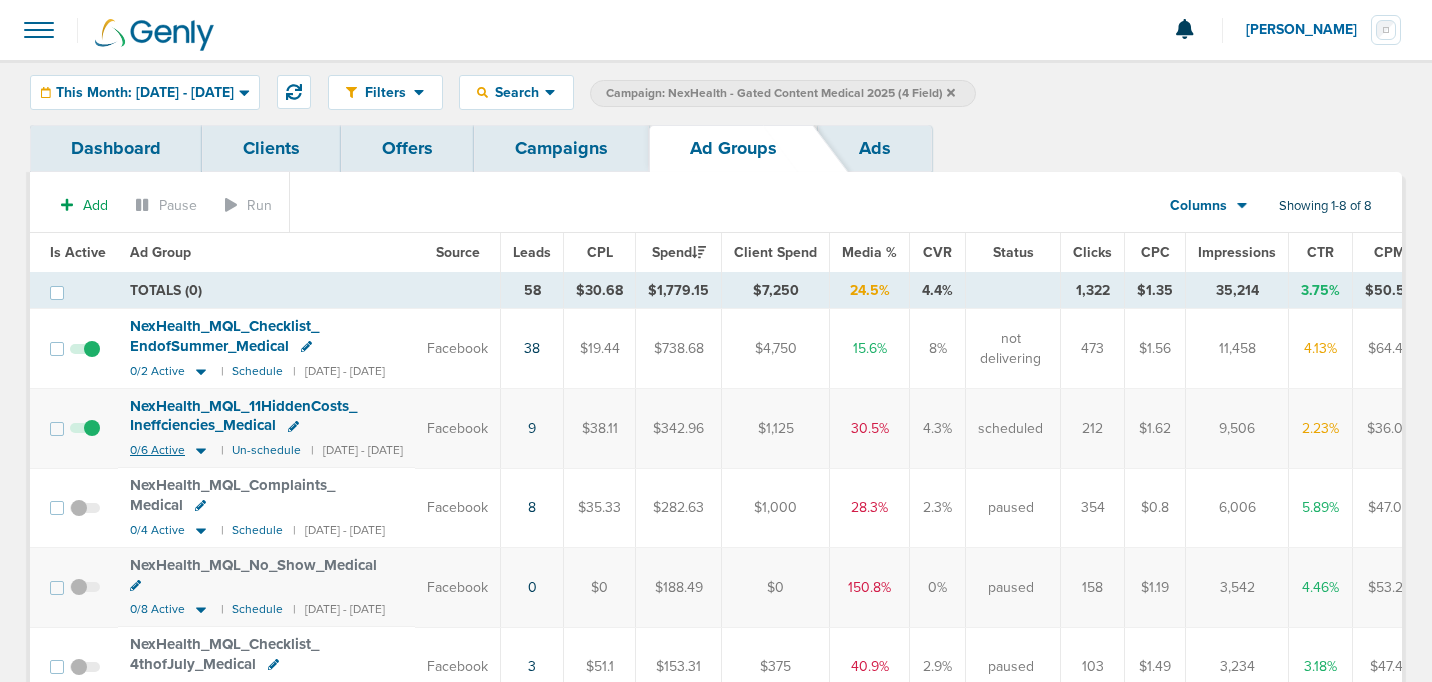 click 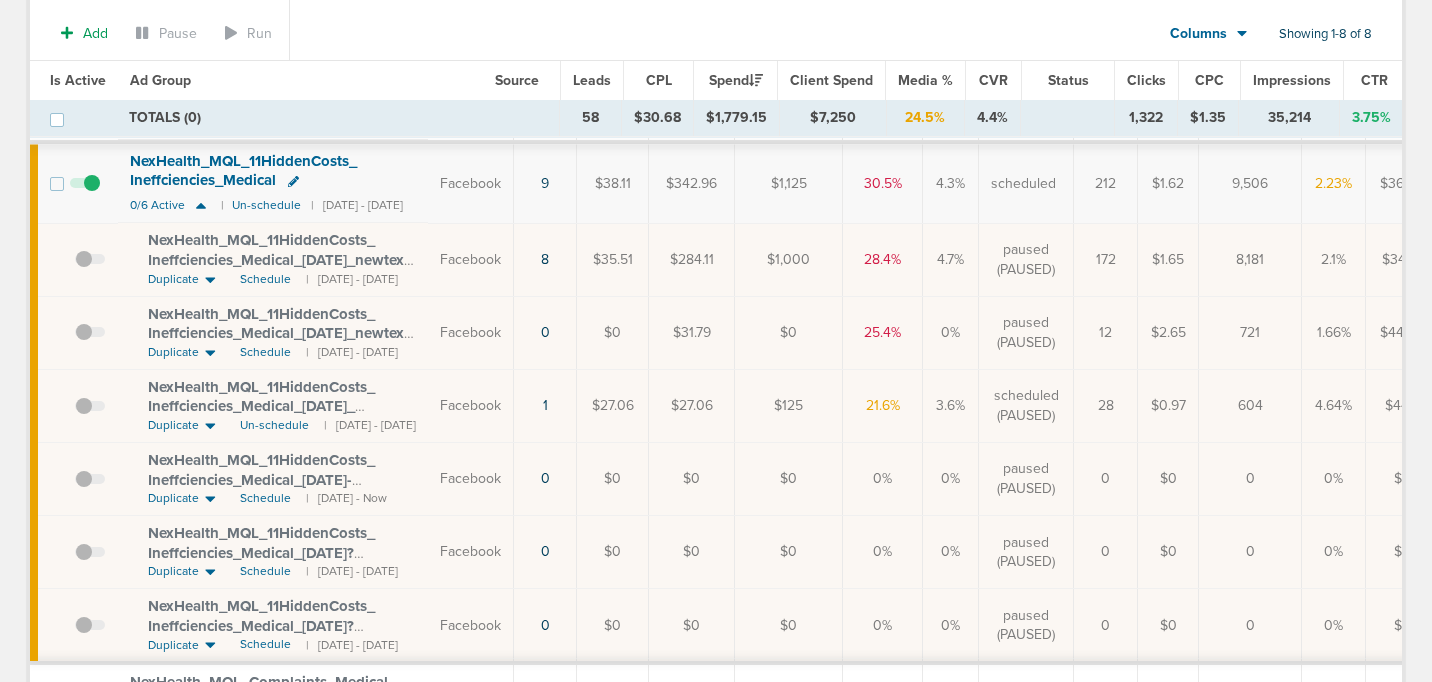 scroll, scrollTop: 260, scrollLeft: 0, axis: vertical 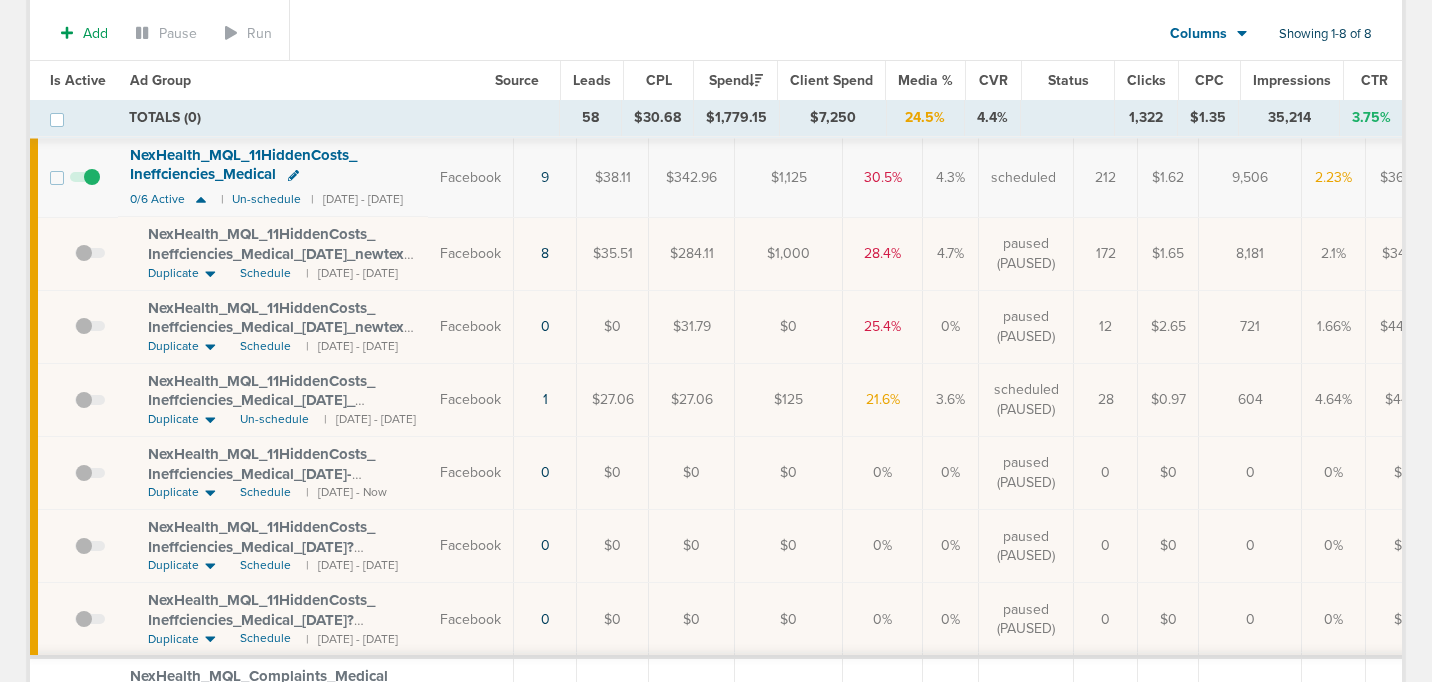 drag, startPoint x: 575, startPoint y: 376, endPoint x: 1370, endPoint y: 408, distance: 795.64374 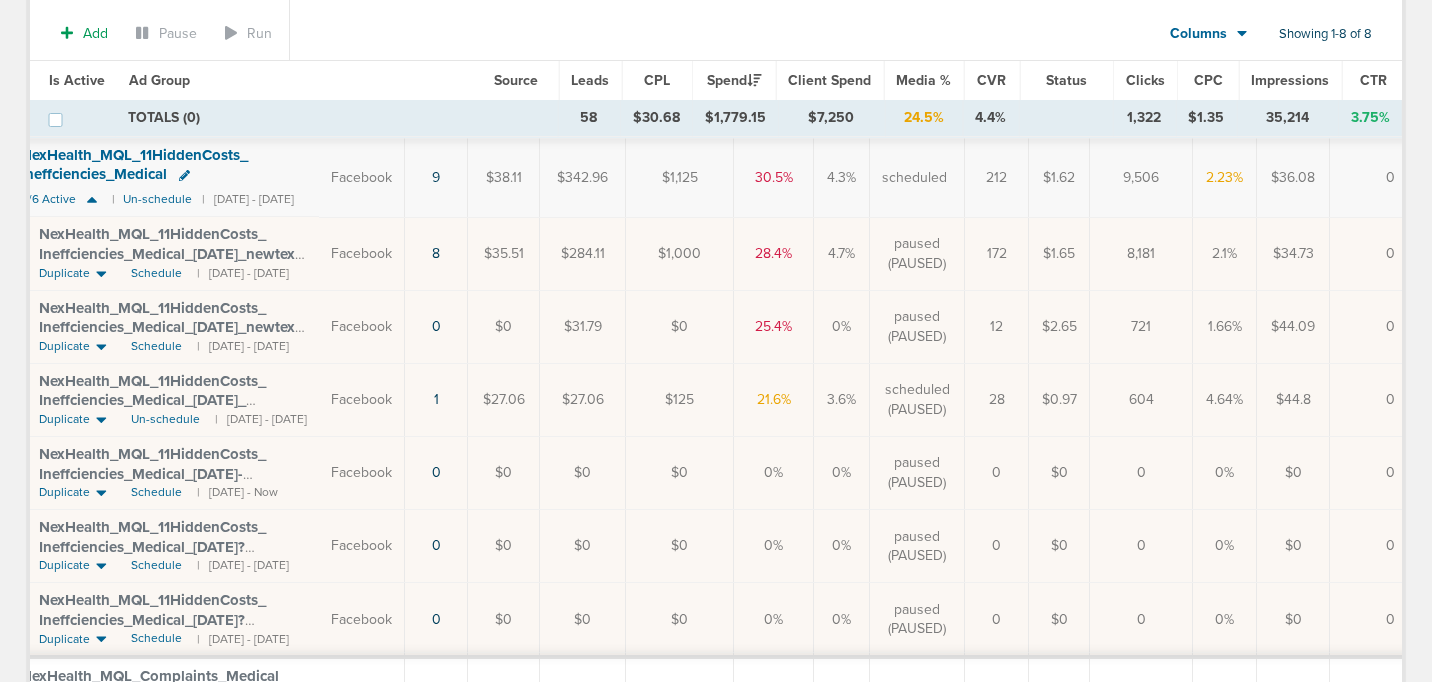 scroll, scrollTop: 0, scrollLeft: 0, axis: both 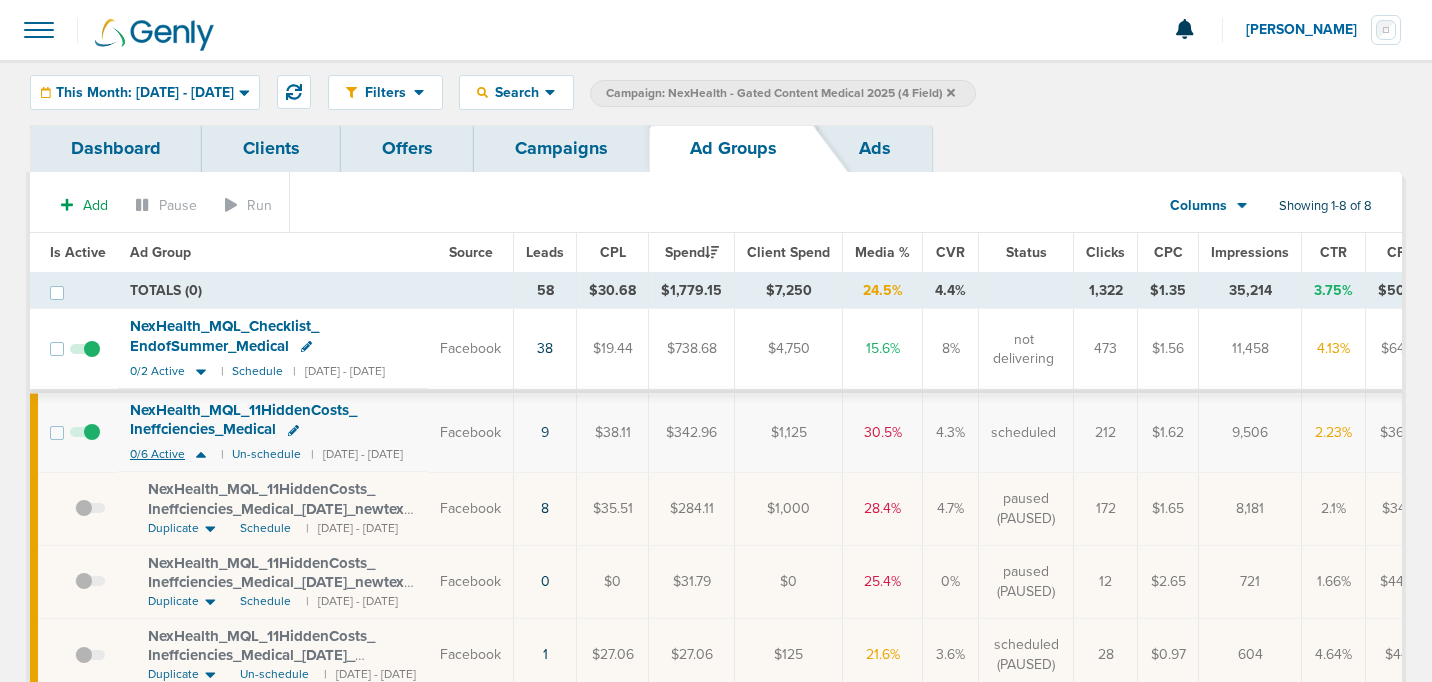 click 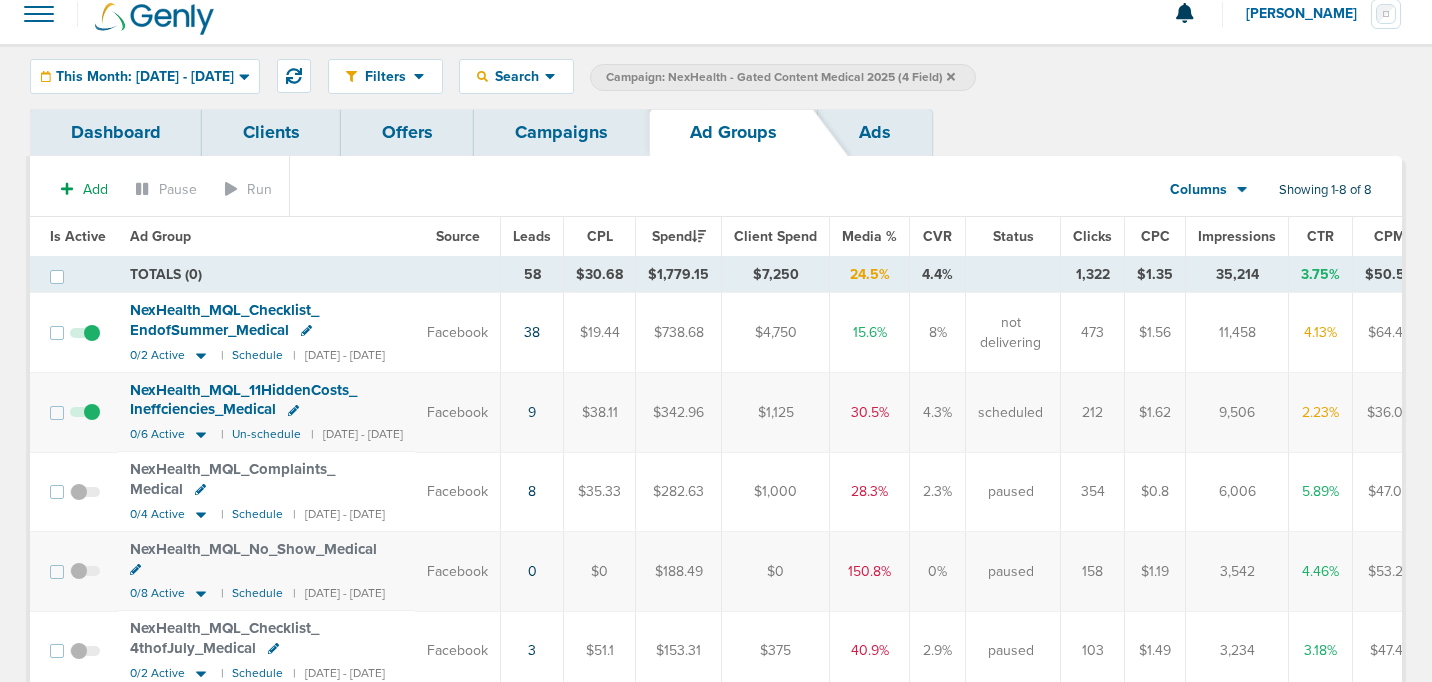 scroll, scrollTop: 0, scrollLeft: 0, axis: both 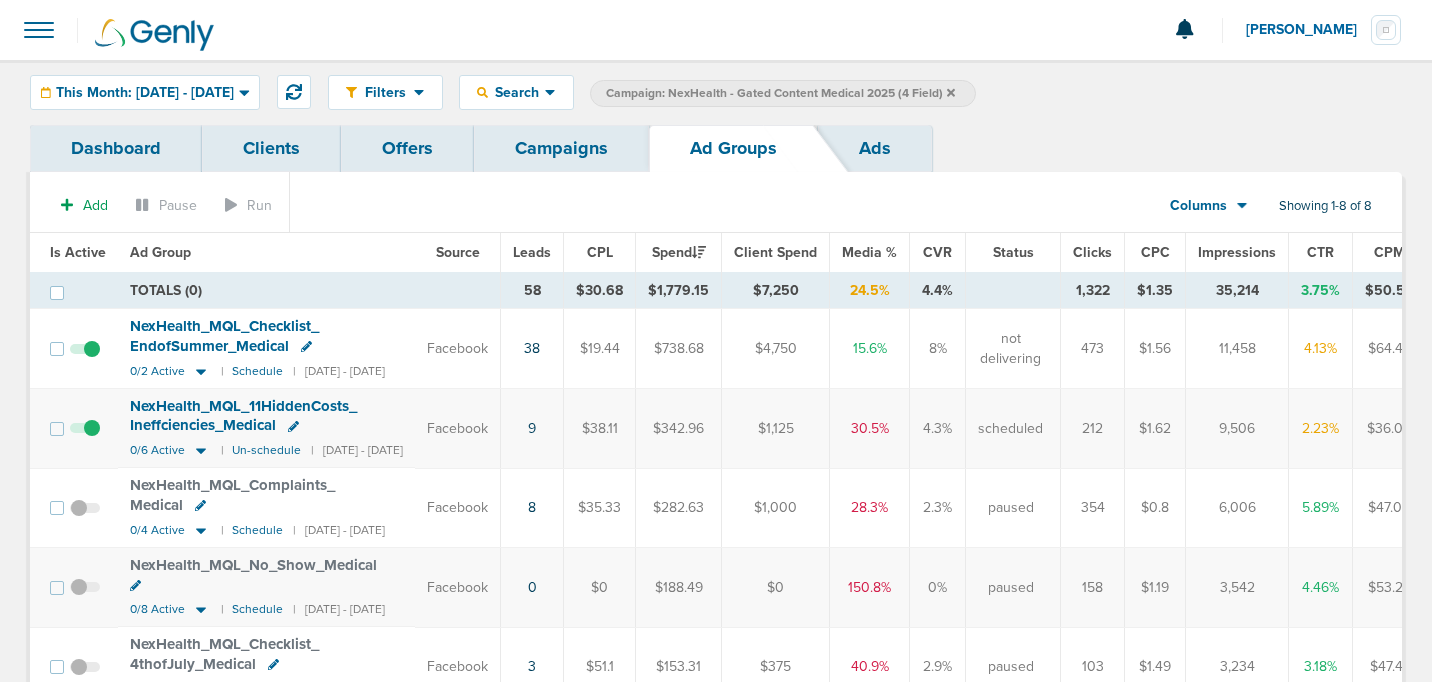 click on "Campaigns" at bounding box center (561, 148) 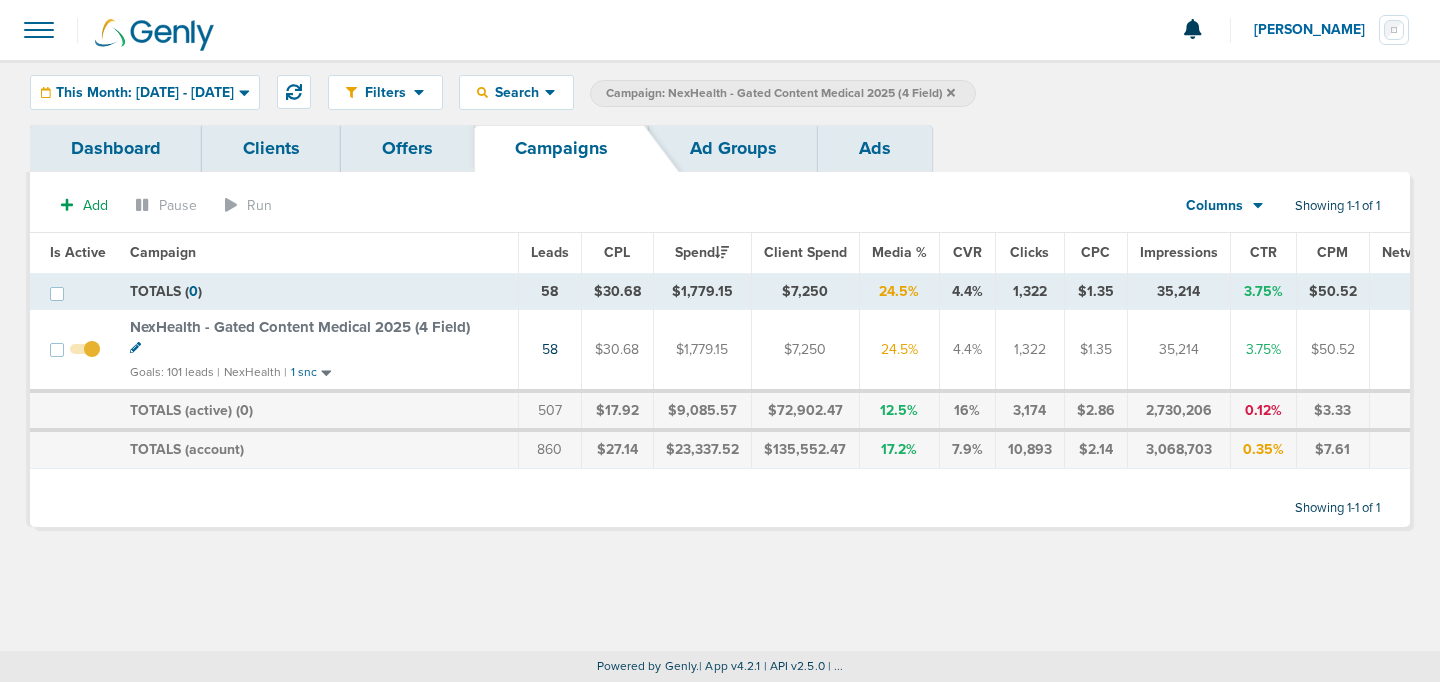 click 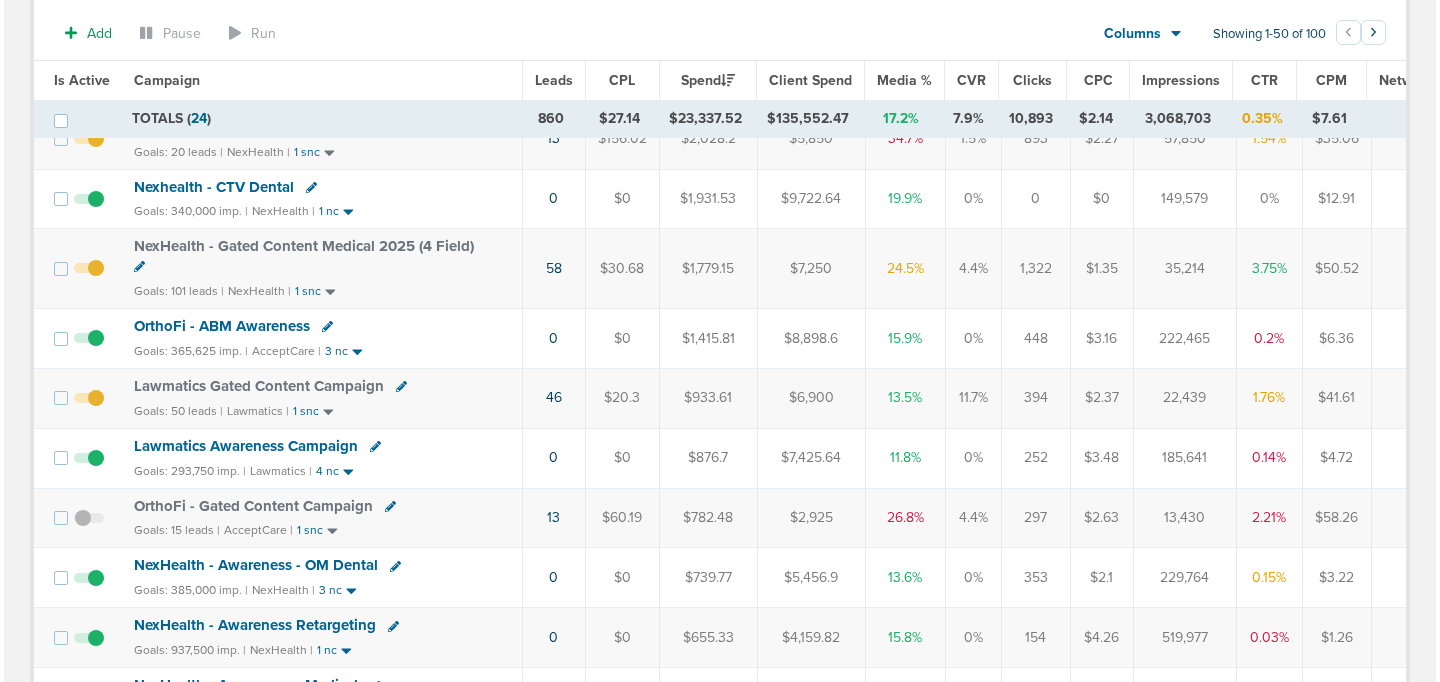 scroll, scrollTop: 406, scrollLeft: 0, axis: vertical 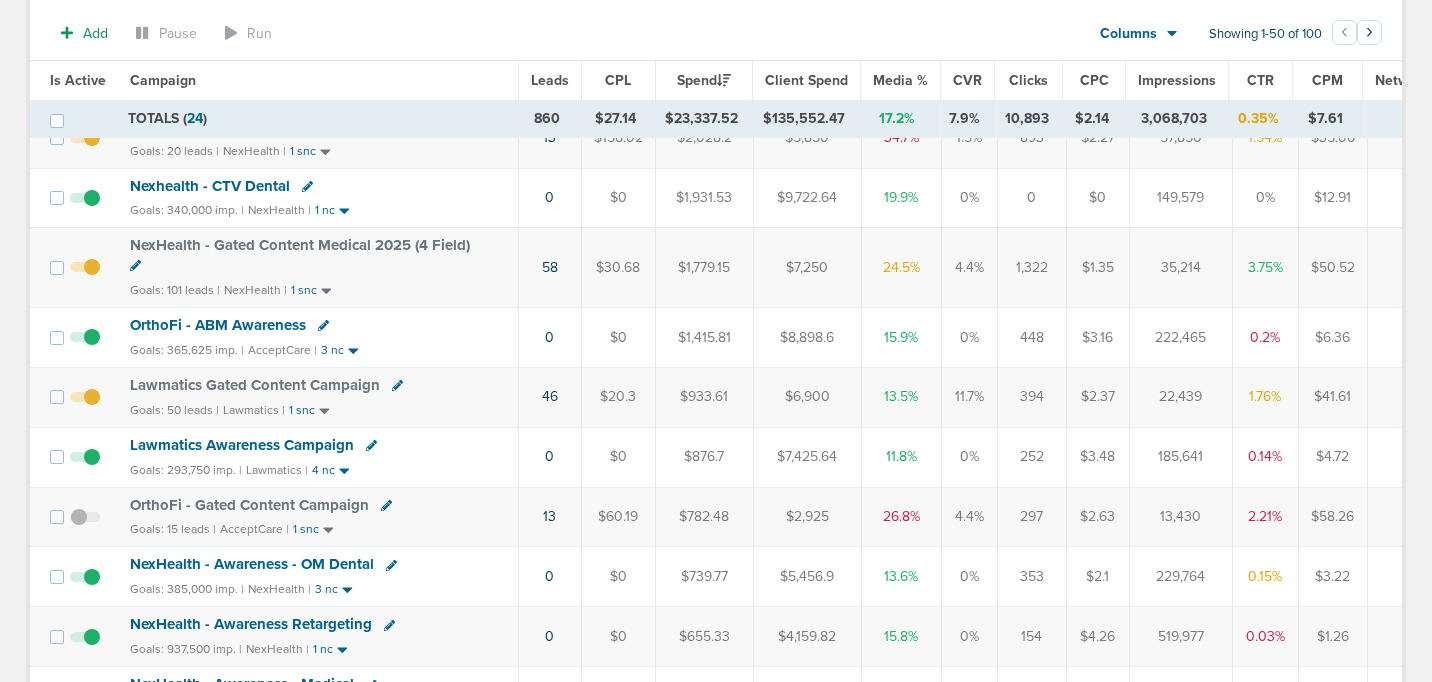 click 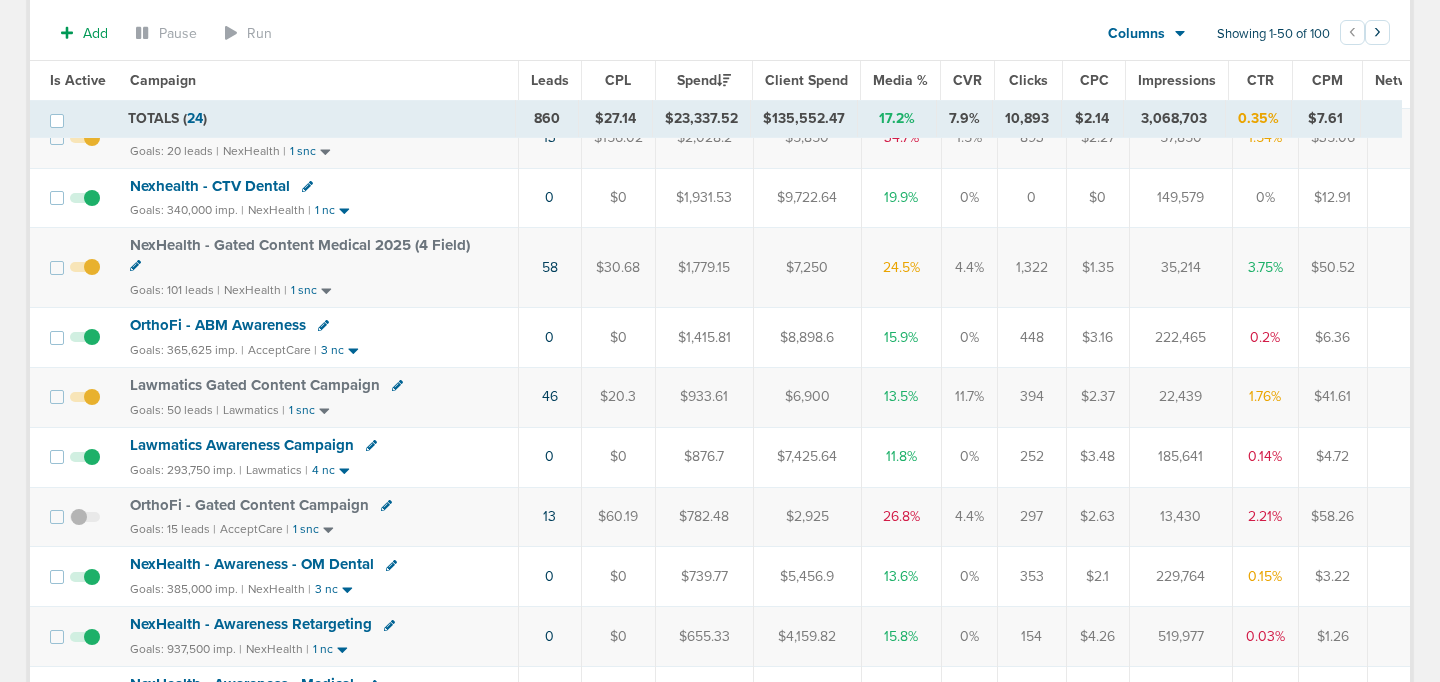 select 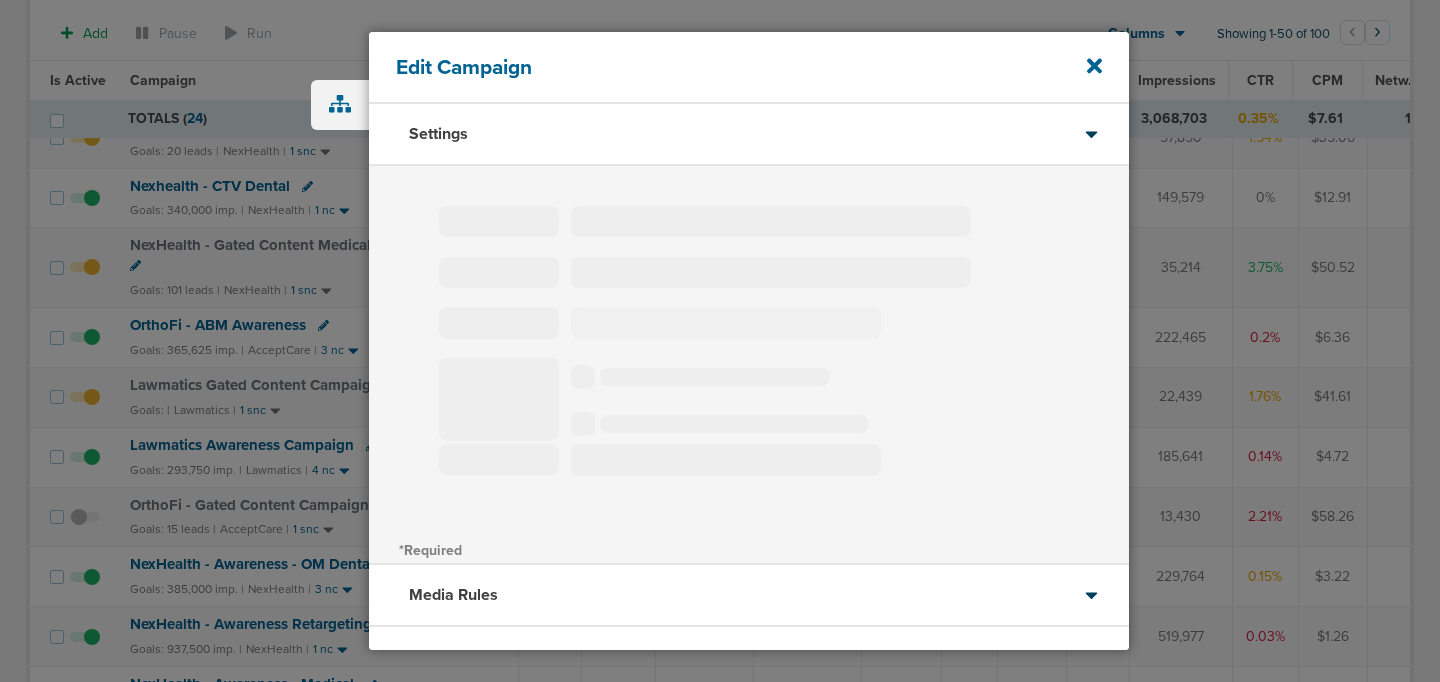 type on "Lawmatics Gated Content Campaign" 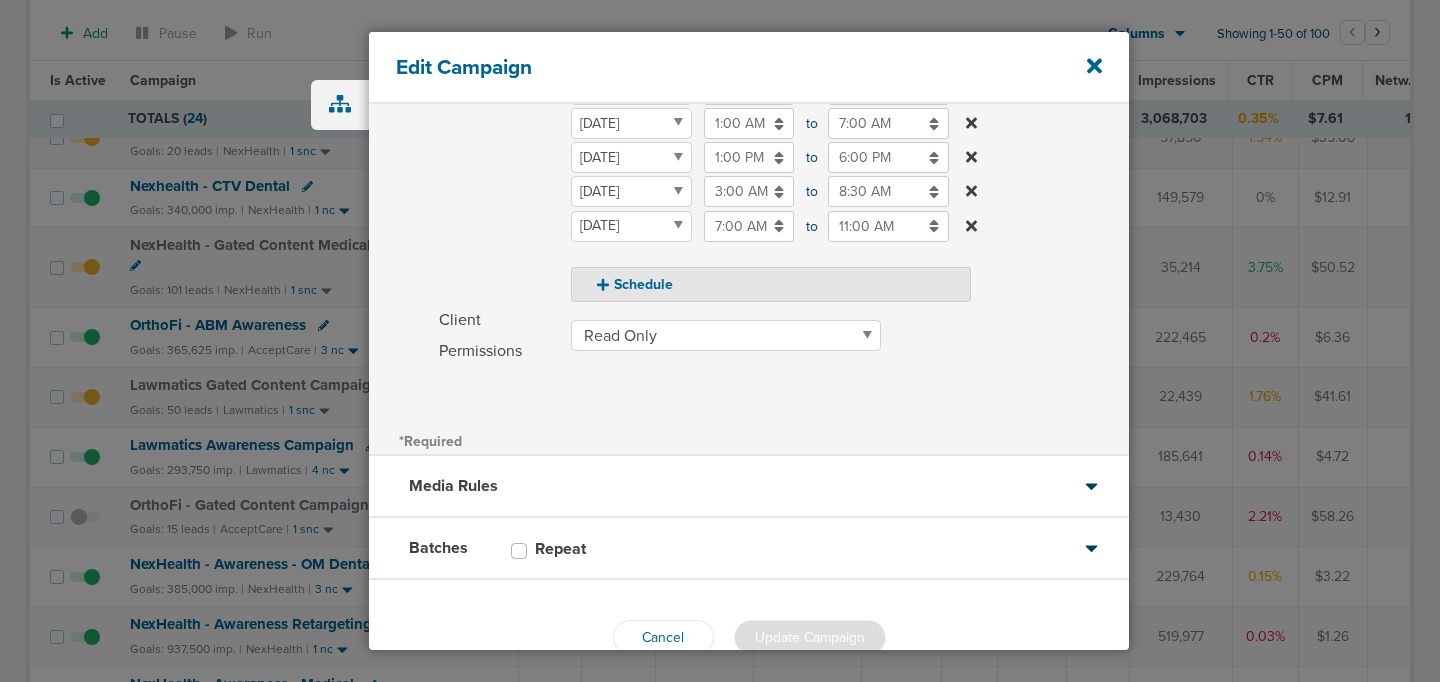 scroll, scrollTop: 454, scrollLeft: 0, axis: vertical 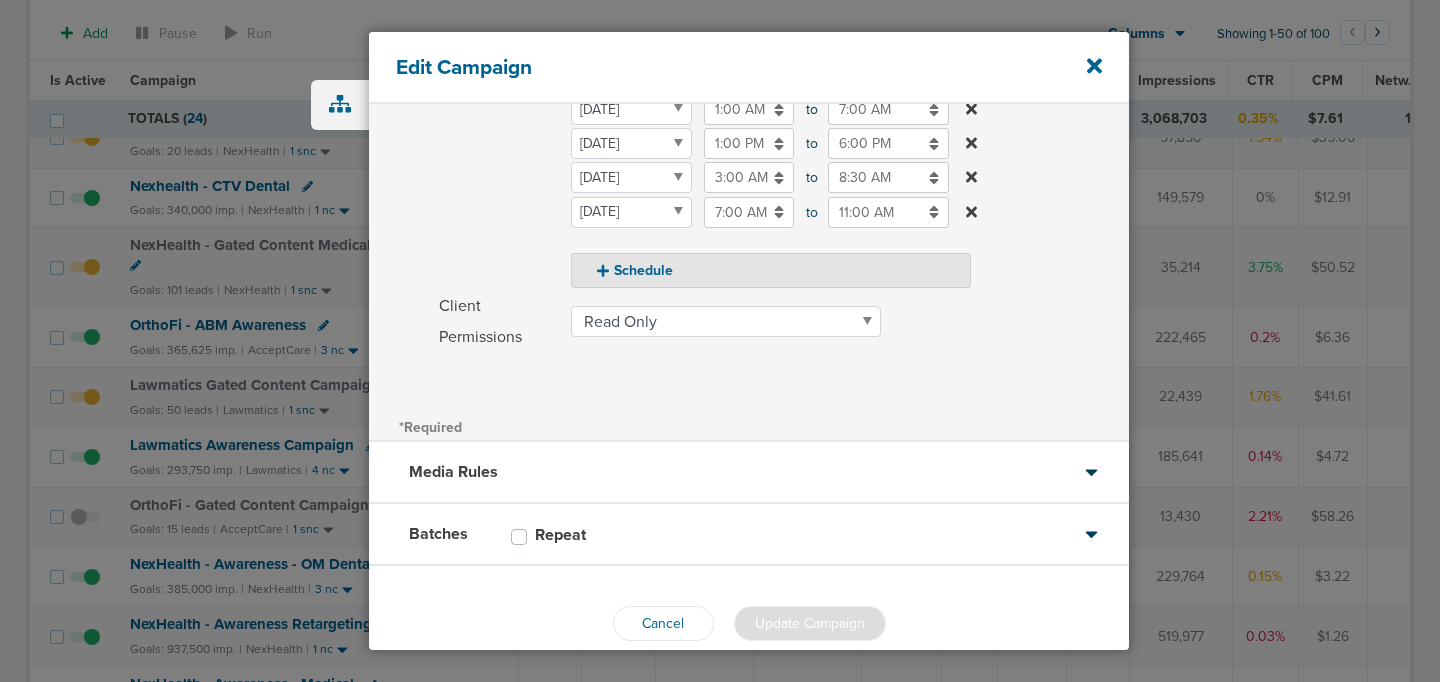 click on "Batches
Repeat" at bounding box center [749, 535] 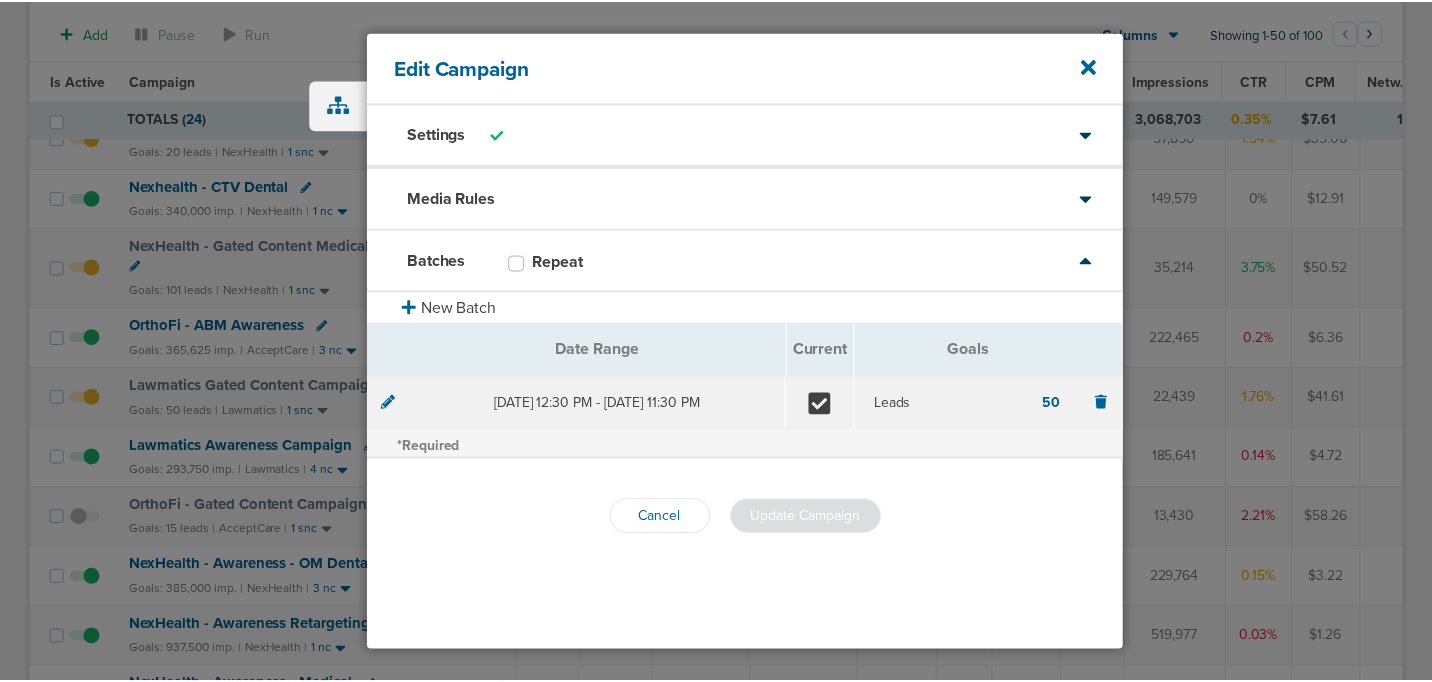 scroll, scrollTop: 0, scrollLeft: 0, axis: both 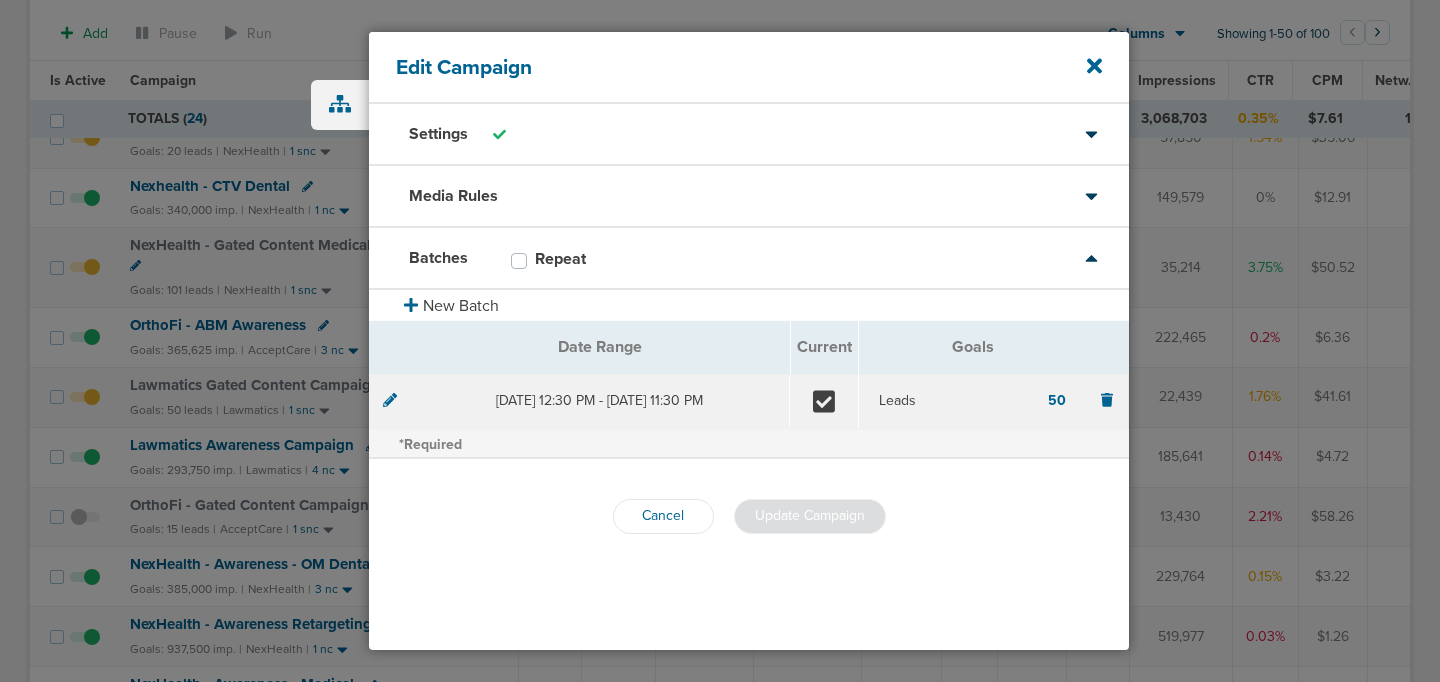 click on "Media Rules" at bounding box center (749, 197) 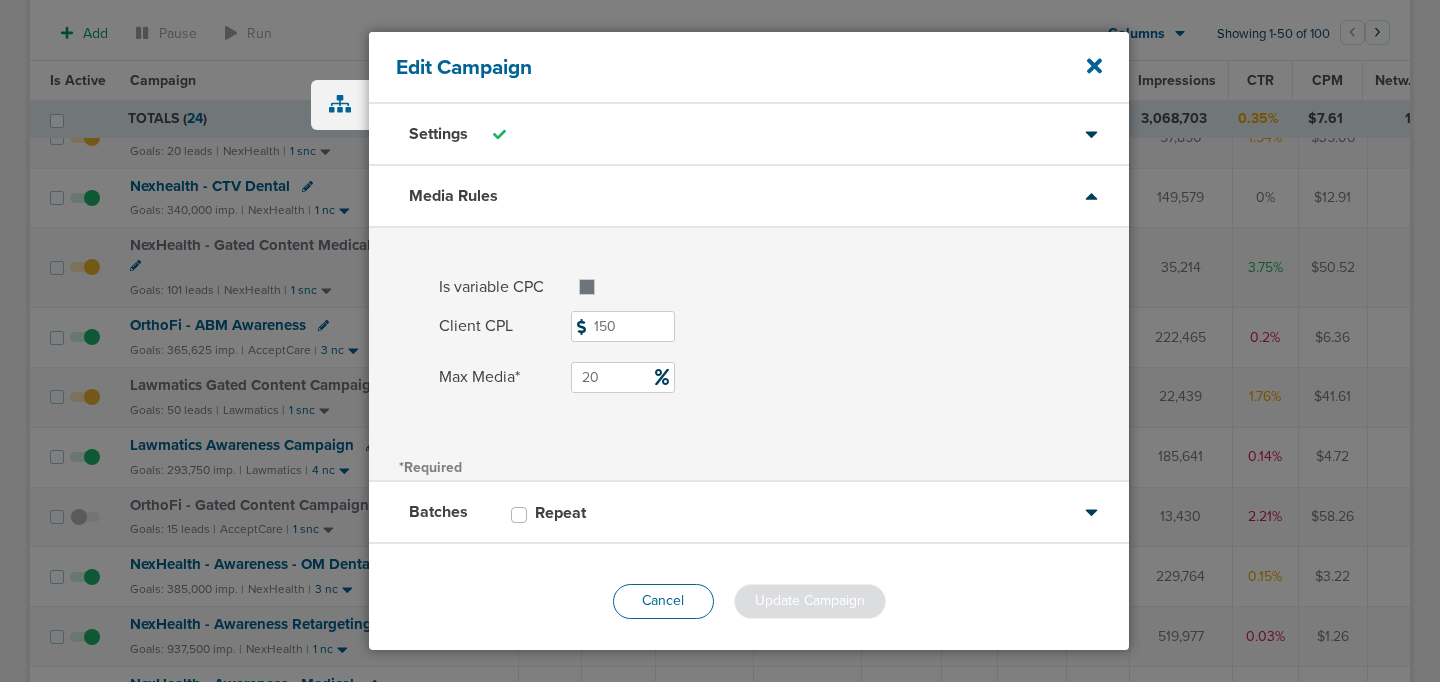 click on "Cancel" at bounding box center [663, 601] 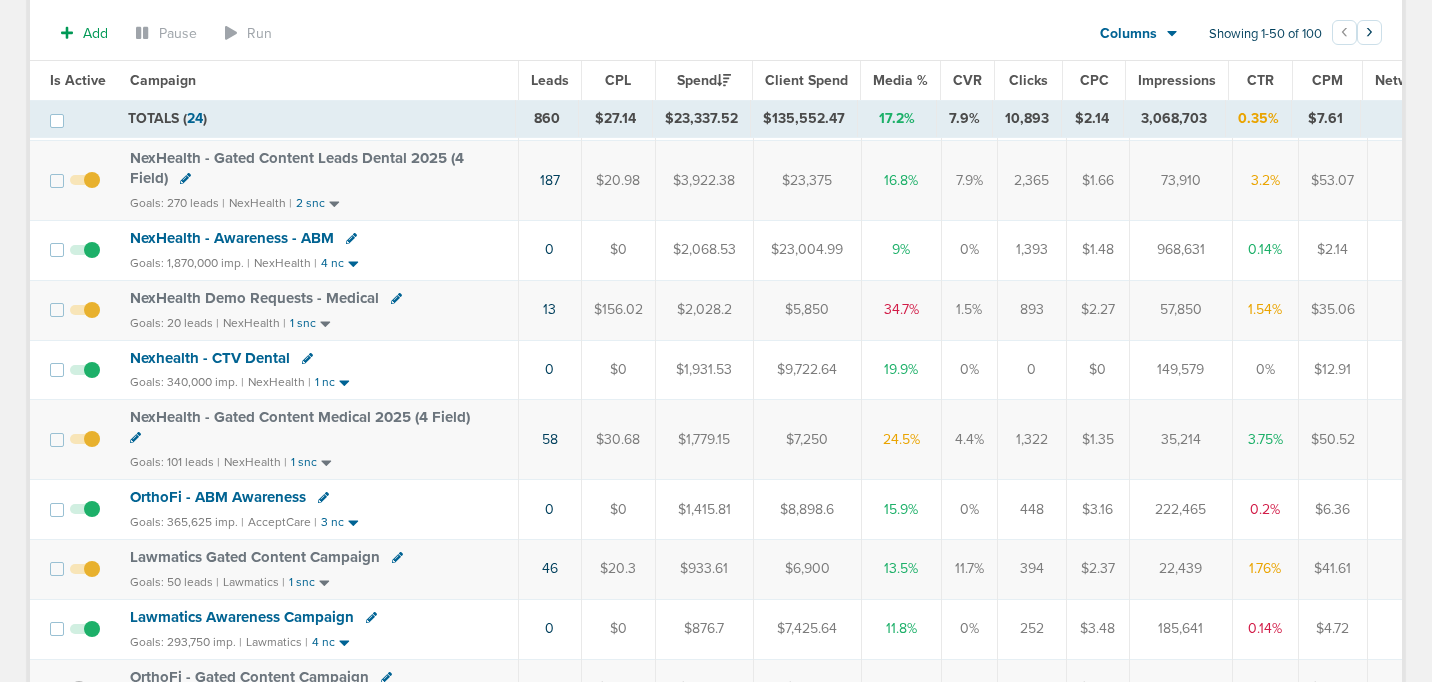 scroll, scrollTop: 248, scrollLeft: 0, axis: vertical 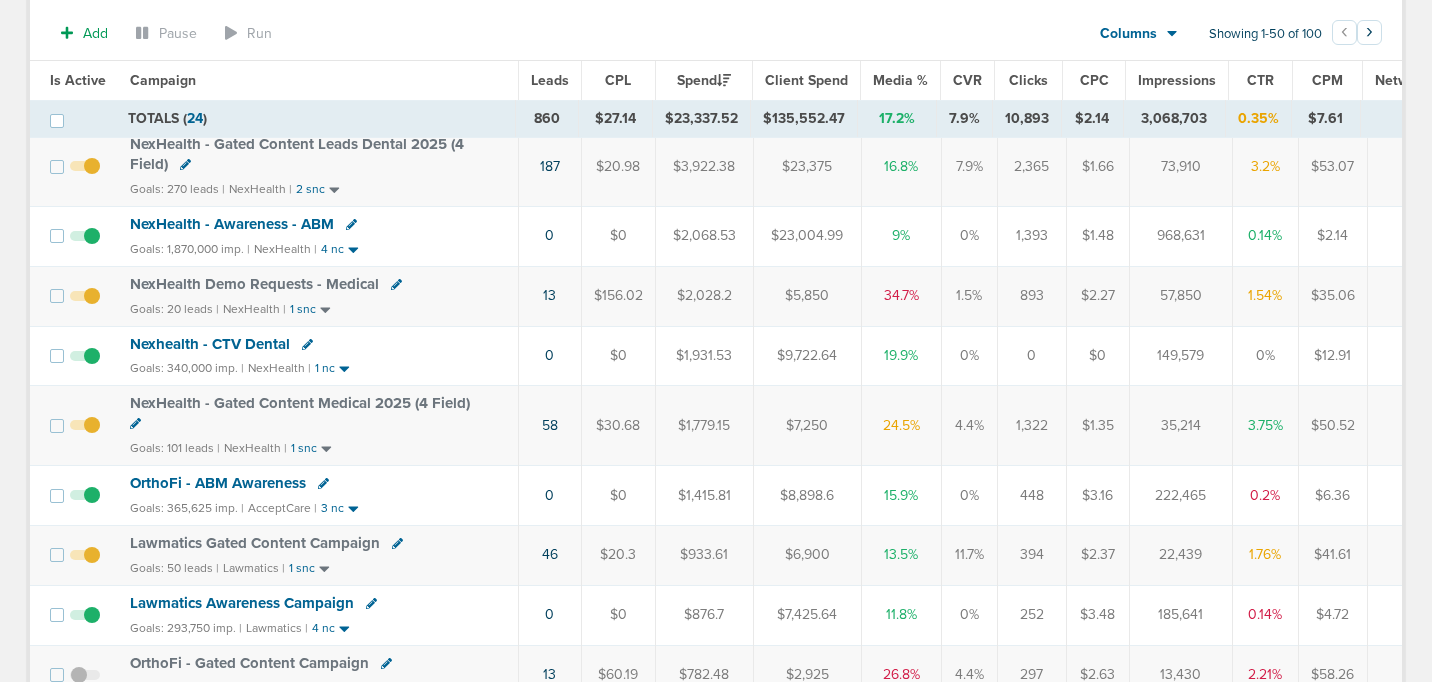 click on "Lawmatics Gated Content Campaign" at bounding box center (255, 543) 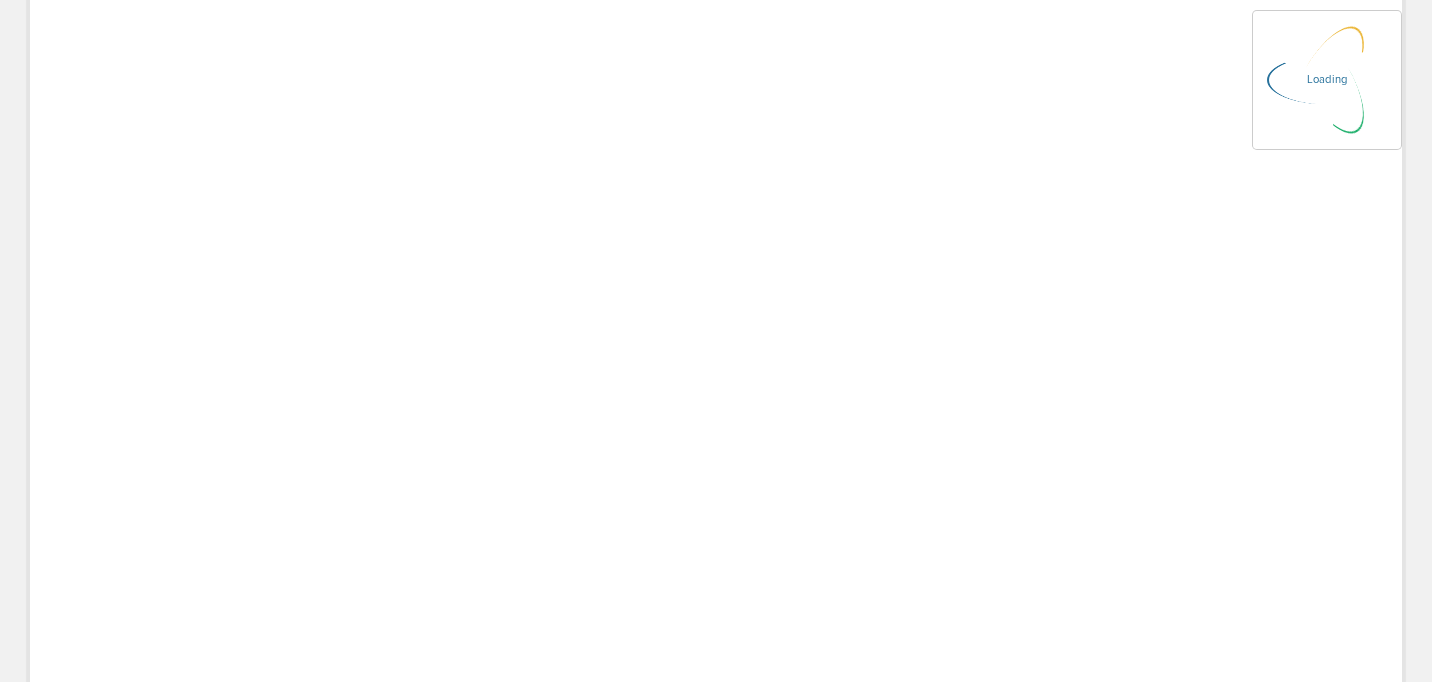 scroll, scrollTop: 0, scrollLeft: 0, axis: both 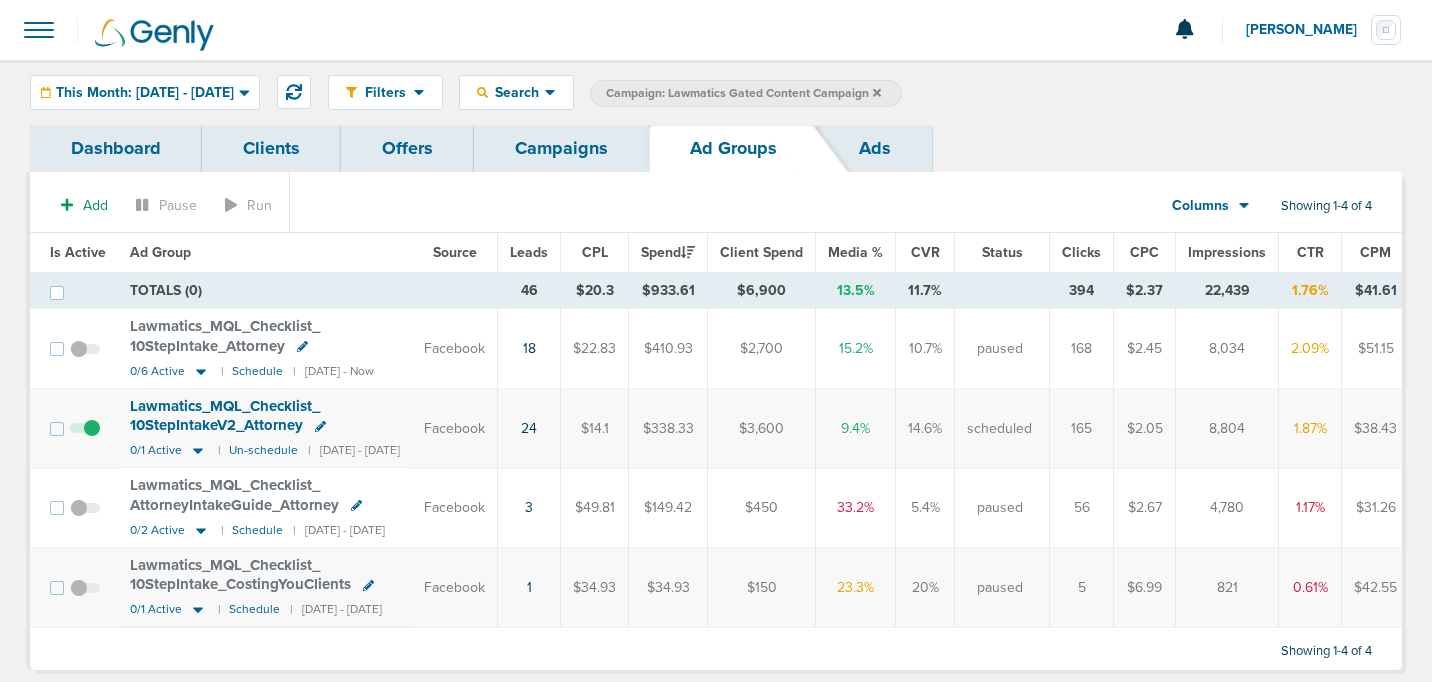 click on "Campaigns" at bounding box center (561, 148) 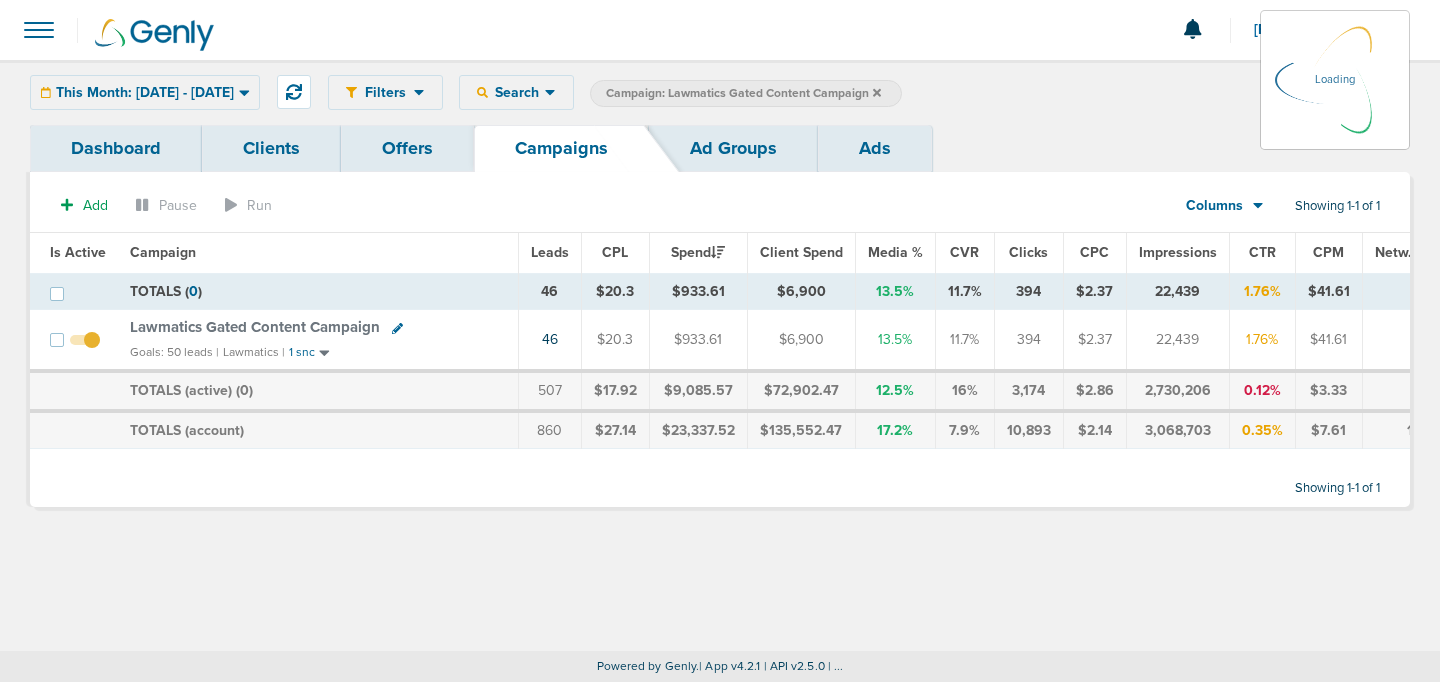 click 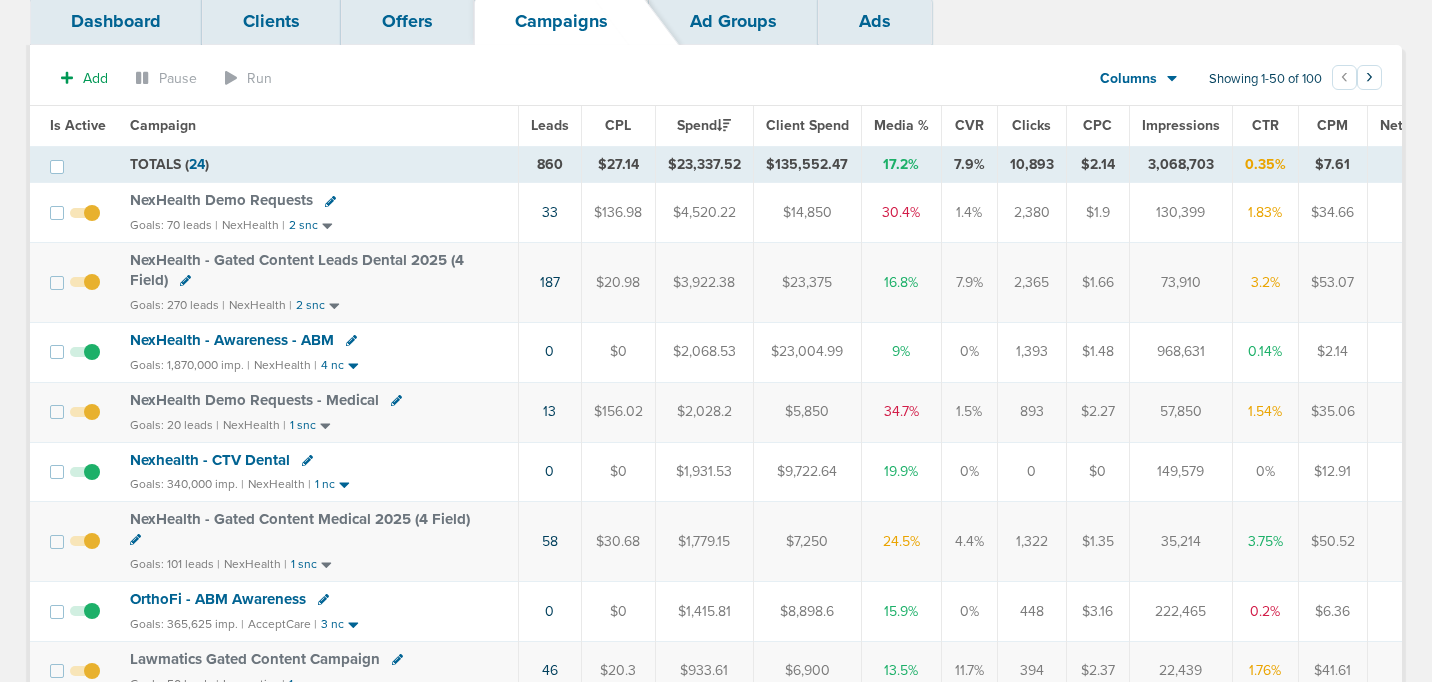 scroll, scrollTop: 0, scrollLeft: 0, axis: both 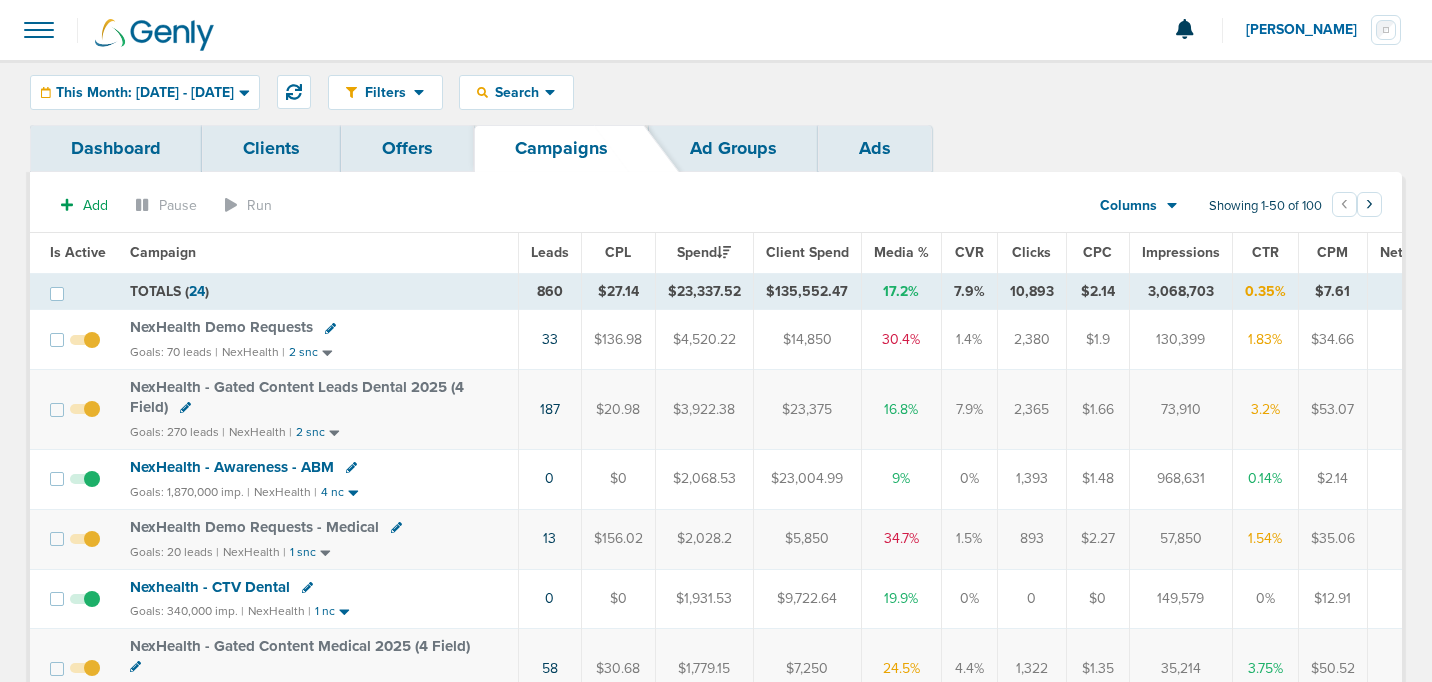 click at bounding box center [716, 30] 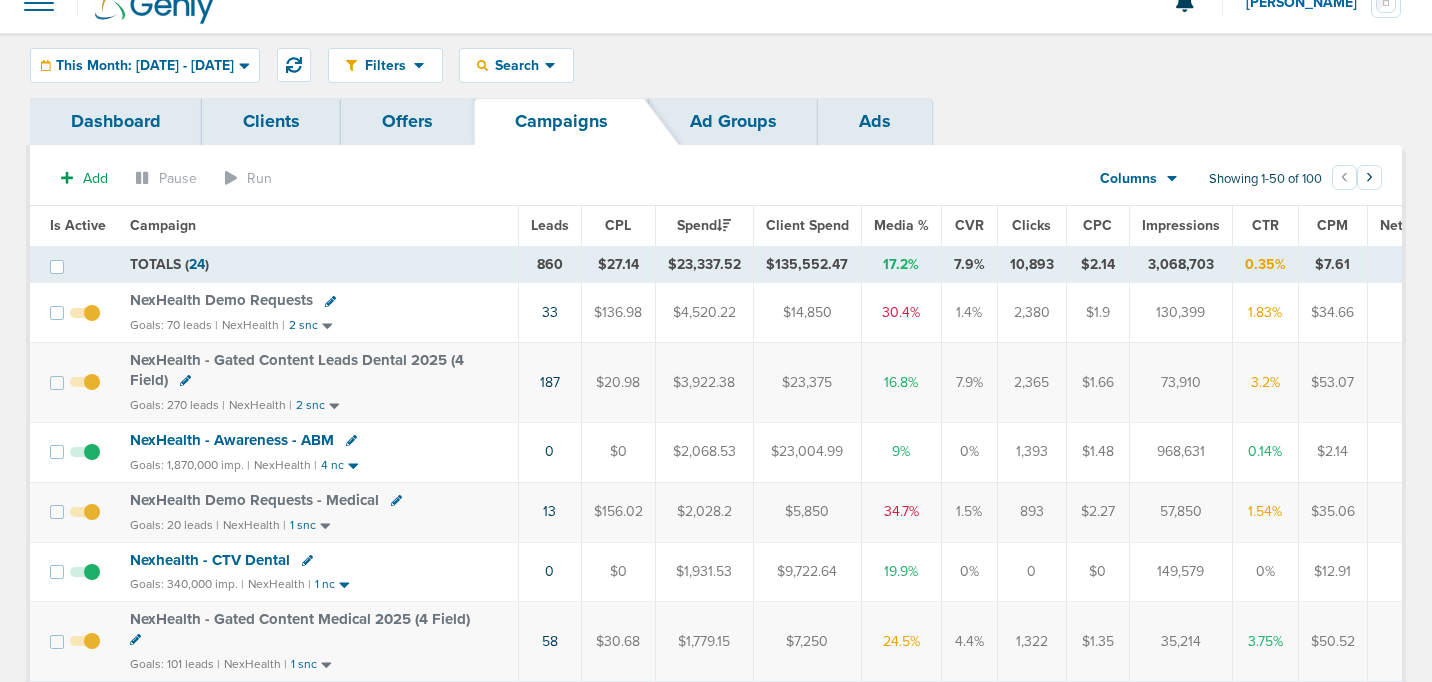 scroll, scrollTop: 0, scrollLeft: 0, axis: both 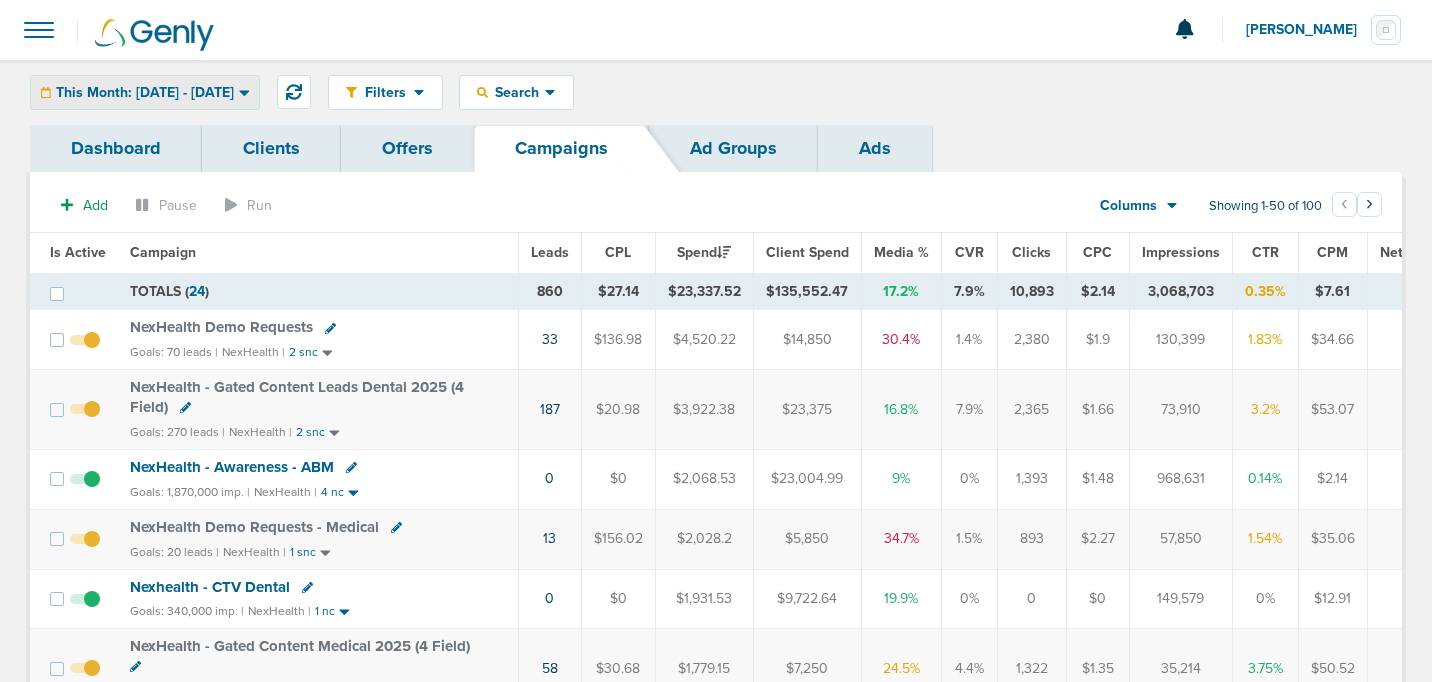 click on "This Month: [DATE] - [DATE]" at bounding box center [145, 92] 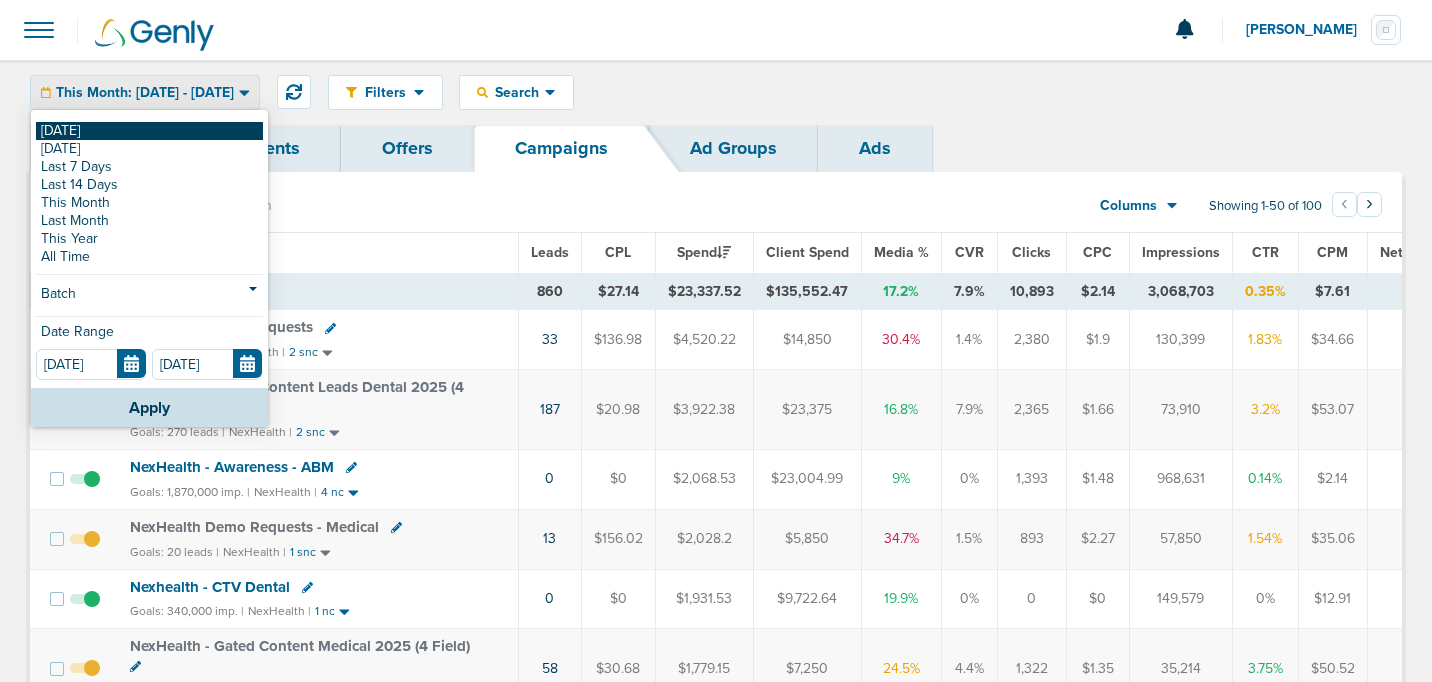 click on "[DATE]" at bounding box center (149, 131) 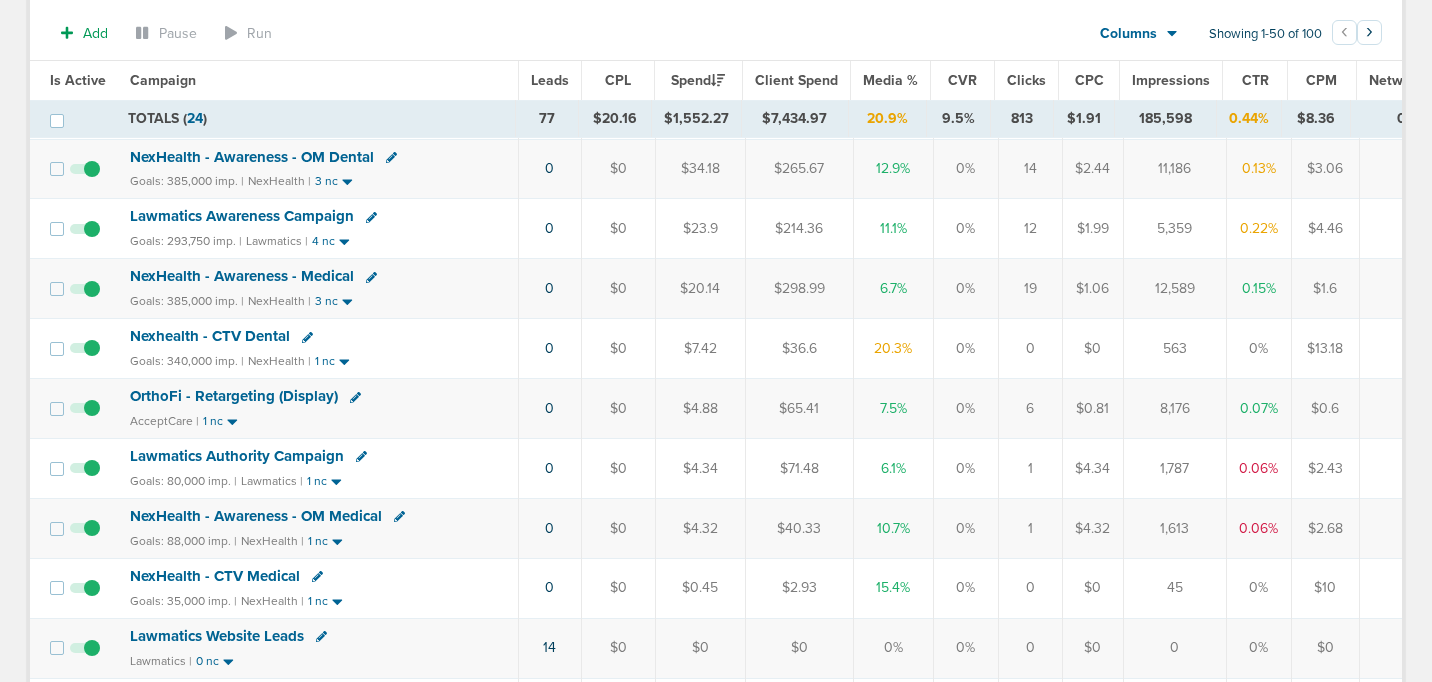 scroll, scrollTop: 0, scrollLeft: 0, axis: both 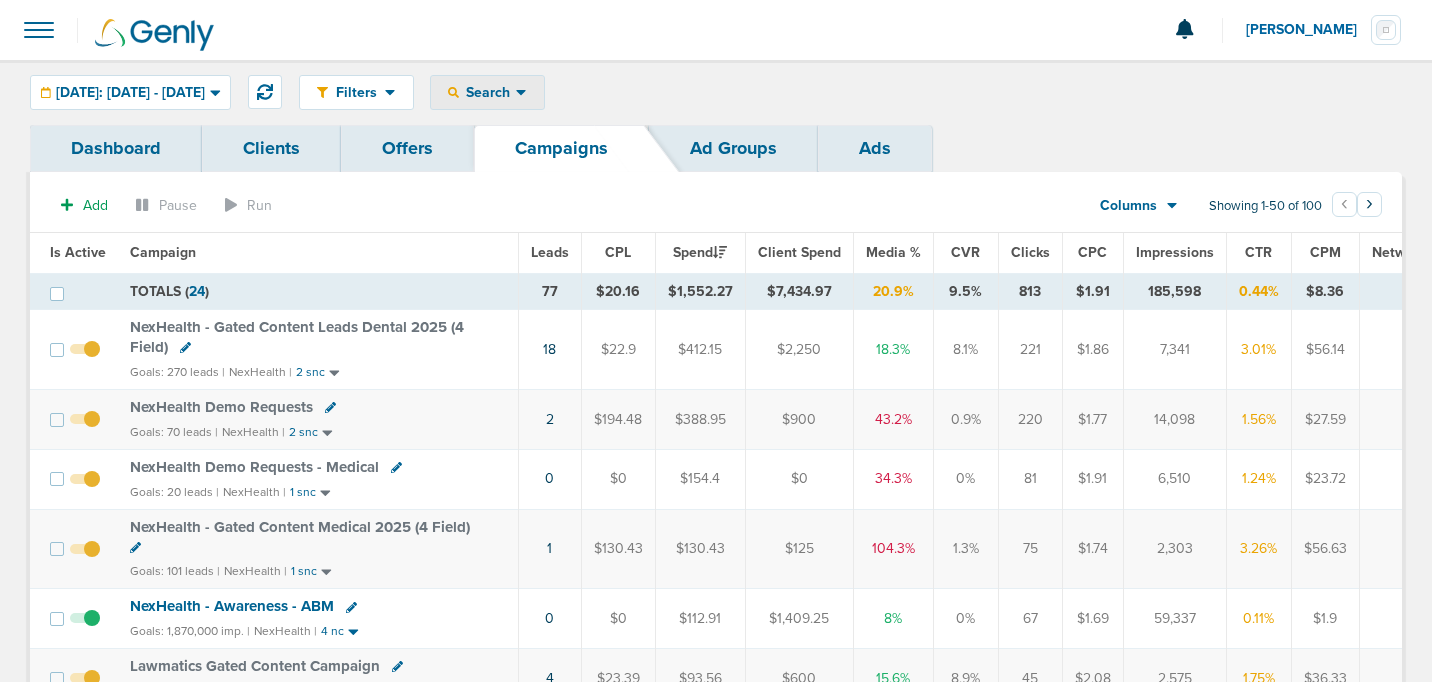 click 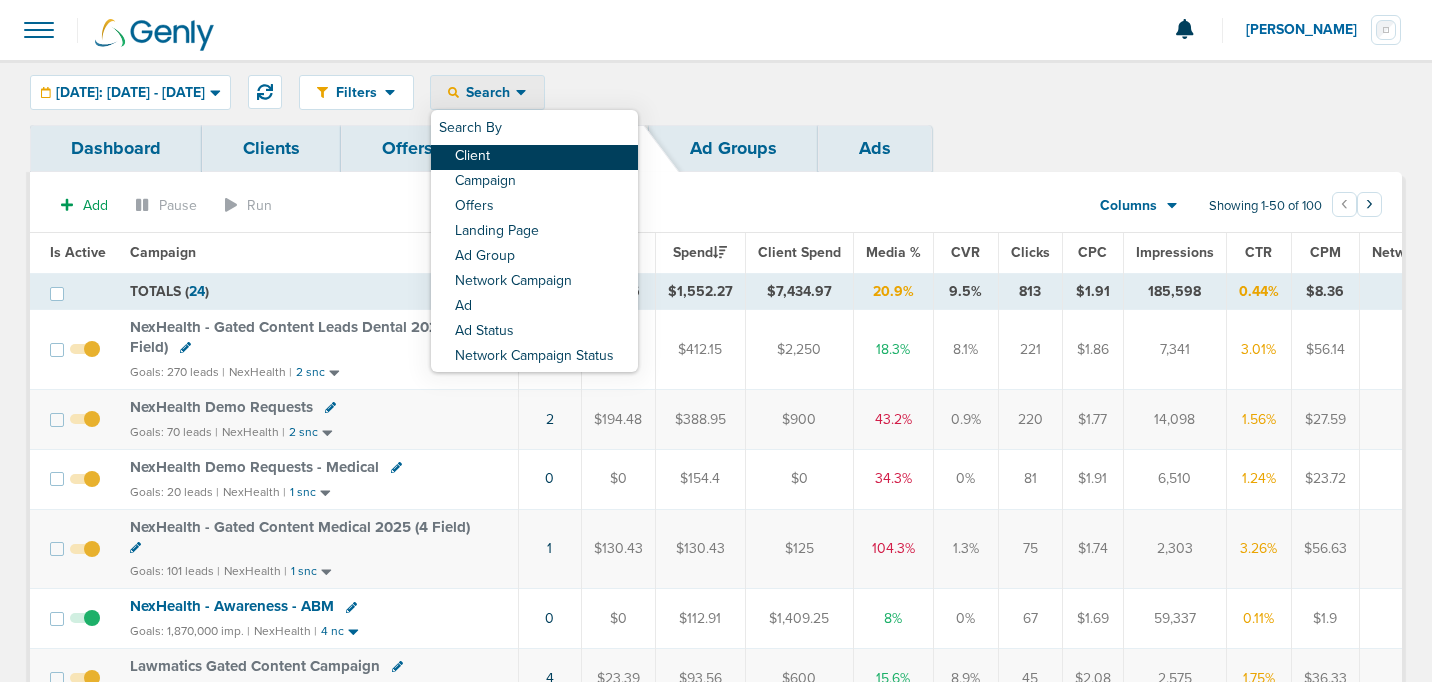 click on "Client" at bounding box center (534, 157) 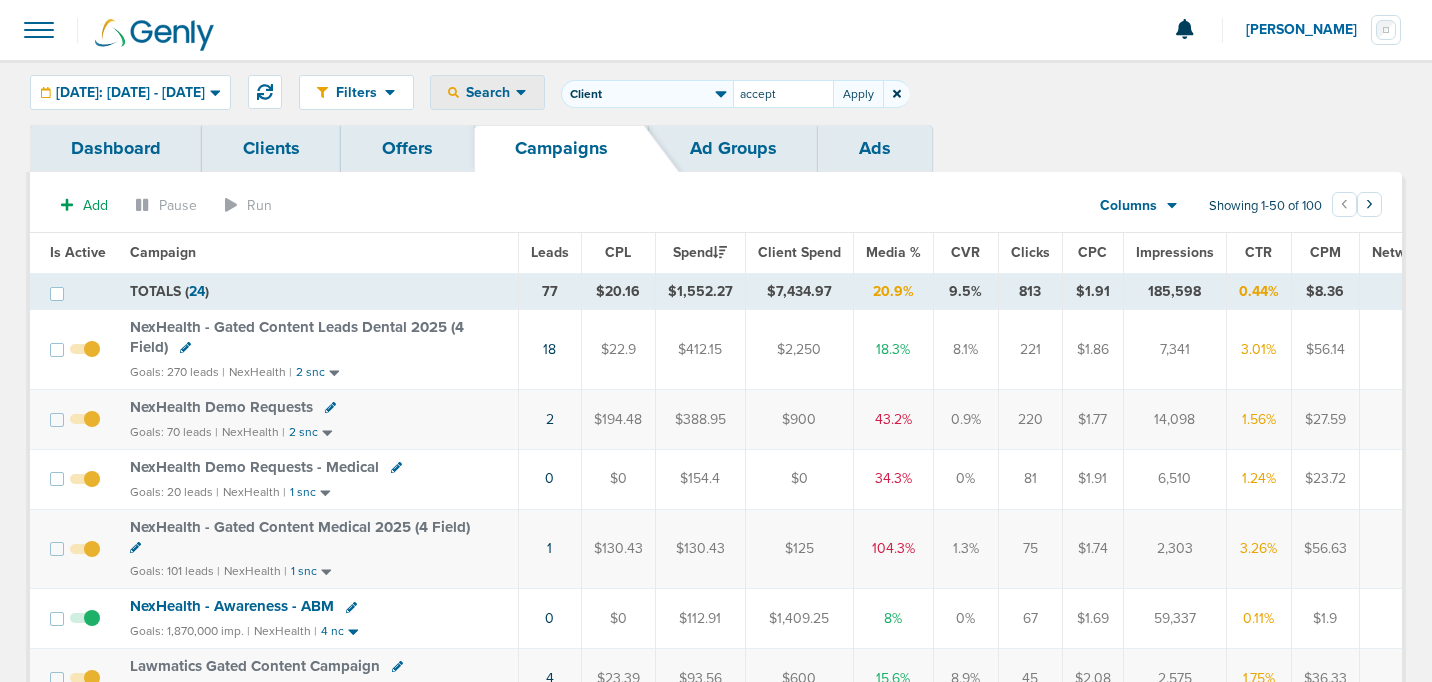type on "accept" 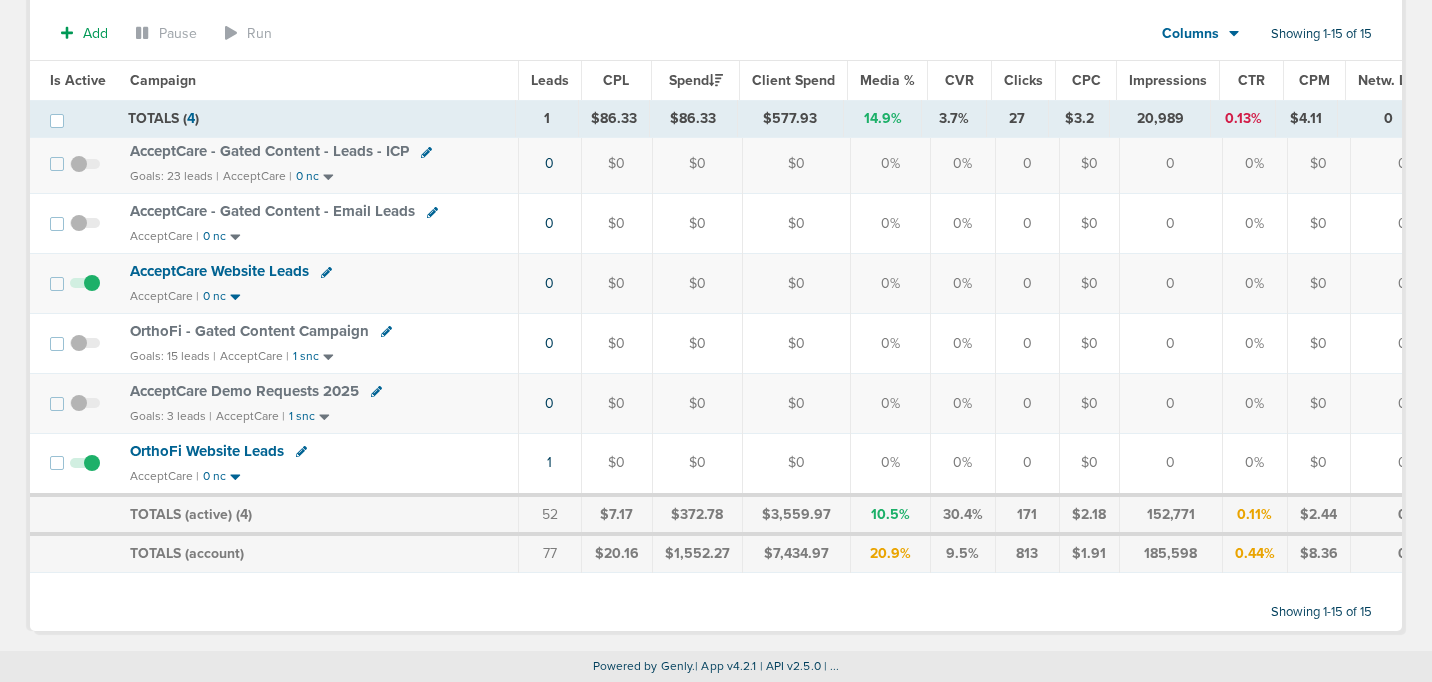 scroll, scrollTop: 0, scrollLeft: 0, axis: both 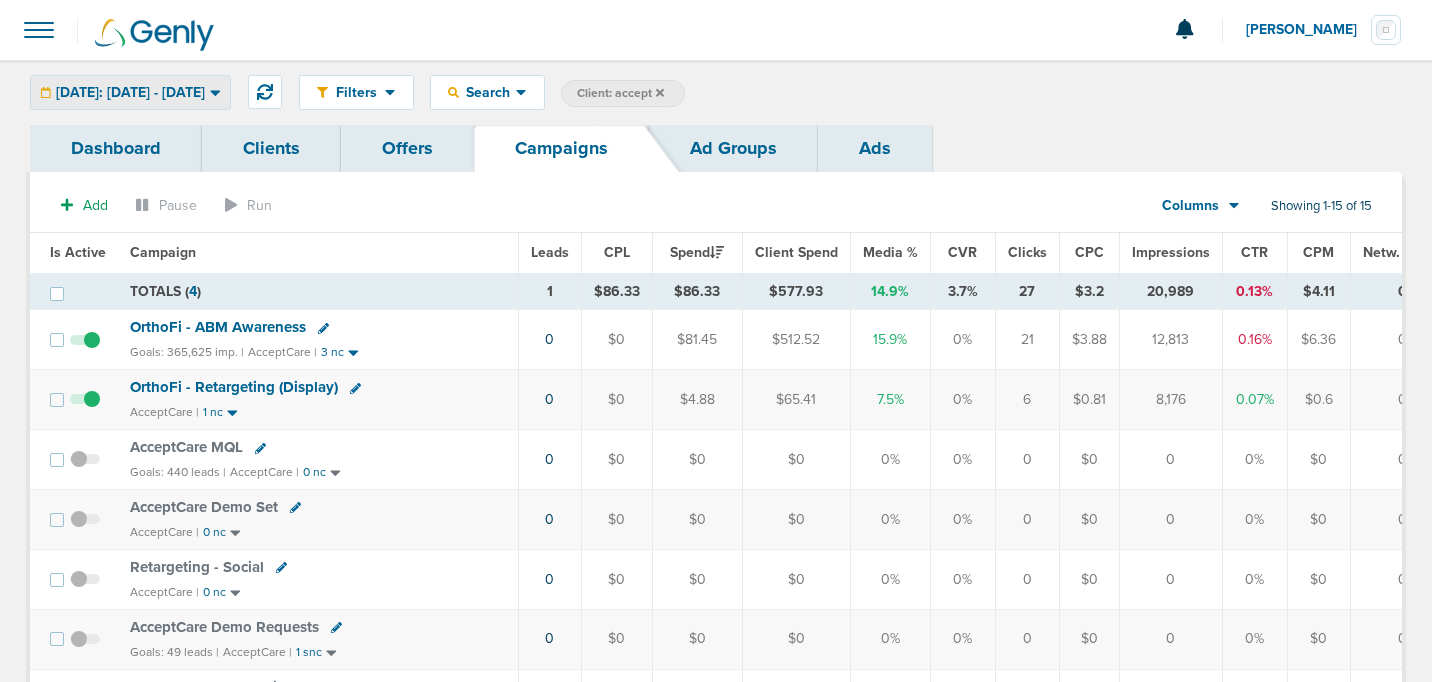 click on "[DATE]: [DATE] - [DATE]" at bounding box center [130, 93] 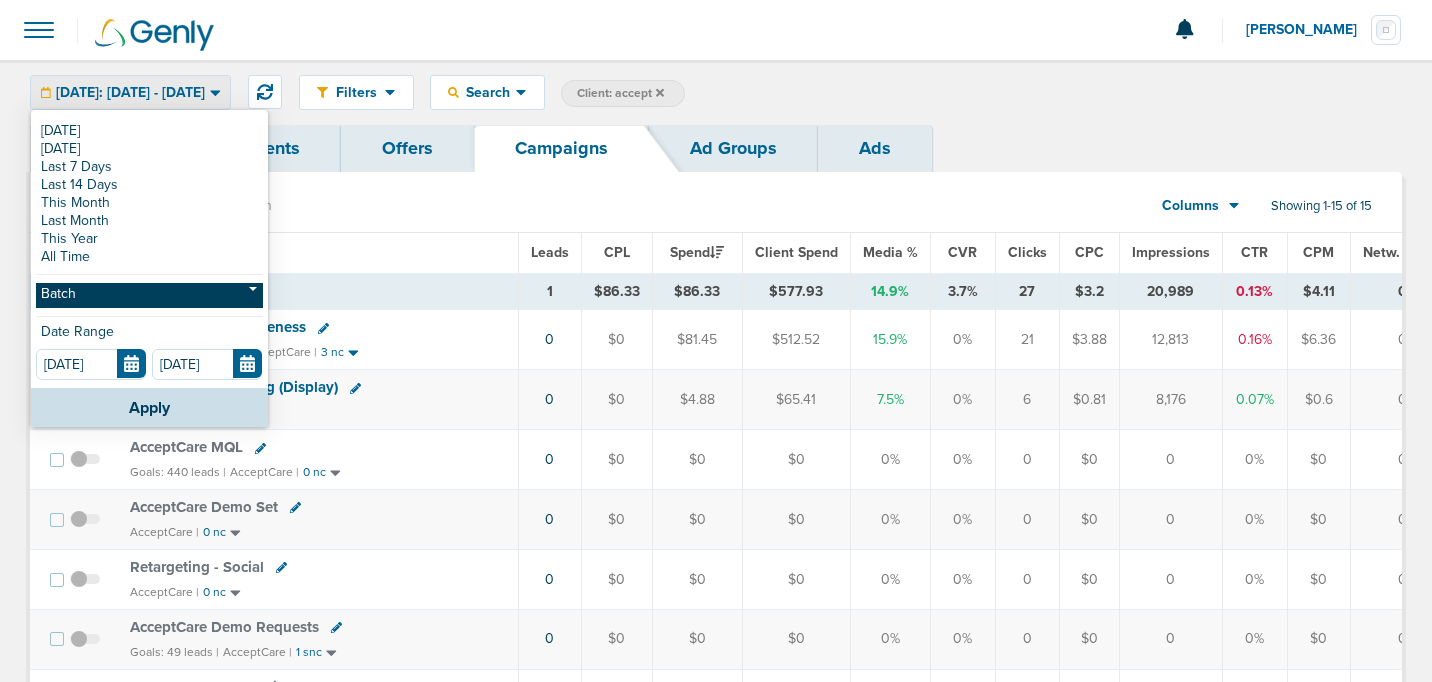 click on "Batch" at bounding box center (149, 295) 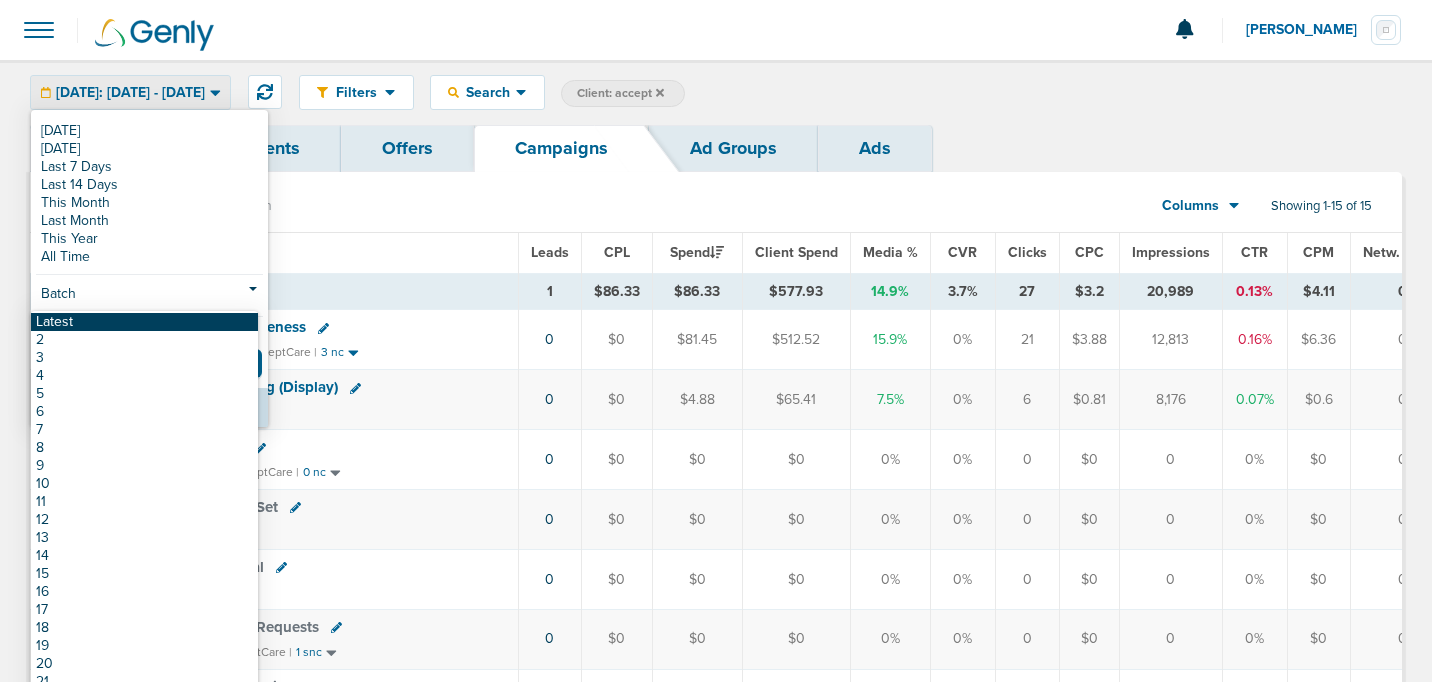 click on "Latest" at bounding box center (144, 322) 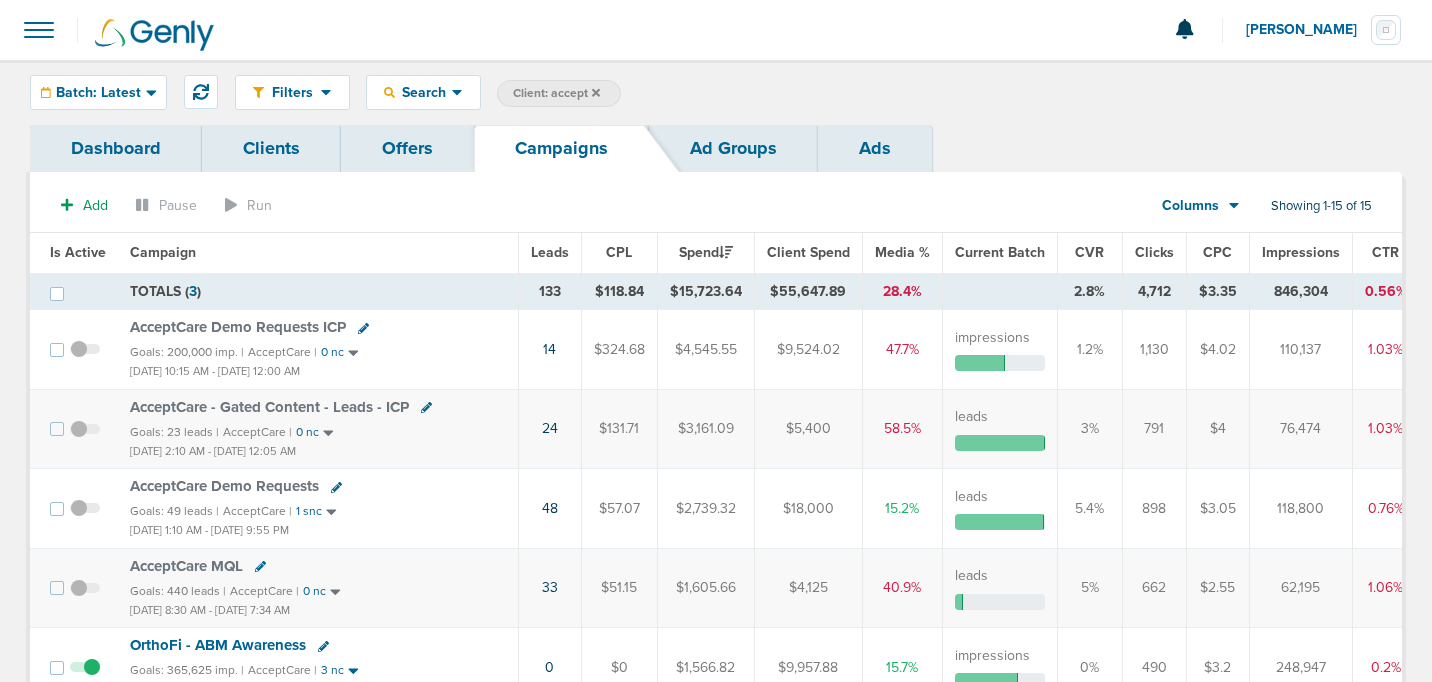 click on "Leads" at bounding box center [550, 252] 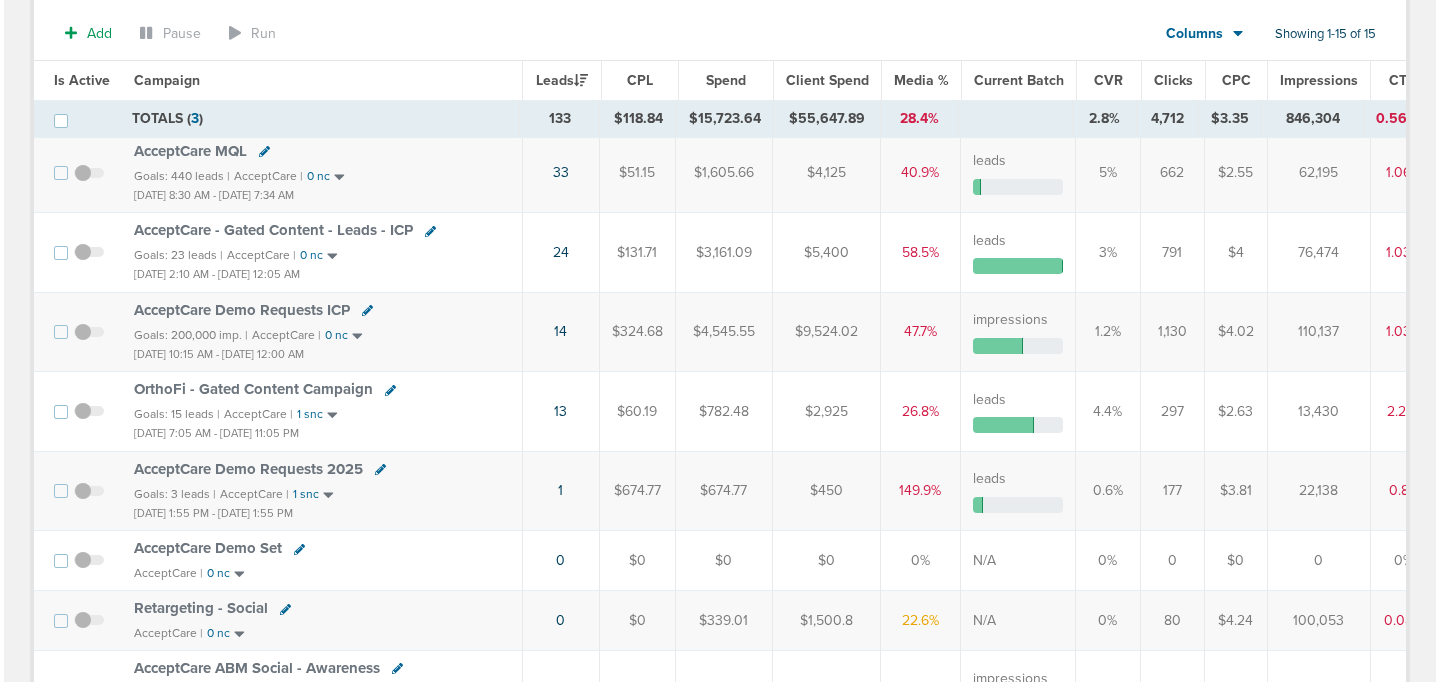 scroll, scrollTop: 268, scrollLeft: 0, axis: vertical 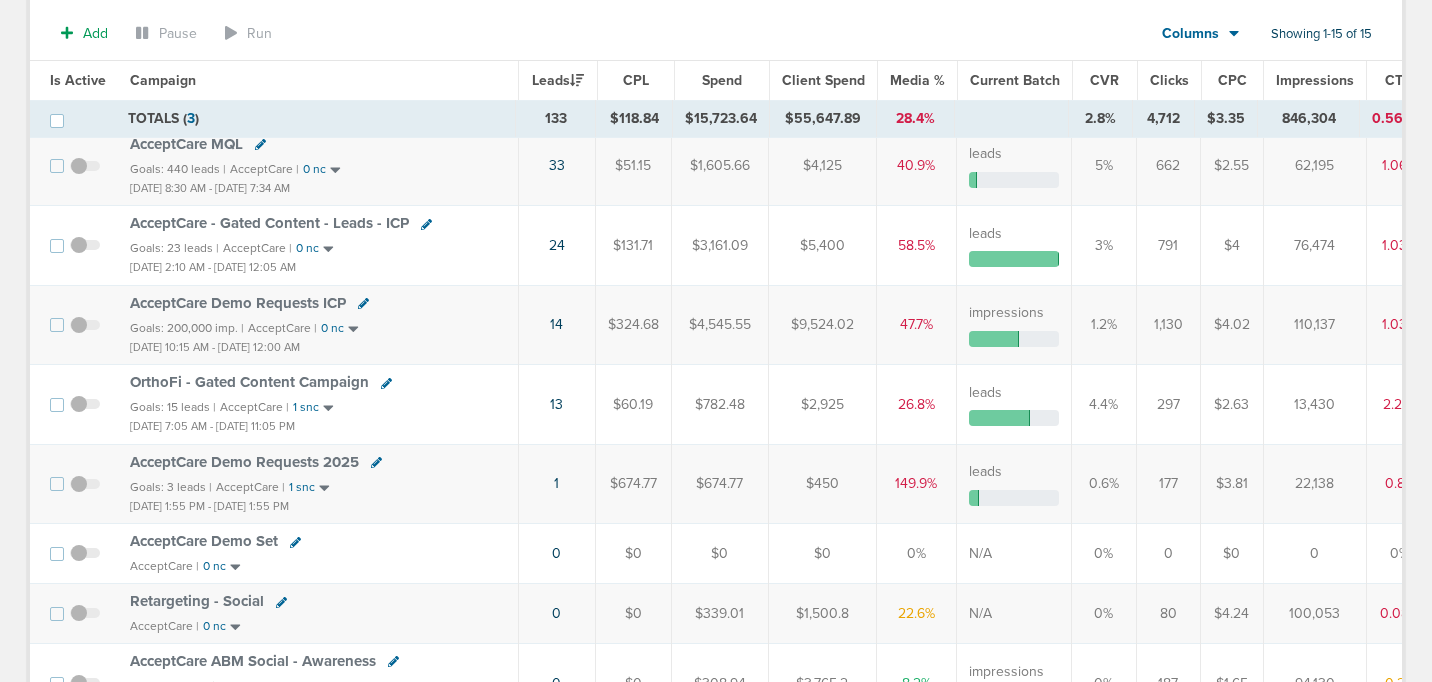 click 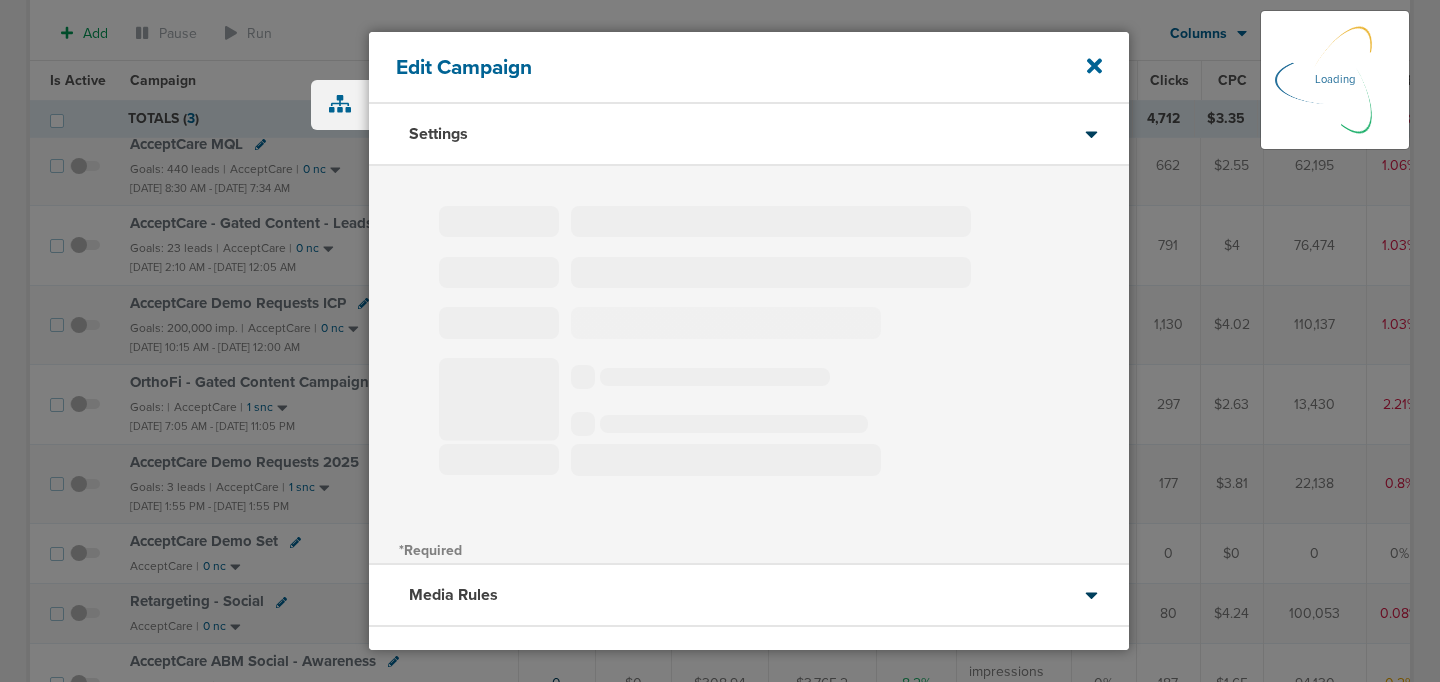 type on "OrthoFi - Gated Content Campaign" 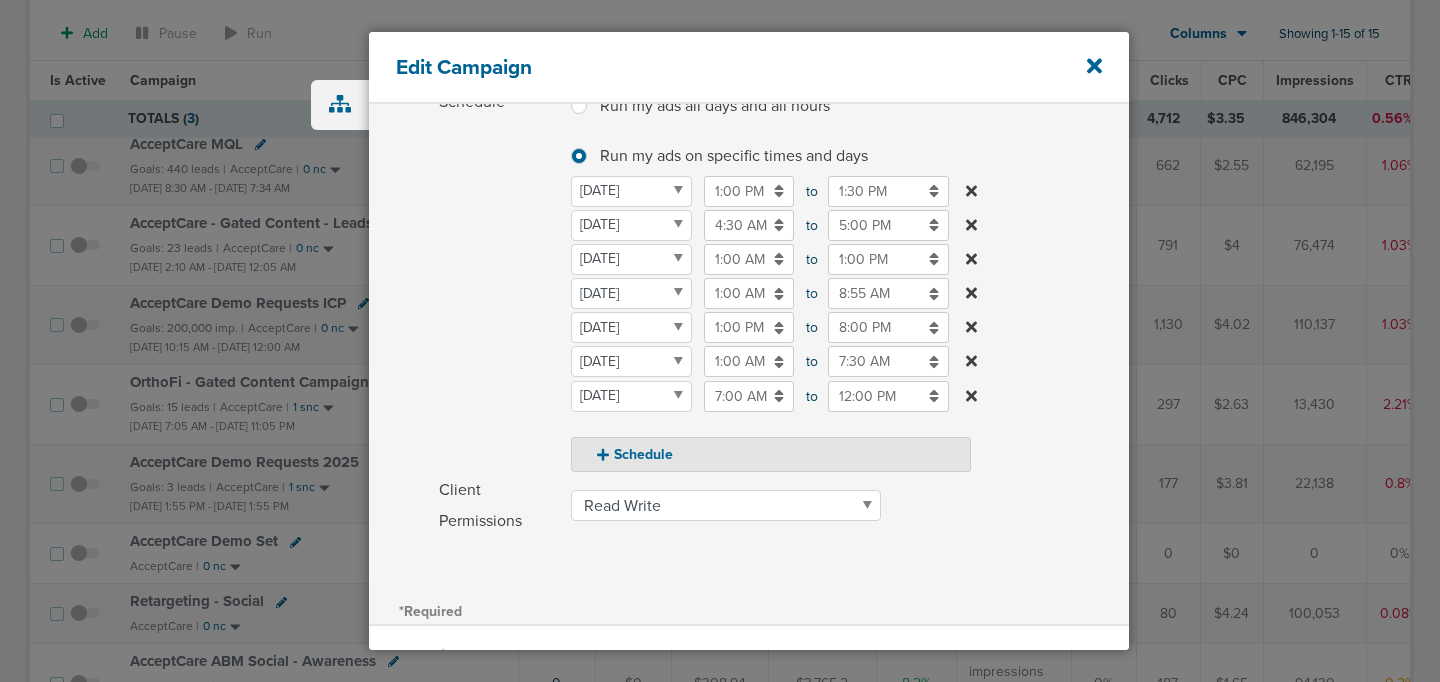scroll, scrollTop: 279, scrollLeft: 0, axis: vertical 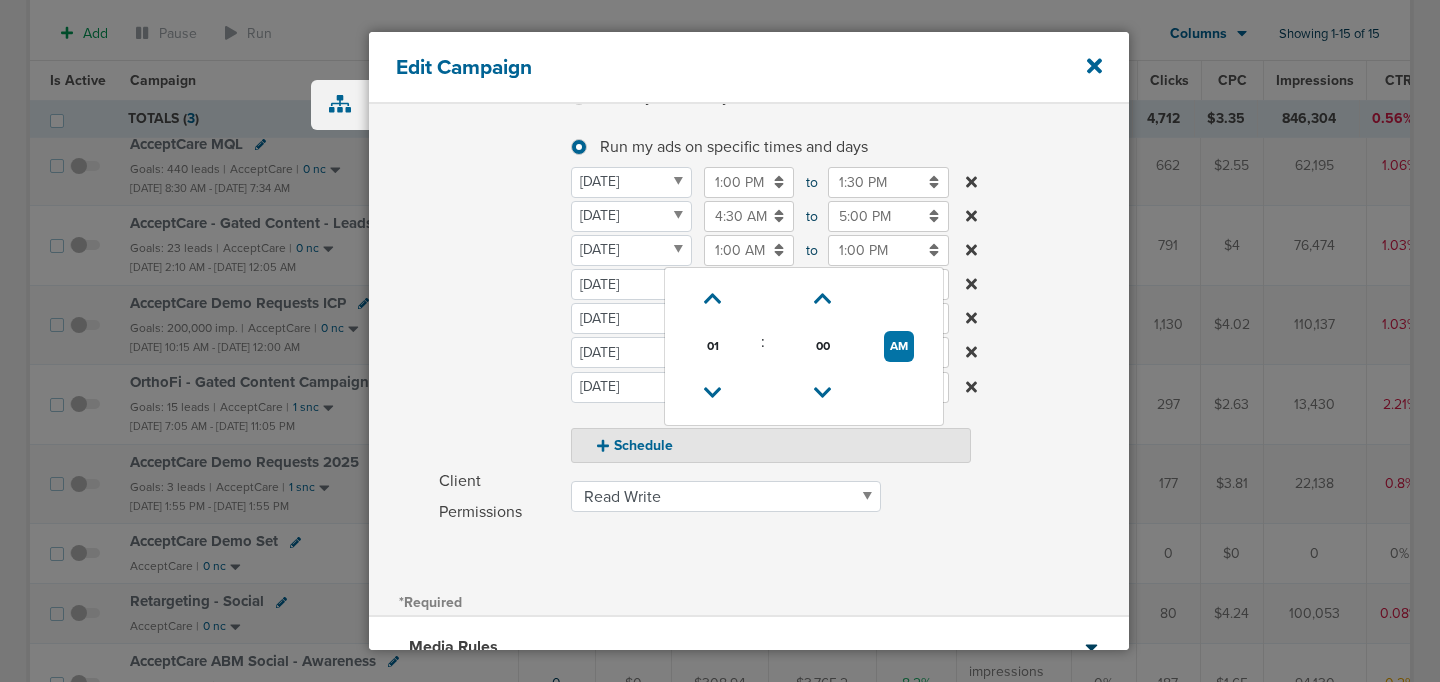 click on "1:00 AM" at bounding box center [749, 250] 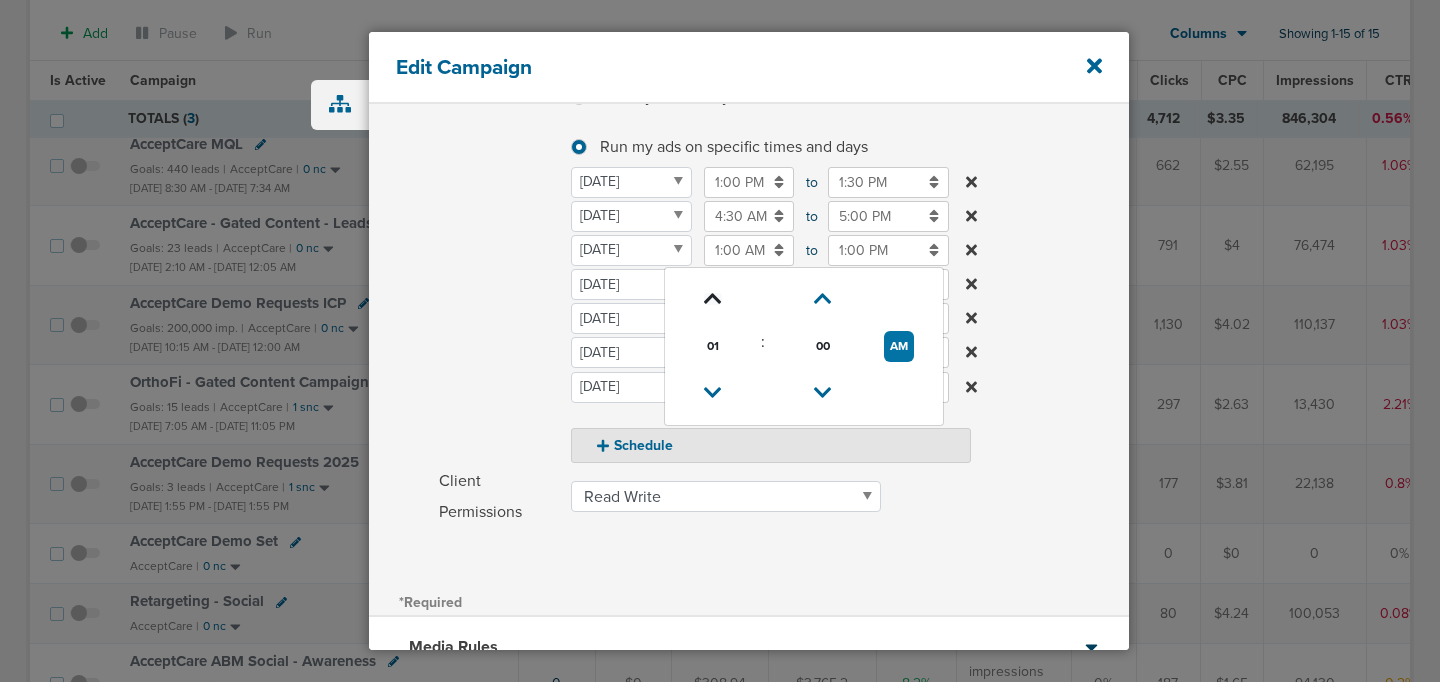 click at bounding box center (713, 299) 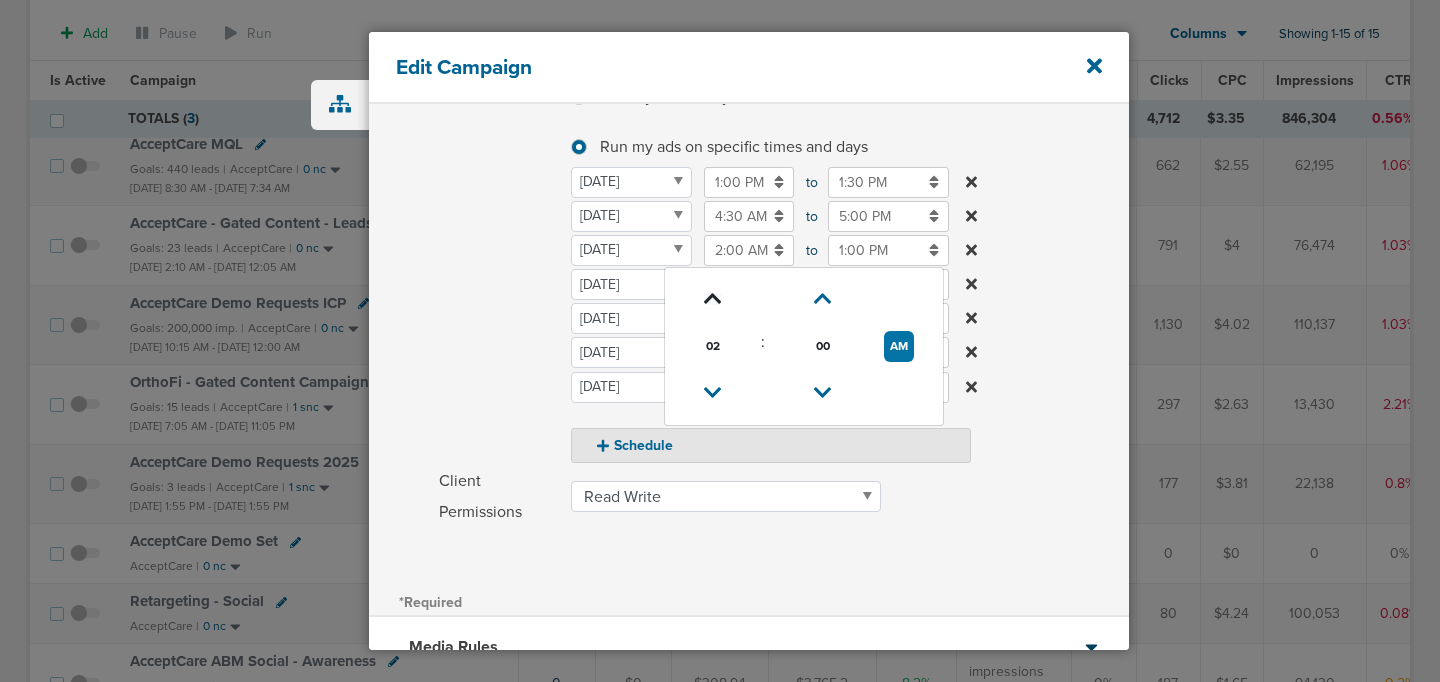 click at bounding box center [713, 299] 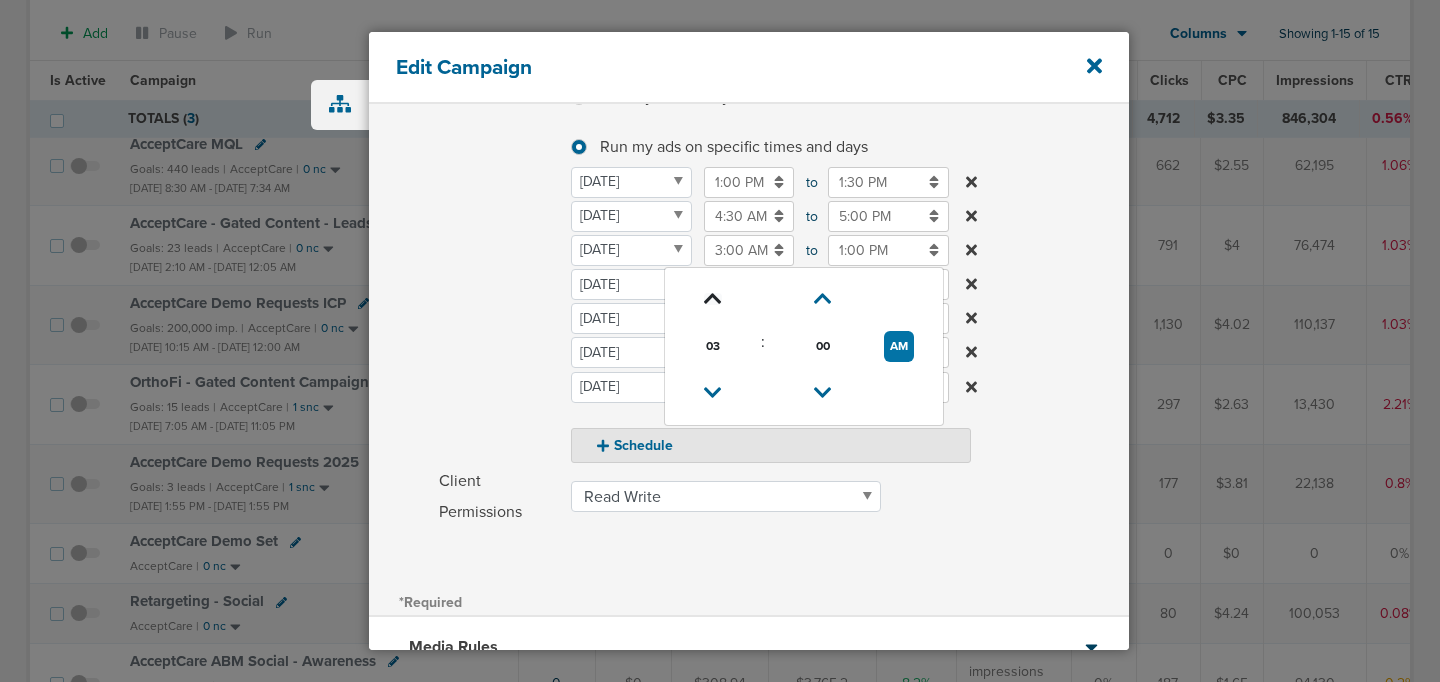 click at bounding box center [713, 299] 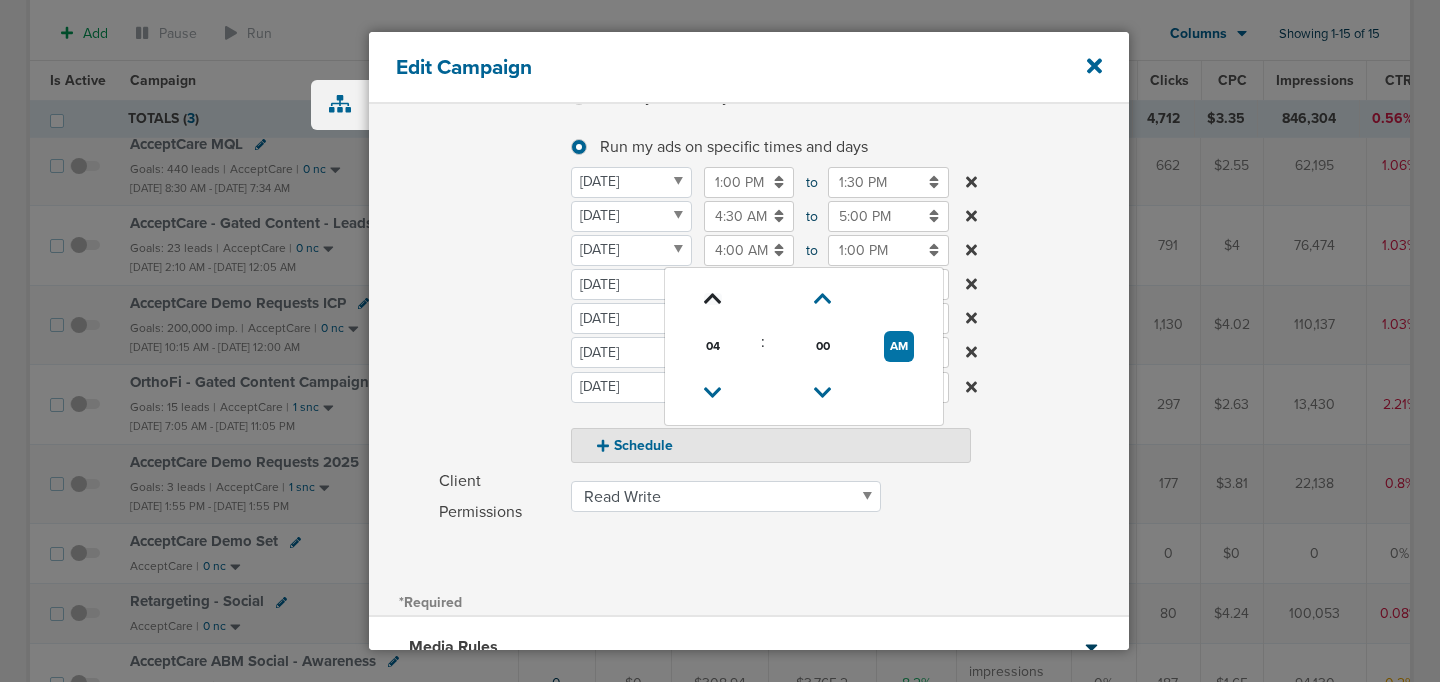 click at bounding box center (713, 299) 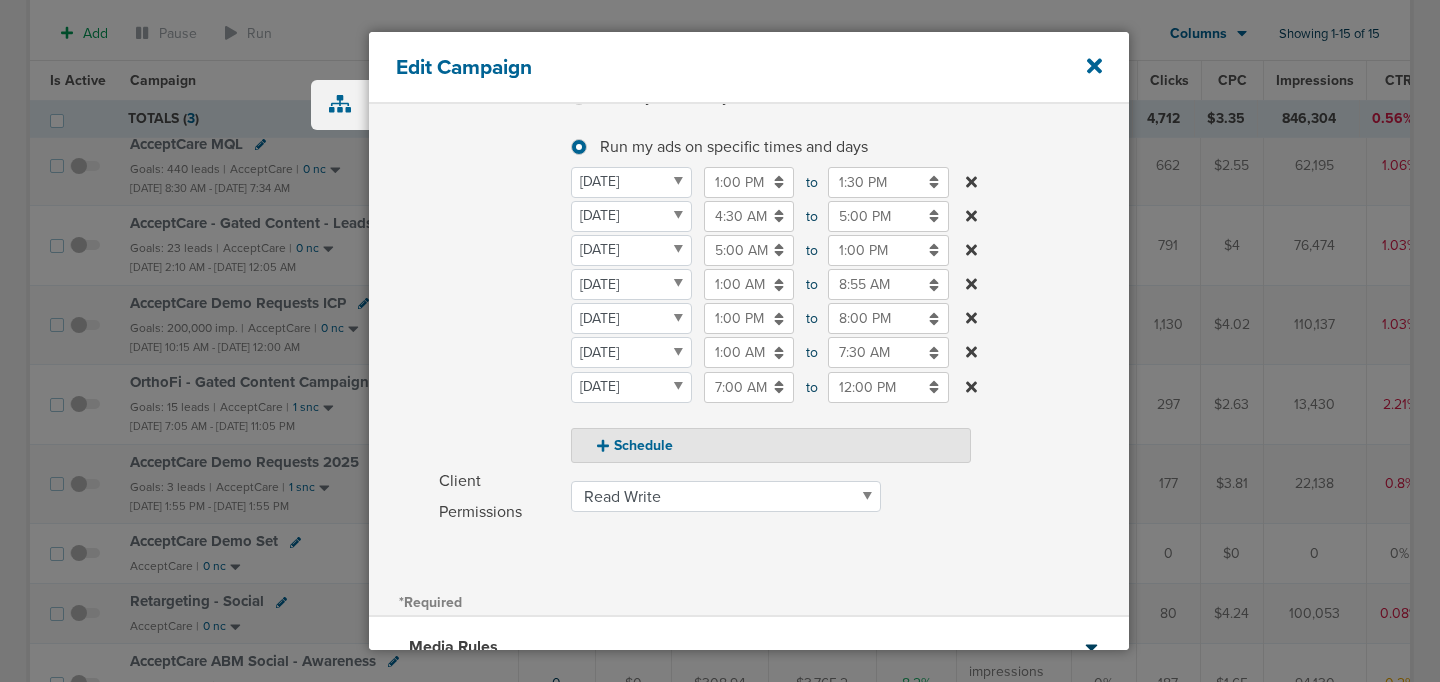click on "Client Permissions   Read Only Read Write" at bounding box center (784, 497) 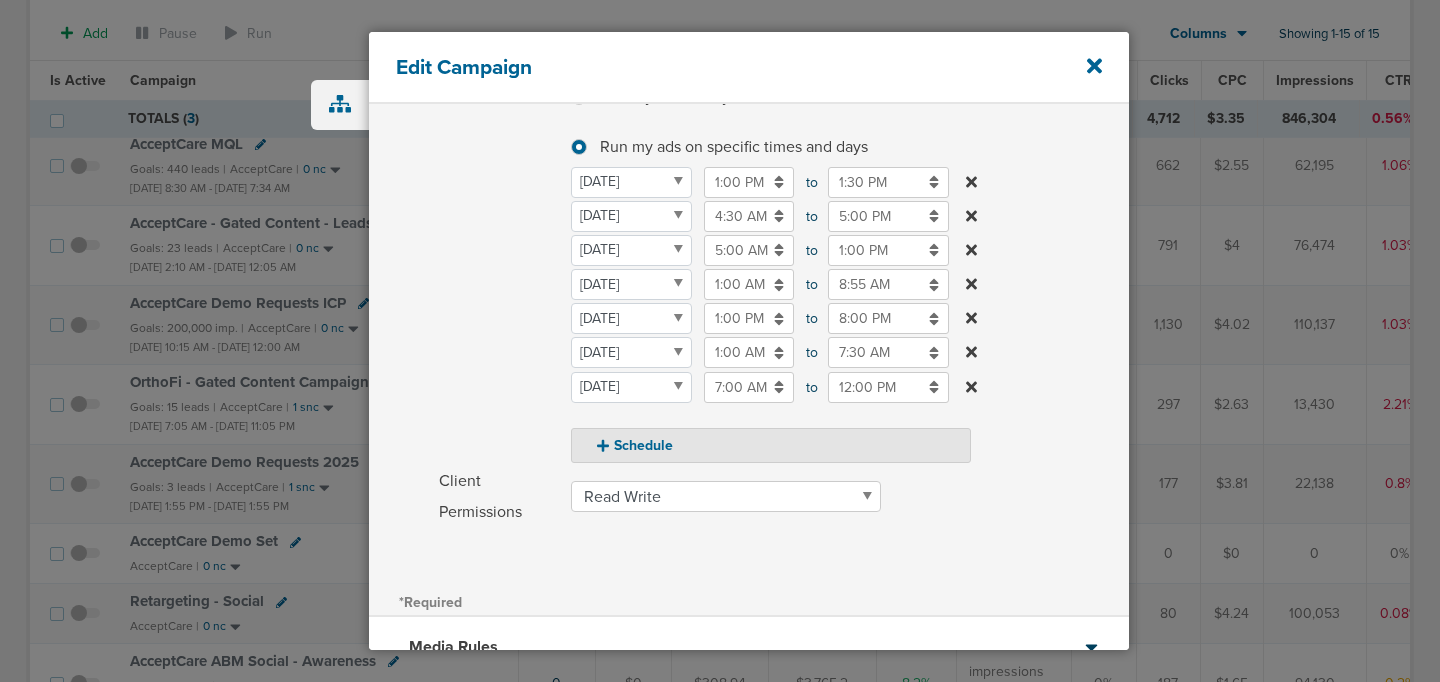 click on "Read Only Read Write" at bounding box center [726, 496] 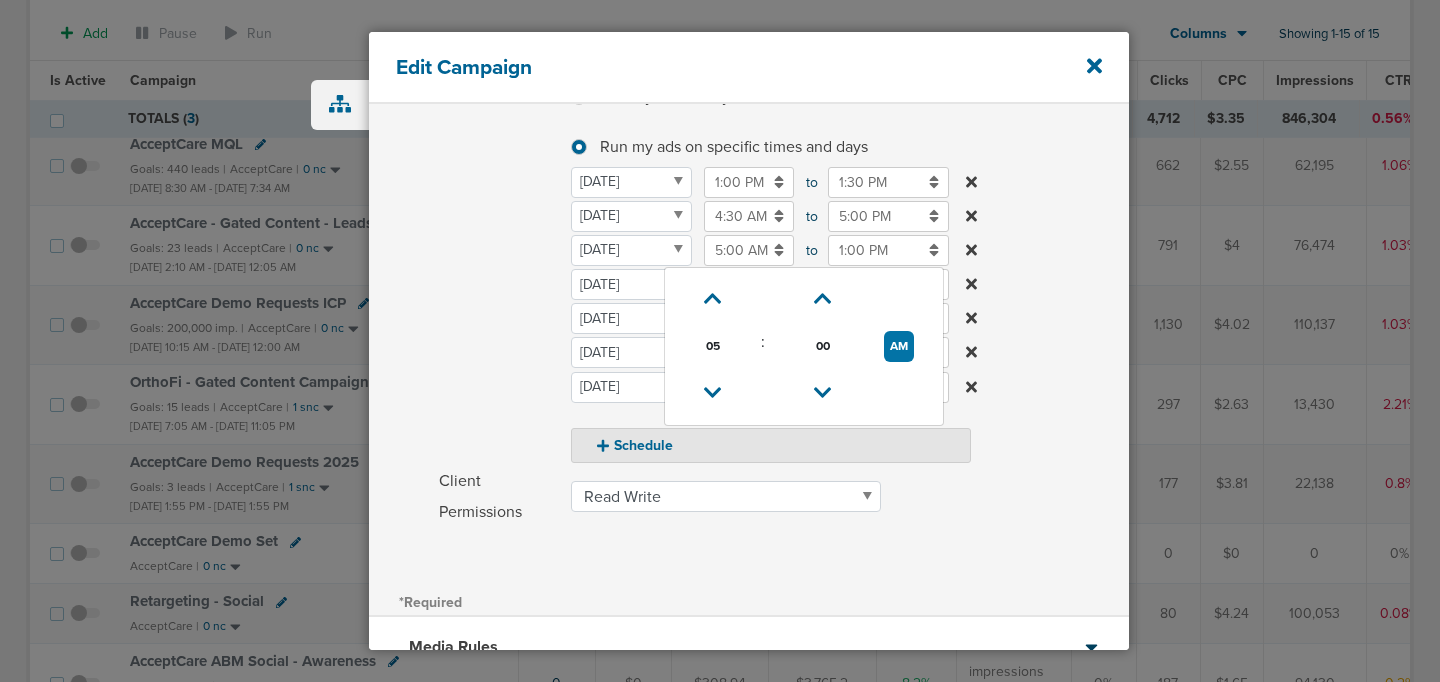 click on "5:00 AM" at bounding box center (749, 250) 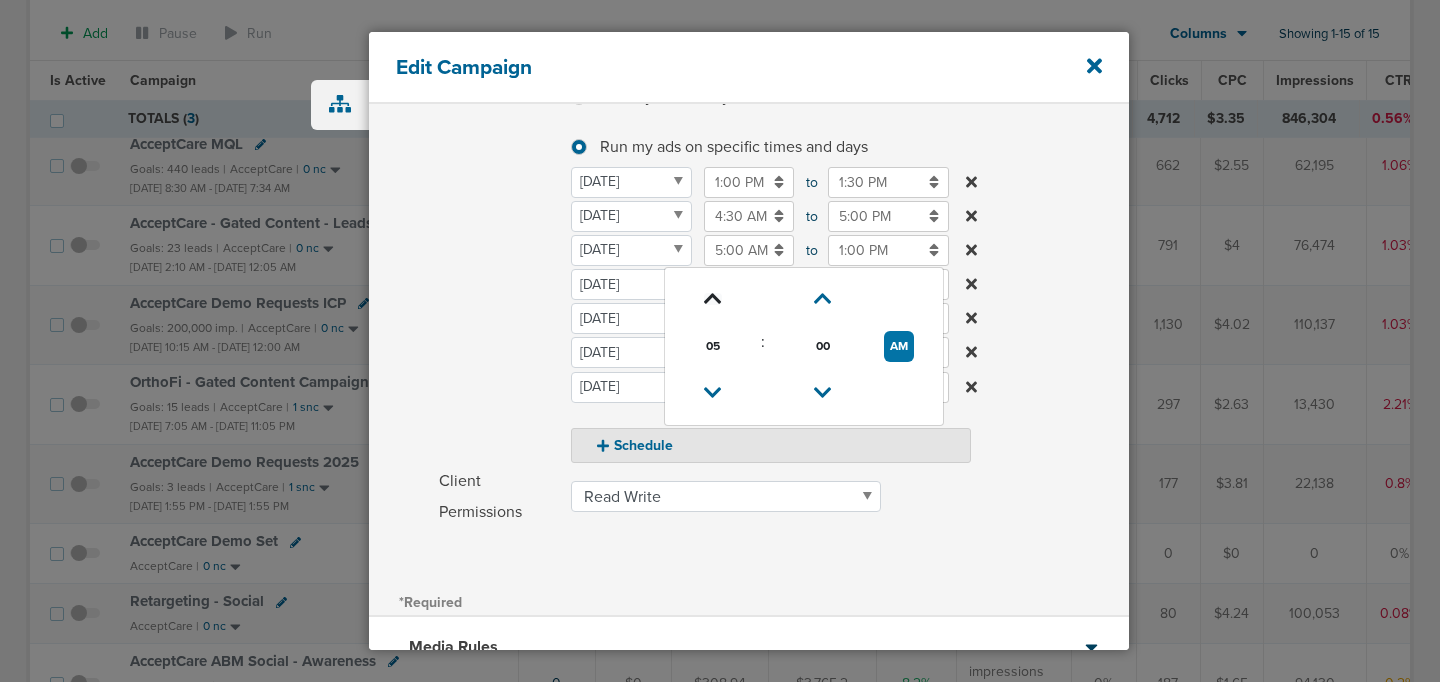 click at bounding box center (713, 299) 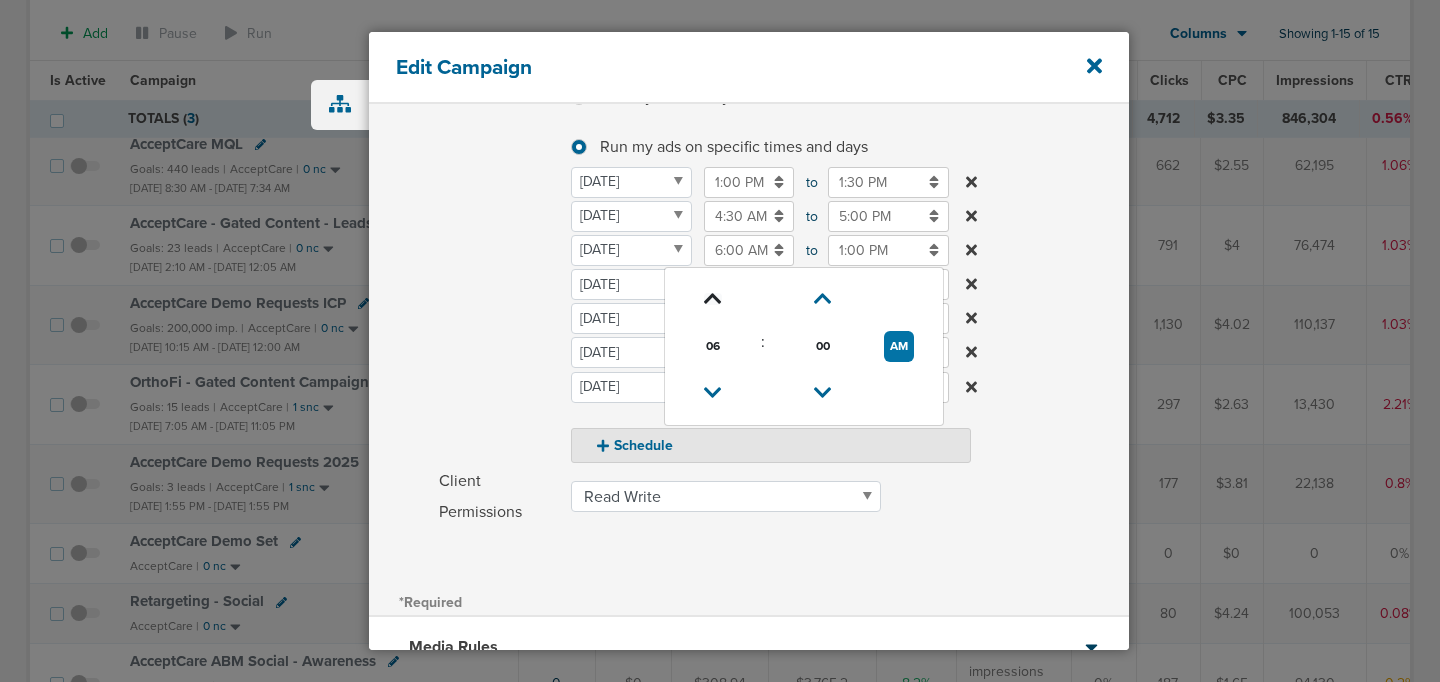 click at bounding box center (713, 299) 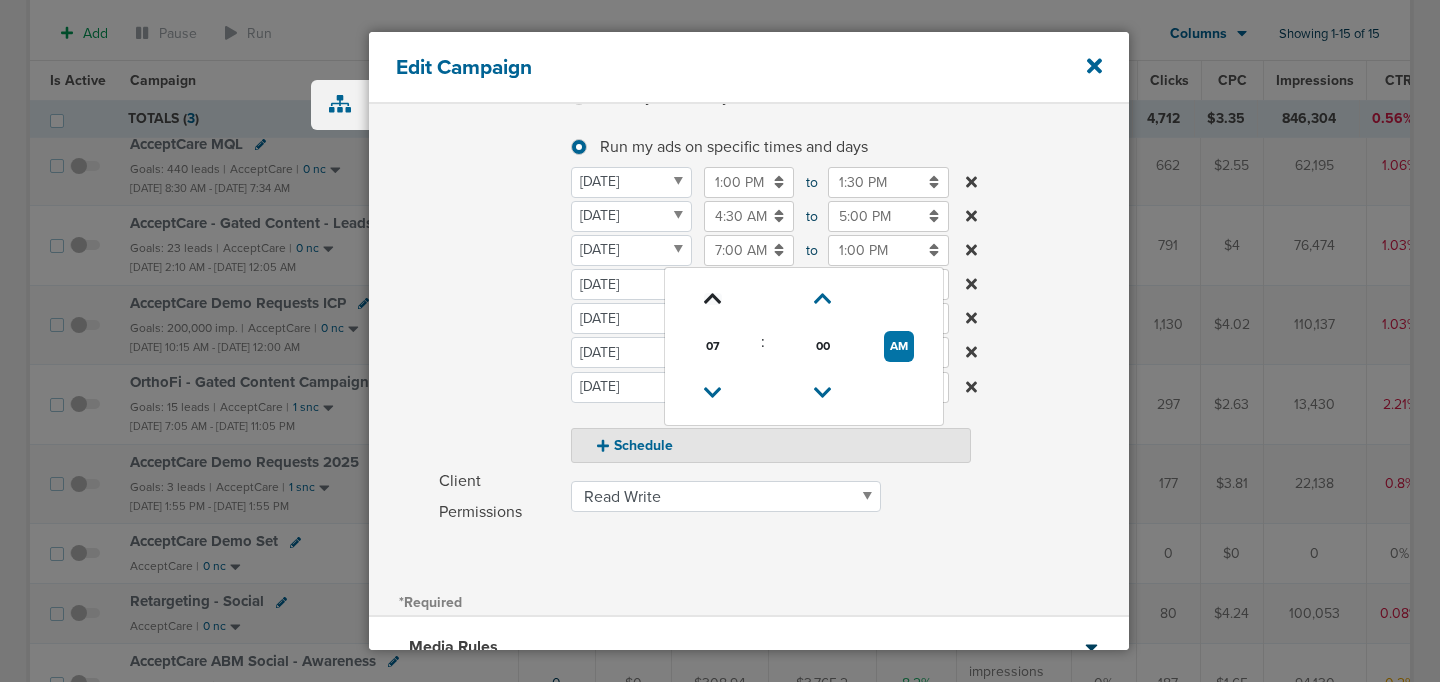 click at bounding box center [713, 299] 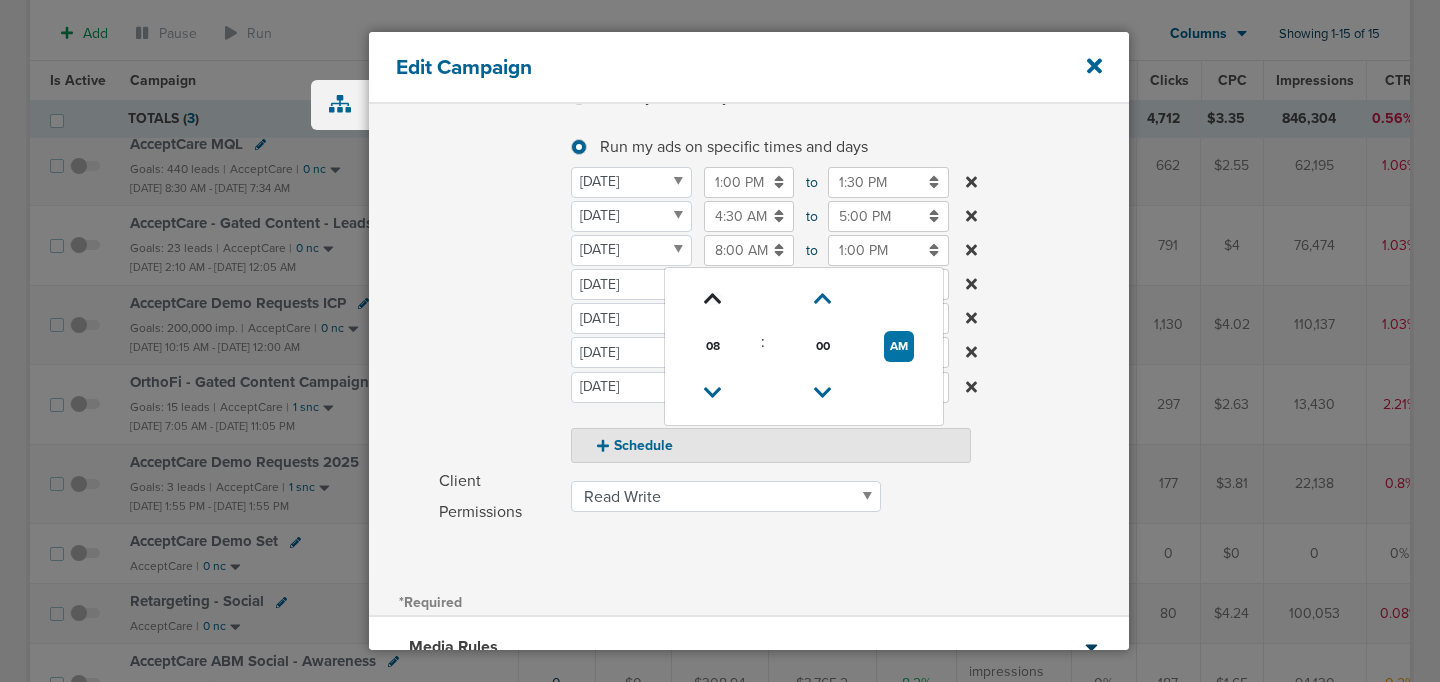 click at bounding box center [713, 299] 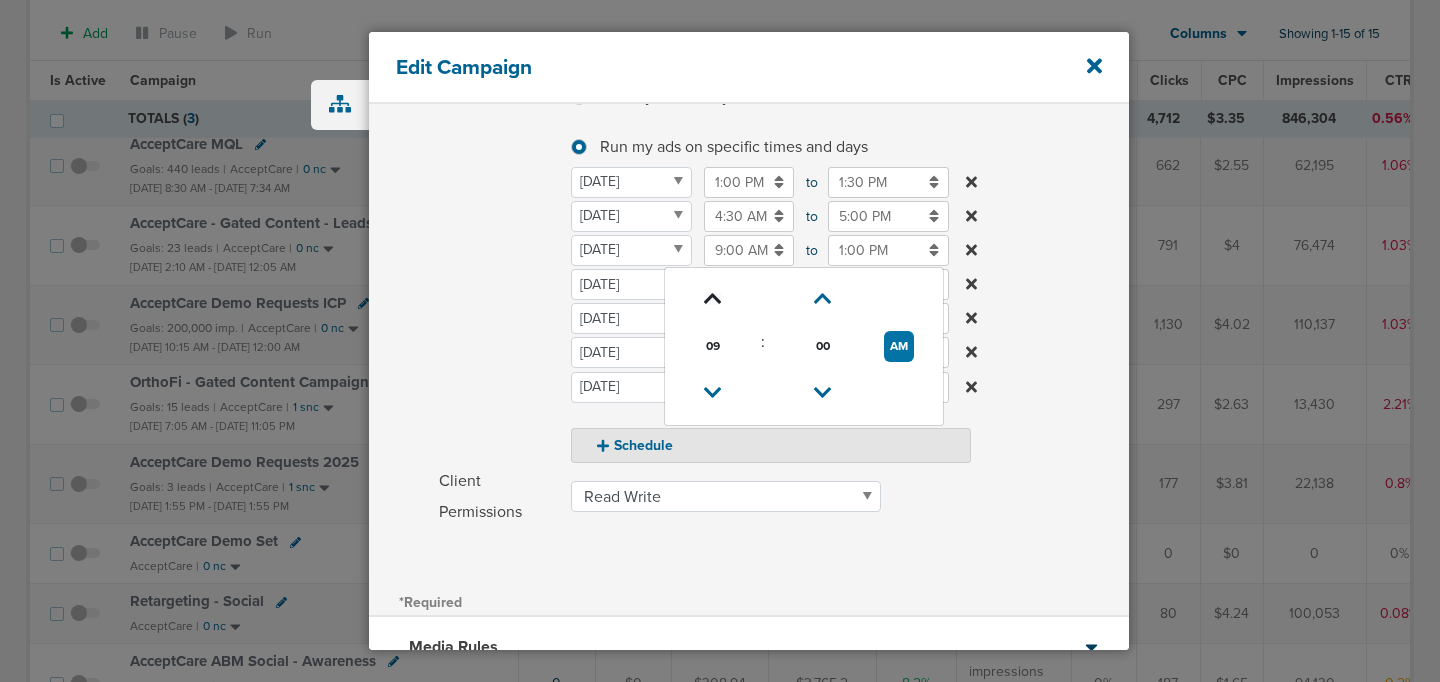 click at bounding box center (713, 299) 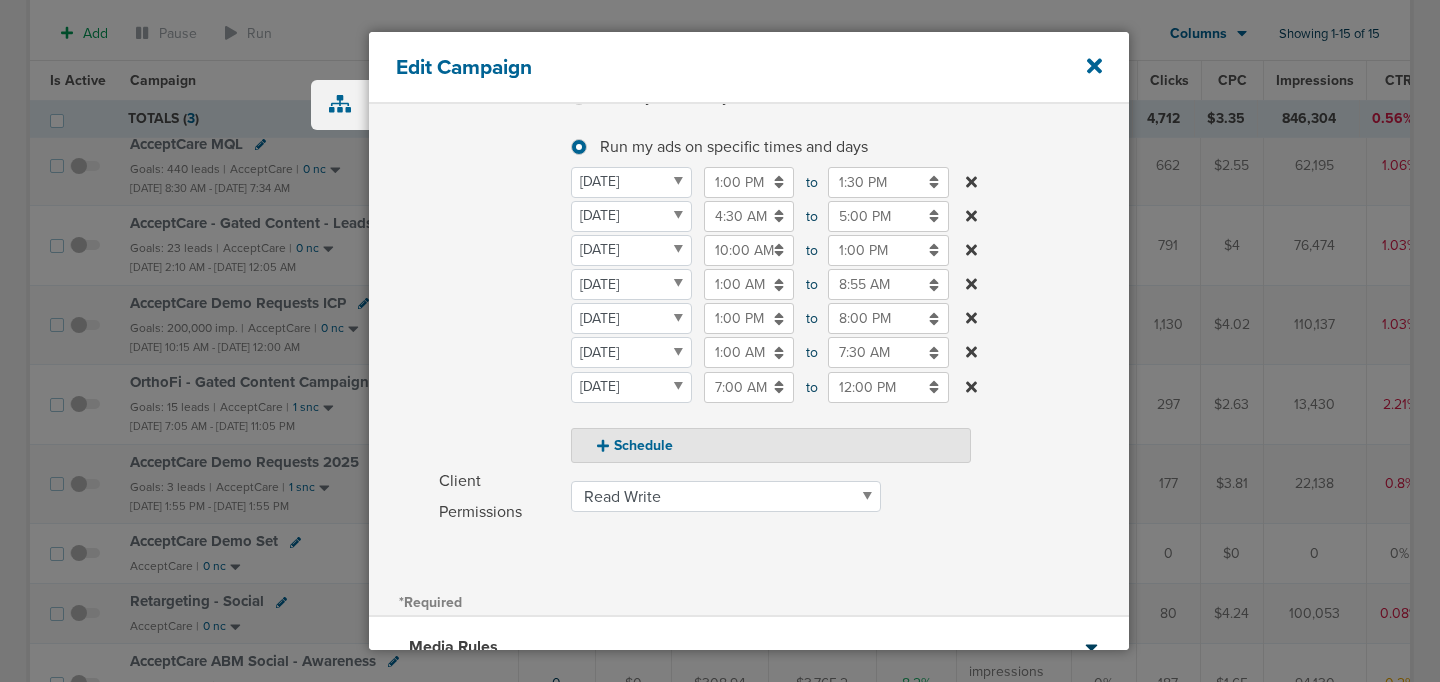click on "Schedule     Run my ads all days and all hours   Run my ads all days and all hours       Run my ads on specific times and days   Run my ads on specific times and days     [DATE] [DATE] [DATE] [DATE] [DATE] [DATE] [DATE]
[DATE]
1:00 PM
01:00 PM
to   1:30 PM
01:30 PM
[DATE] [DATE] [DATE] [DATE] [DATE] [DATE] [DATE]
[DATE]
4:30 AM
04:30 AM
to   5:00 PM
05:00 PM
[DATE] [DATE] [DATE] [DATE] [DATE] [DATE] [DATE]
[DATE]
10:00 AM
10:00 AM
to   1:00 PM
01:00 PM
[DATE] [DATE] [DATE] [DATE] [DATE] [DATE] [DATE]
[DATE]
1:00 AM
01:00 AM
to   8:55 AM
08:55 AM
[DATE] [DATE] [DATE] [DATE] [DATE] [DATE] [DATE]     1:00 PM       to" at bounding box center (784, 270) 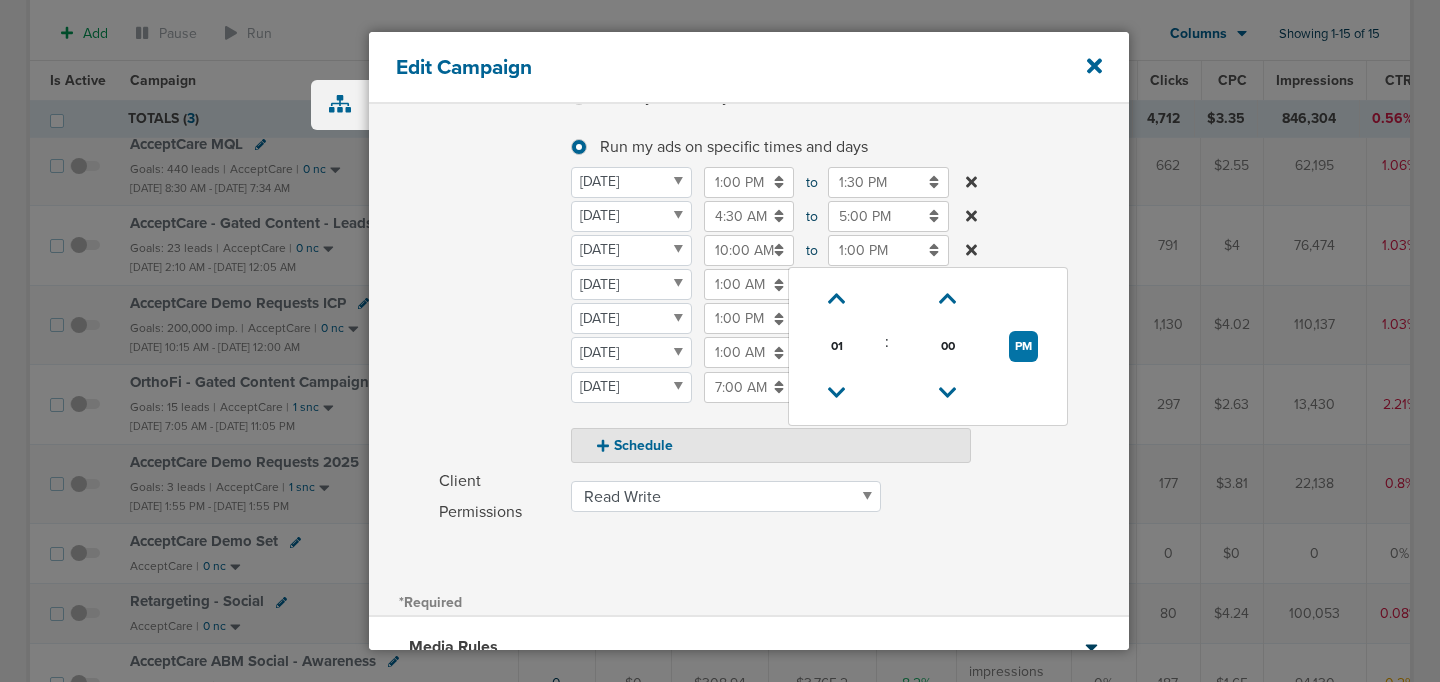 click on "1:00 PM" at bounding box center (888, 250) 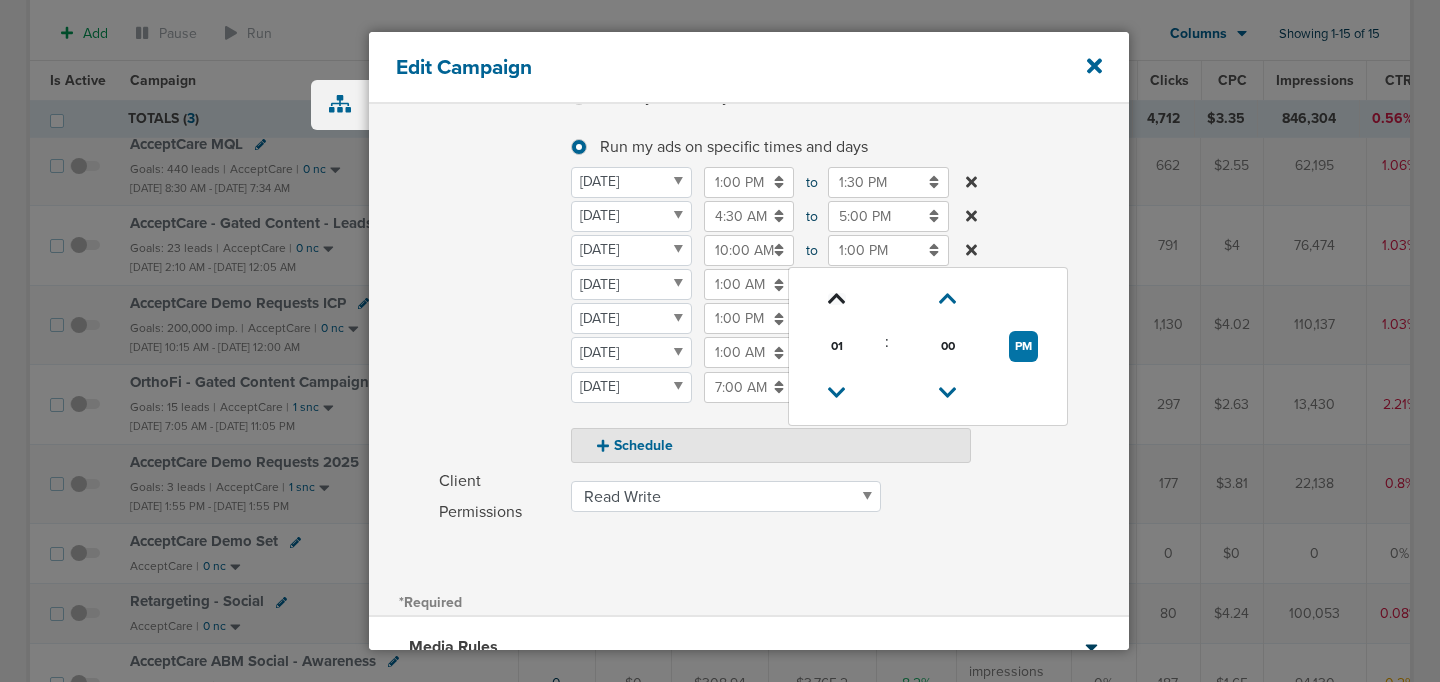 click at bounding box center (837, 299) 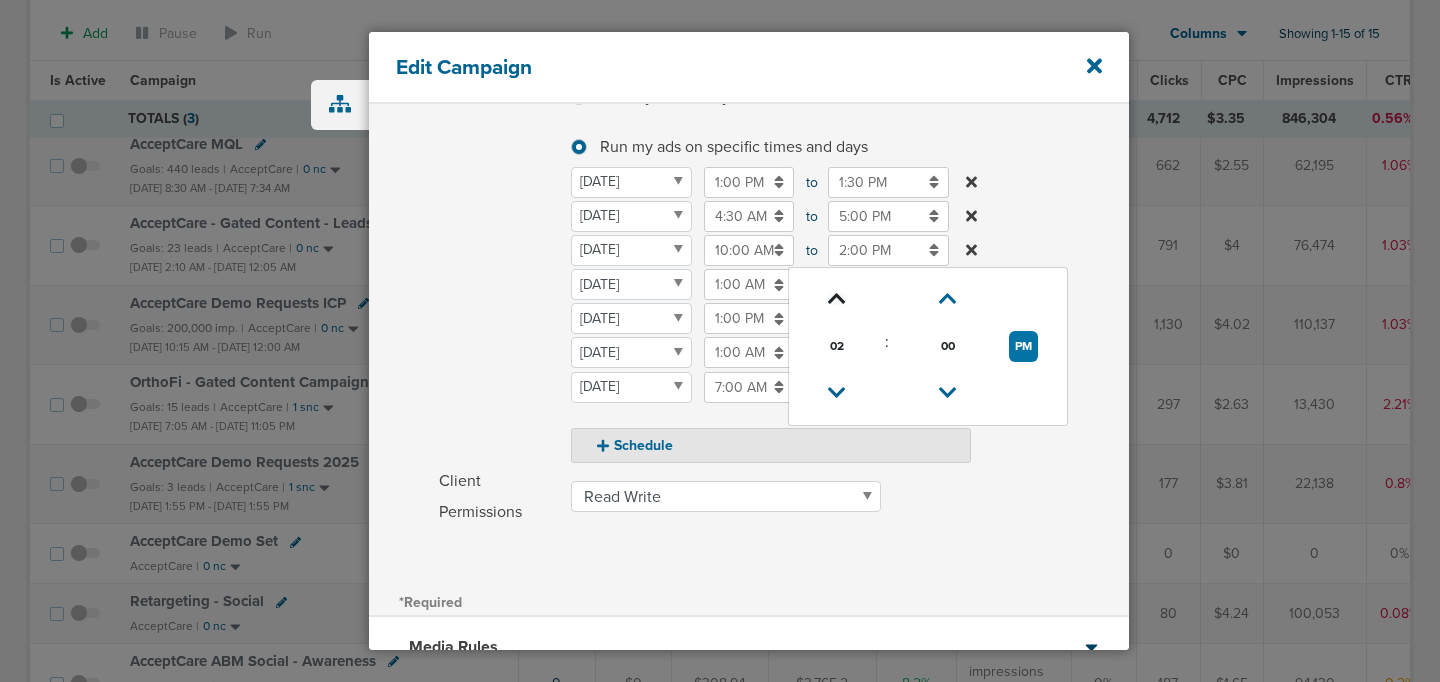click at bounding box center [837, 299] 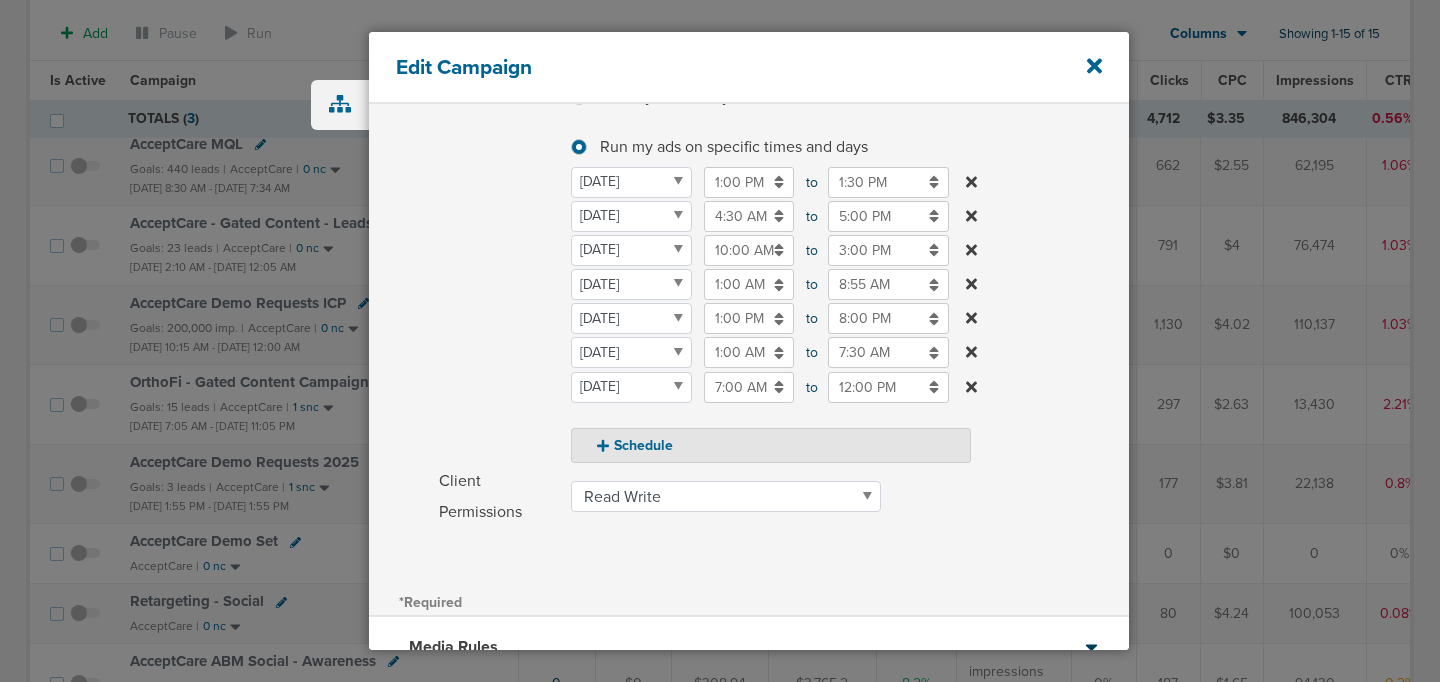 click on "Schedule     Run my ads all days and all hours   Run my ads all days and all hours       Run my ads on specific times and days   Run my ads on specific times and days     [DATE] [DATE] [DATE] [DATE] [DATE] [DATE] [DATE]
[DATE]
1:00 PM
01:00 PM
to   1:30 PM
01:30 PM
[DATE] [DATE] [DATE] [DATE] [DATE] [DATE] [DATE]
[DATE]
4:30 AM
04:30 AM
to   5:00 PM
05:00 PM
[DATE] [DATE] [DATE] [DATE] [DATE] [DATE] [DATE]
[DATE]
10:00 AM
10:00 AM
to   3:00 PM
03:00 PM
[DATE] [DATE] [DATE] [DATE] [DATE] [DATE] [DATE]
[DATE]
1:00 AM
01:00 AM
to   8:55 AM
08:55 AM
[DATE] [DATE] [DATE] [DATE] [DATE] [DATE] [DATE]     1:00 PM       to" at bounding box center [784, 270] 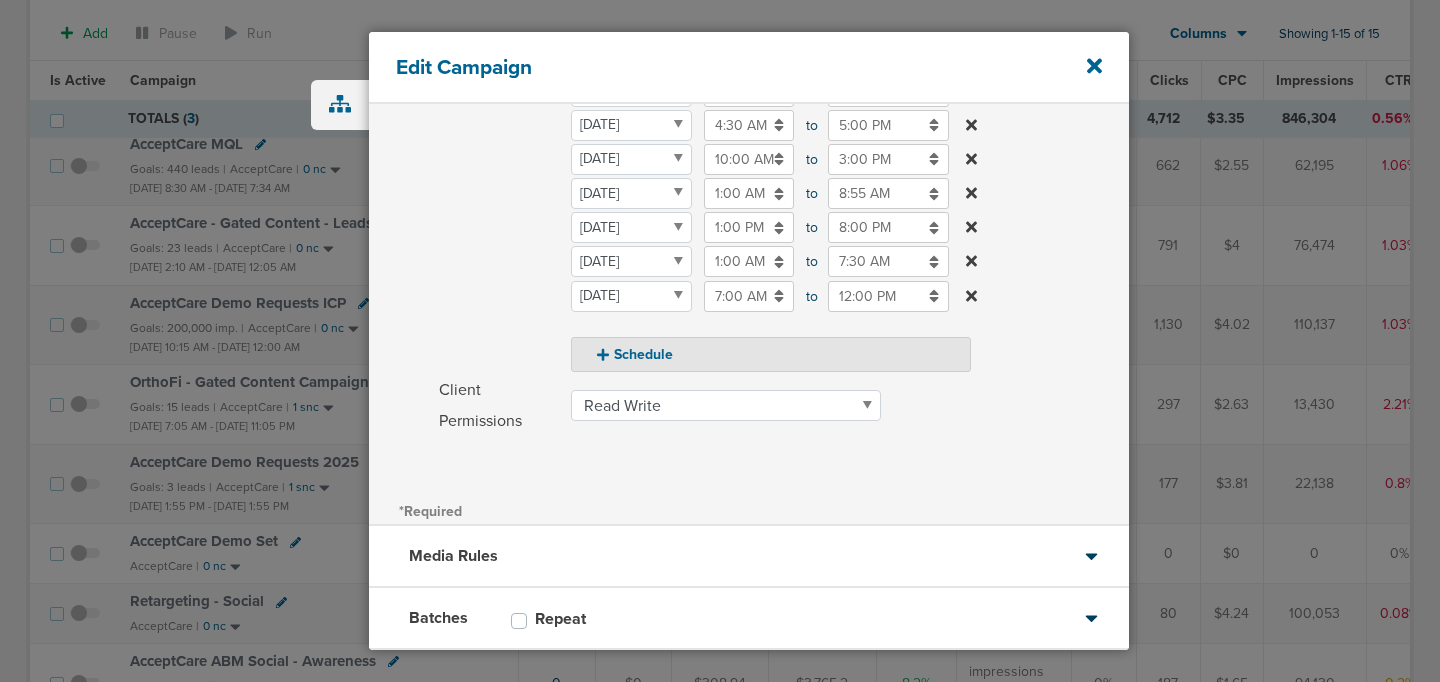scroll, scrollTop: 485, scrollLeft: 0, axis: vertical 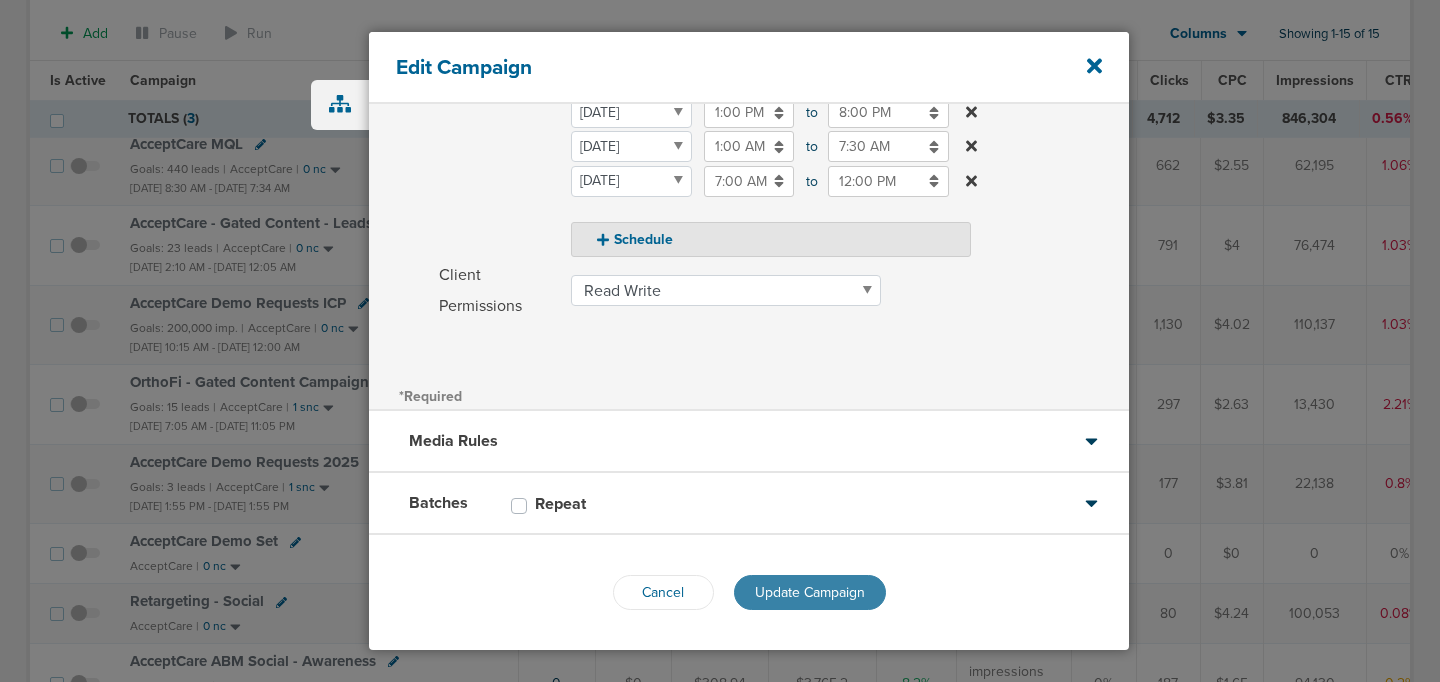 click on "Update Campaign" at bounding box center [810, 592] 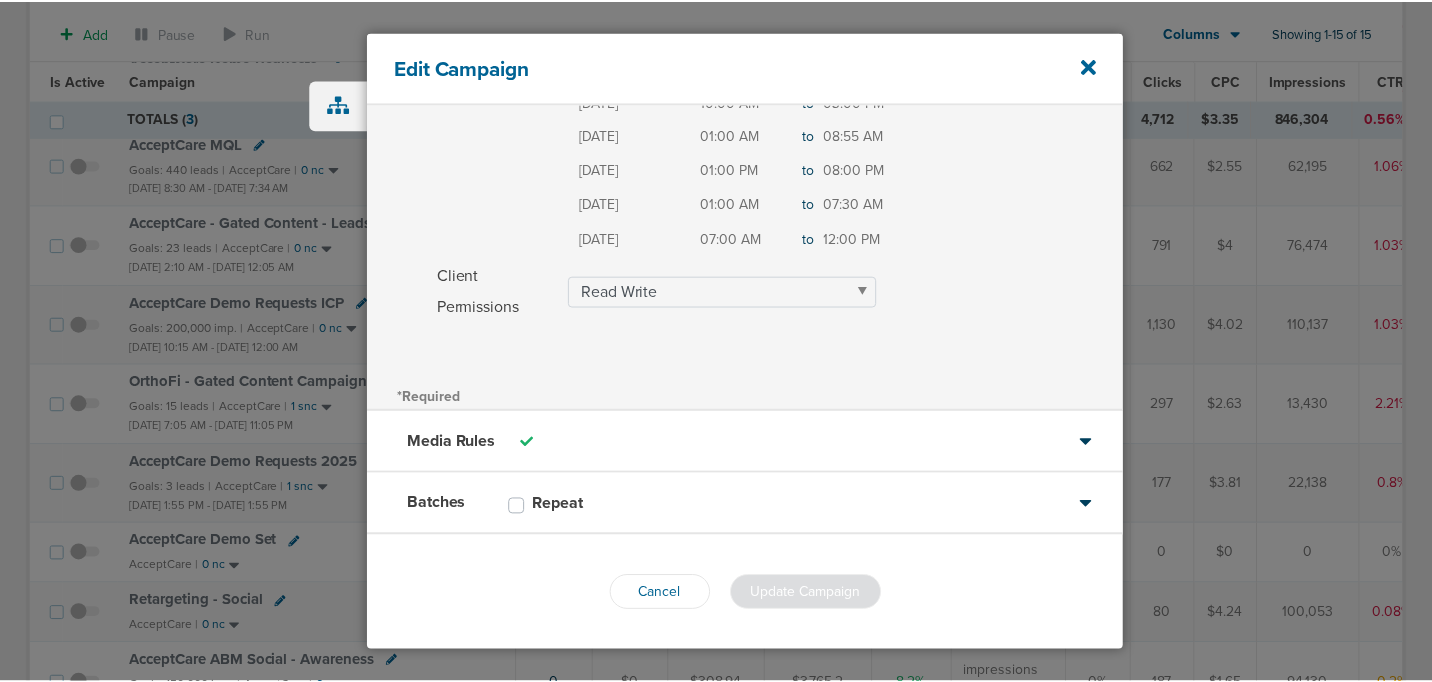 scroll, scrollTop: 422, scrollLeft: 0, axis: vertical 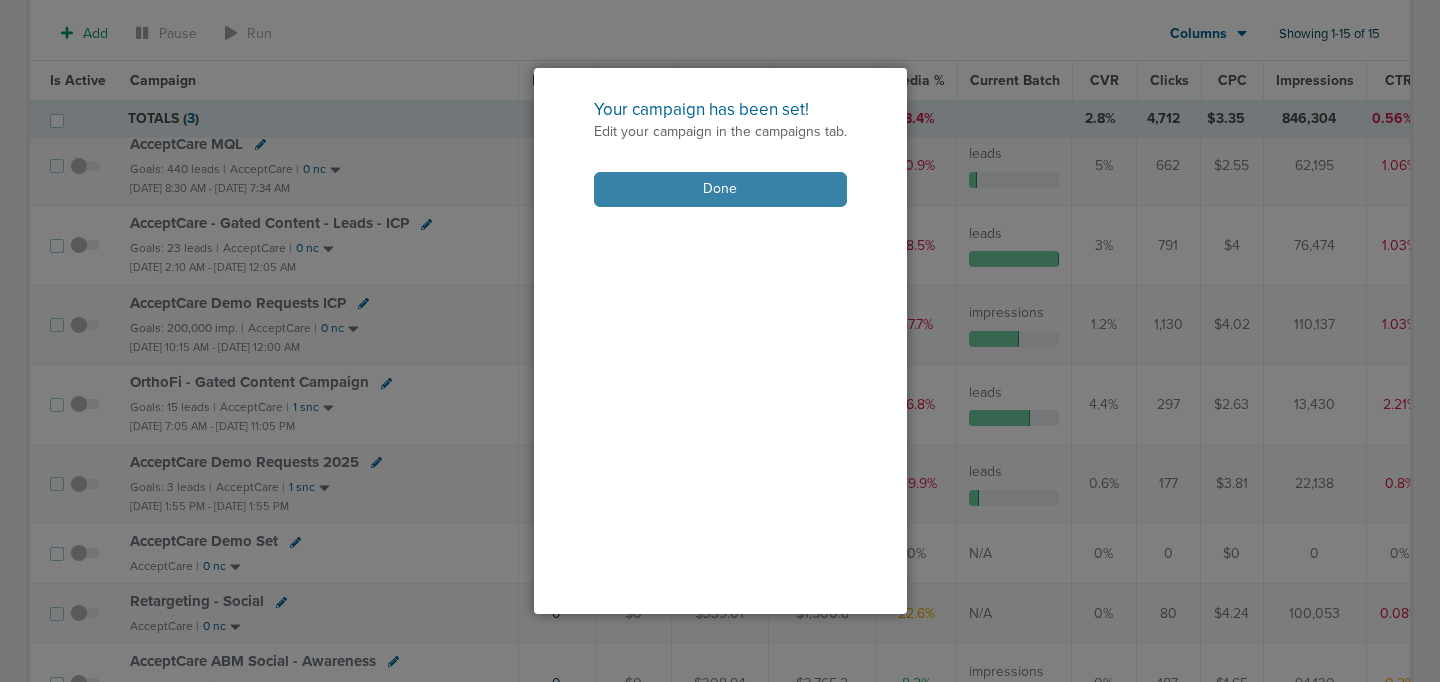 click on "Done" at bounding box center (720, 189) 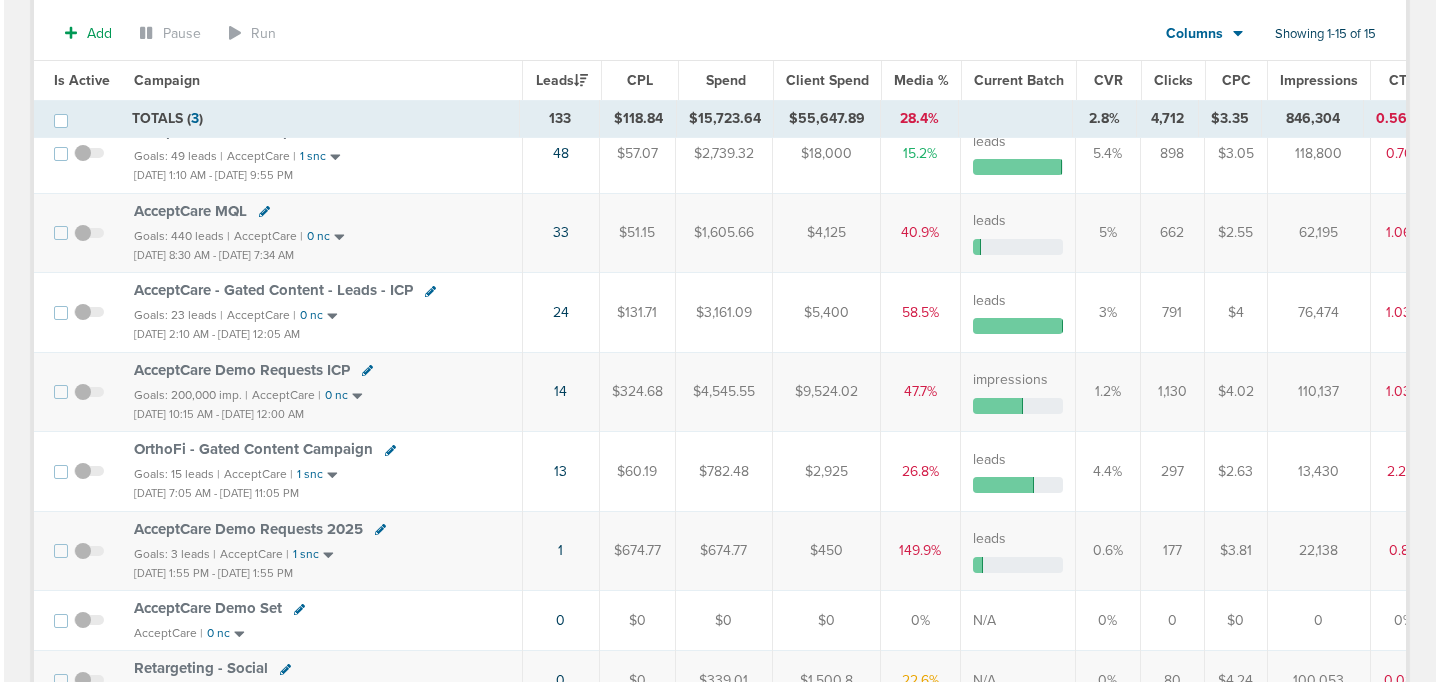 scroll, scrollTop: 213, scrollLeft: 0, axis: vertical 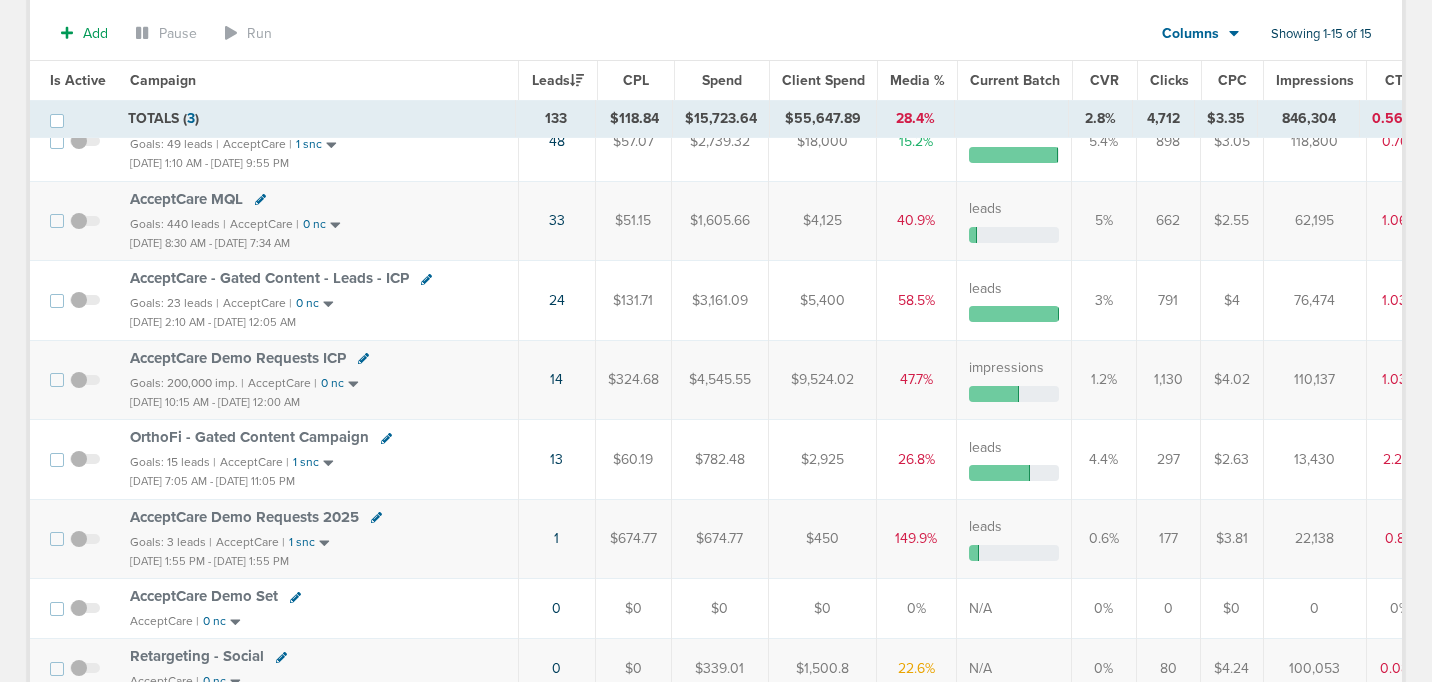click at bounding box center (85, 469) 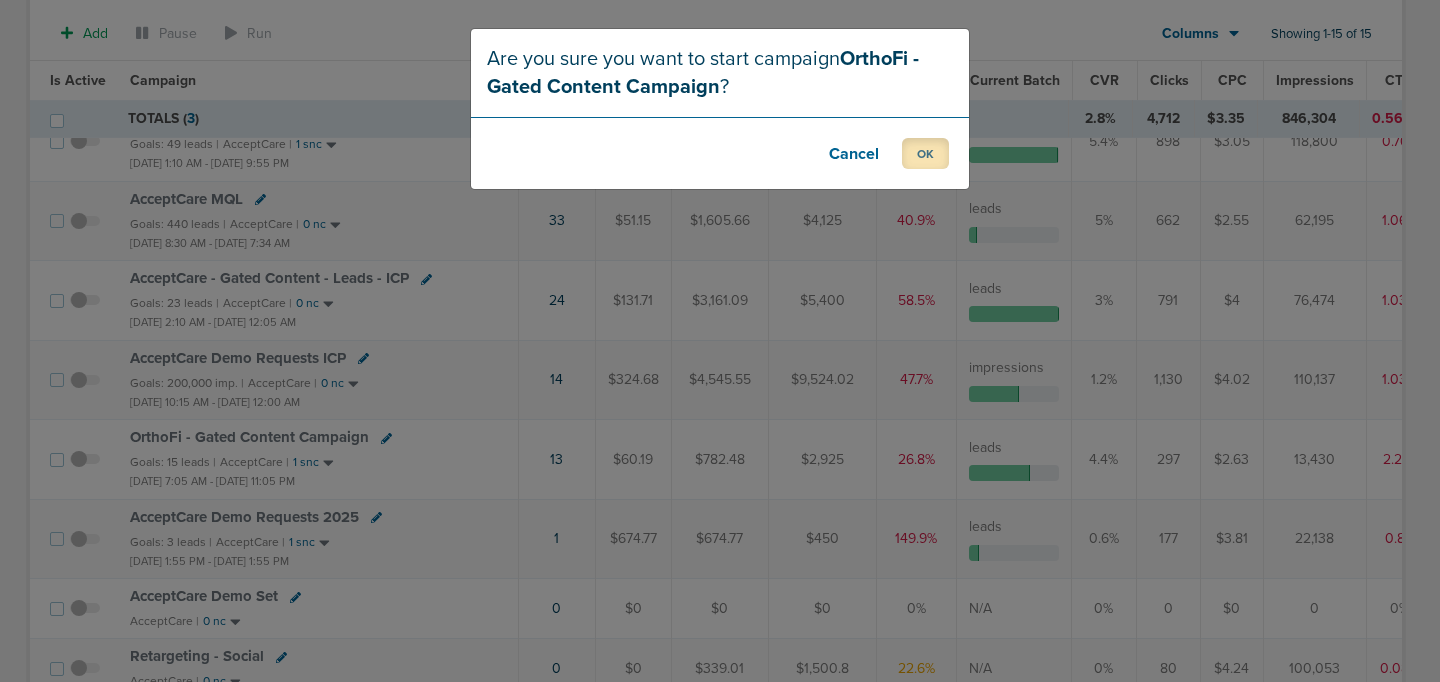 click on "OK" at bounding box center [925, 153] 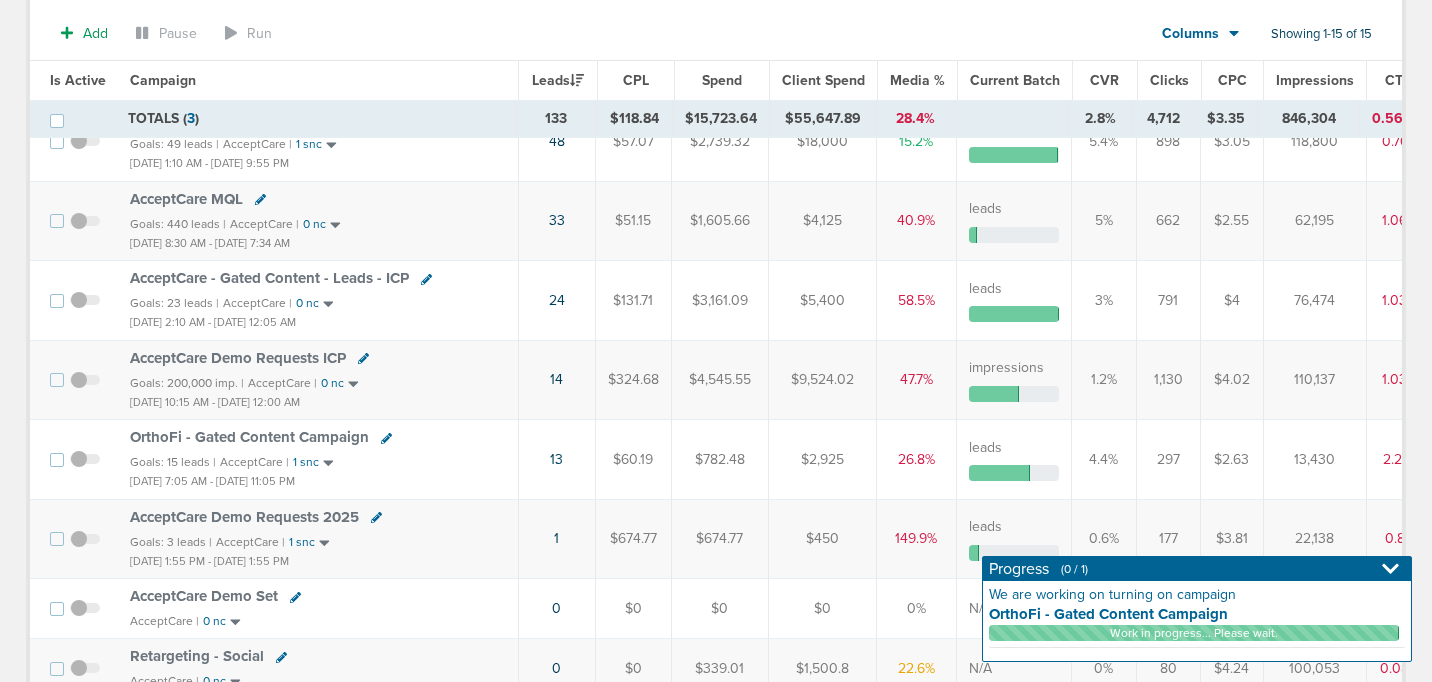 click 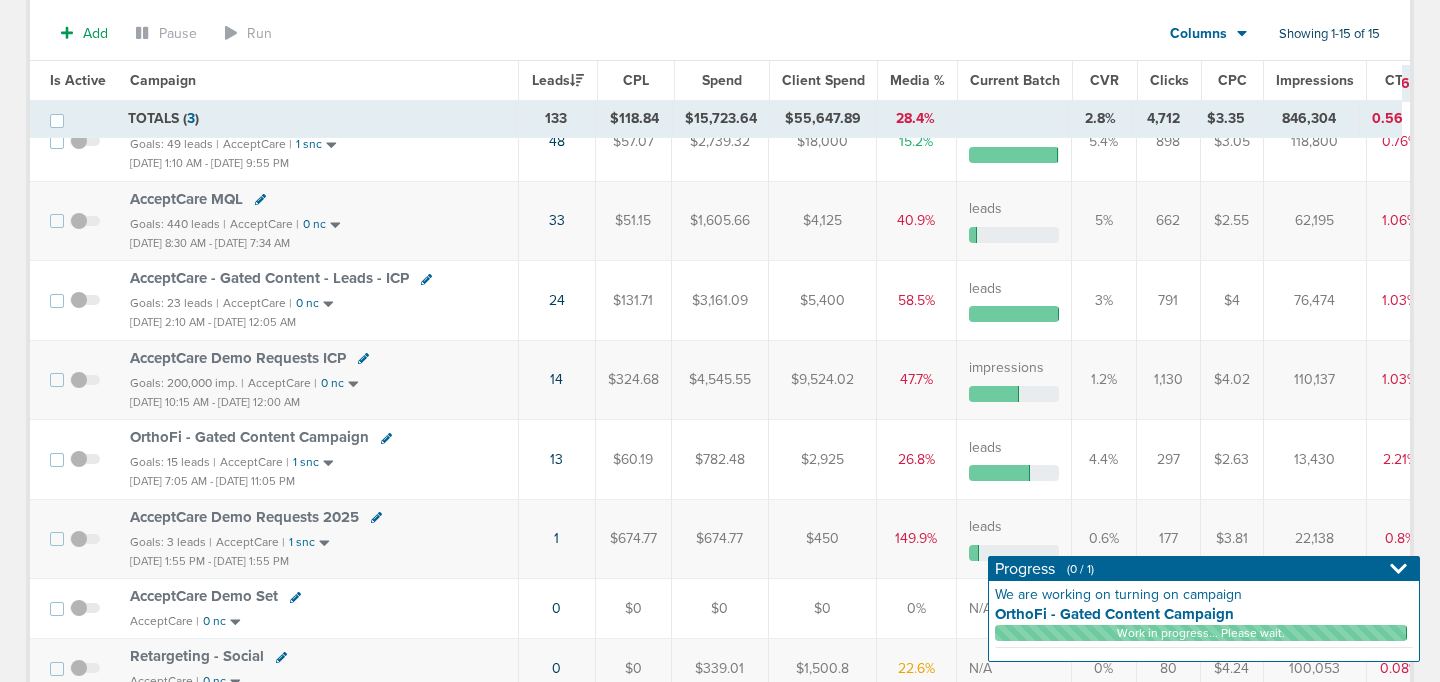 select 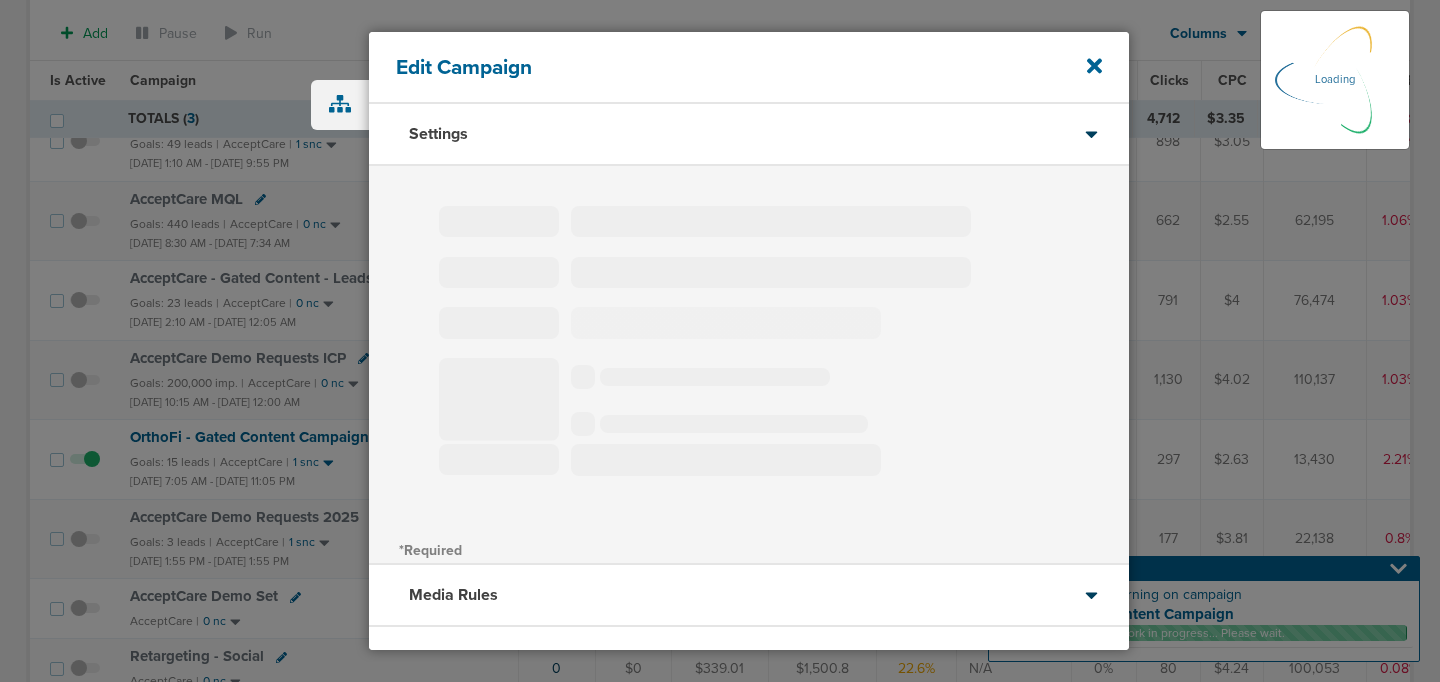 type on "OrthoFi - Gated Content Campaign" 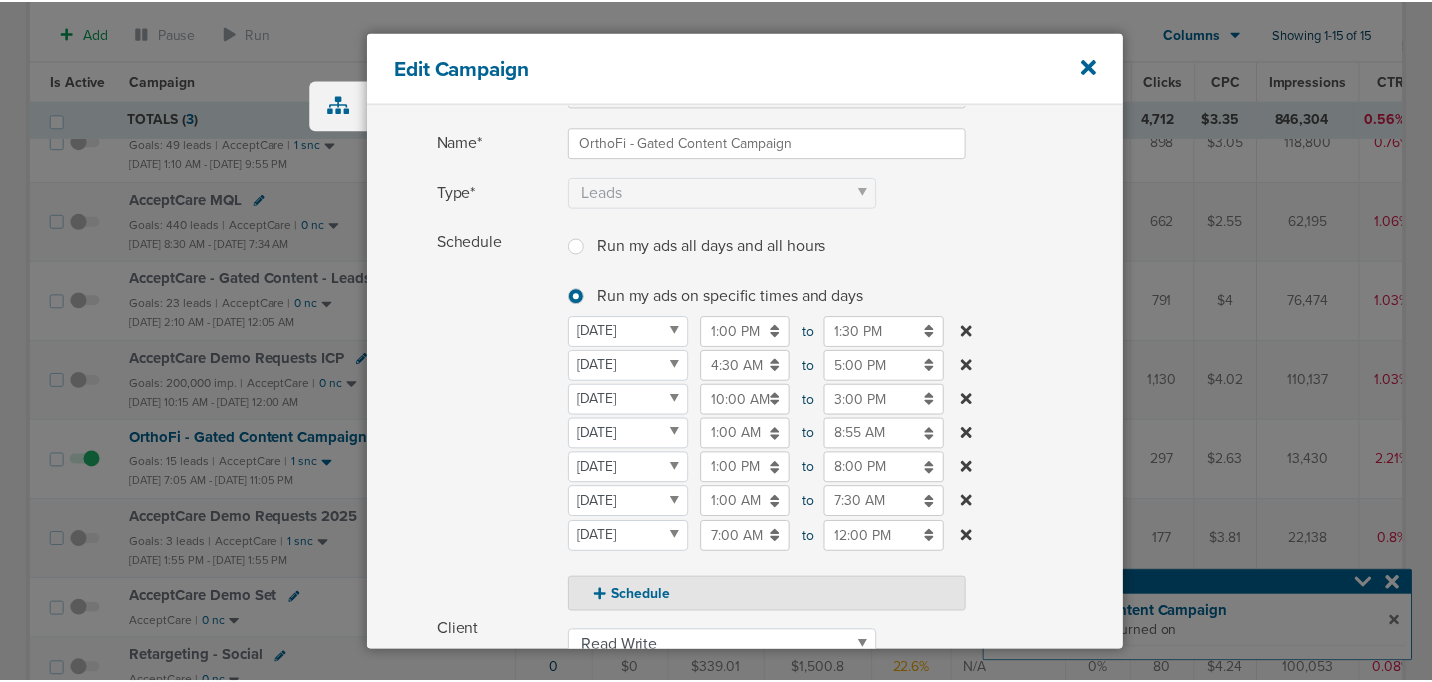 scroll, scrollTop: 133, scrollLeft: 0, axis: vertical 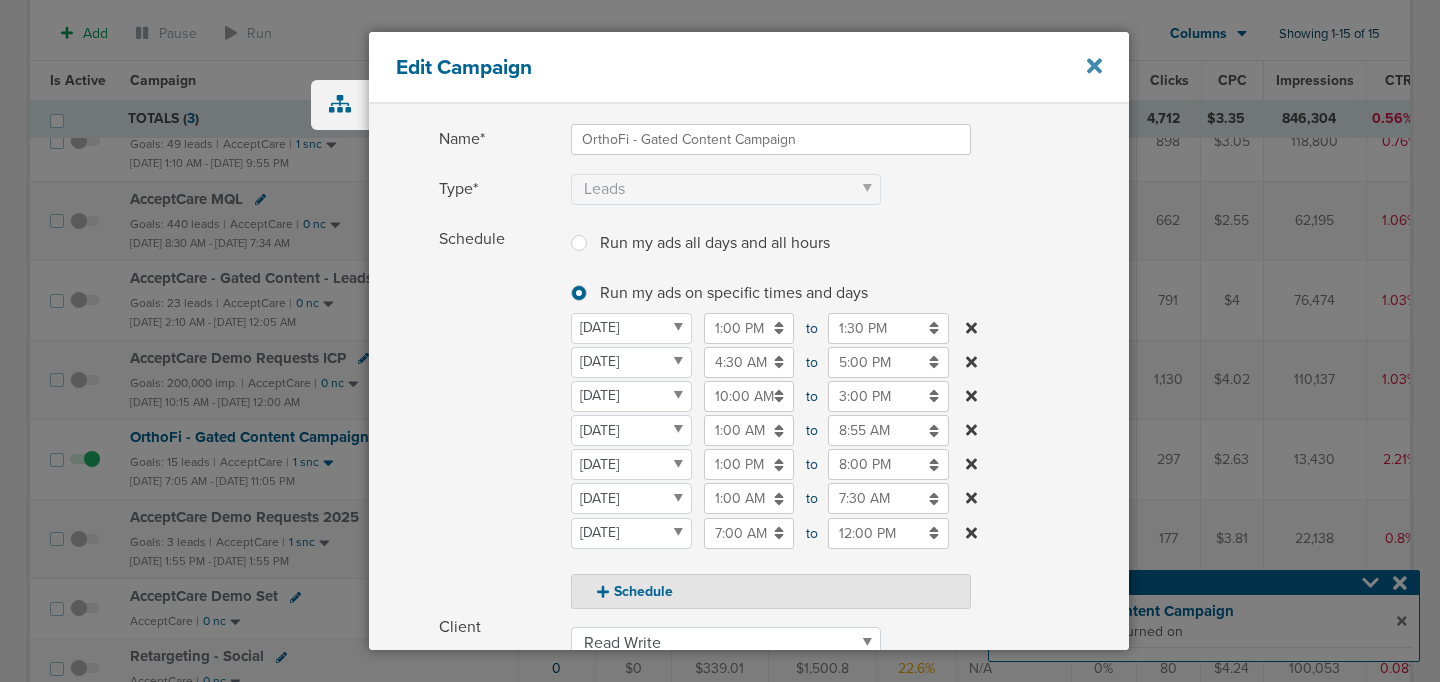 click 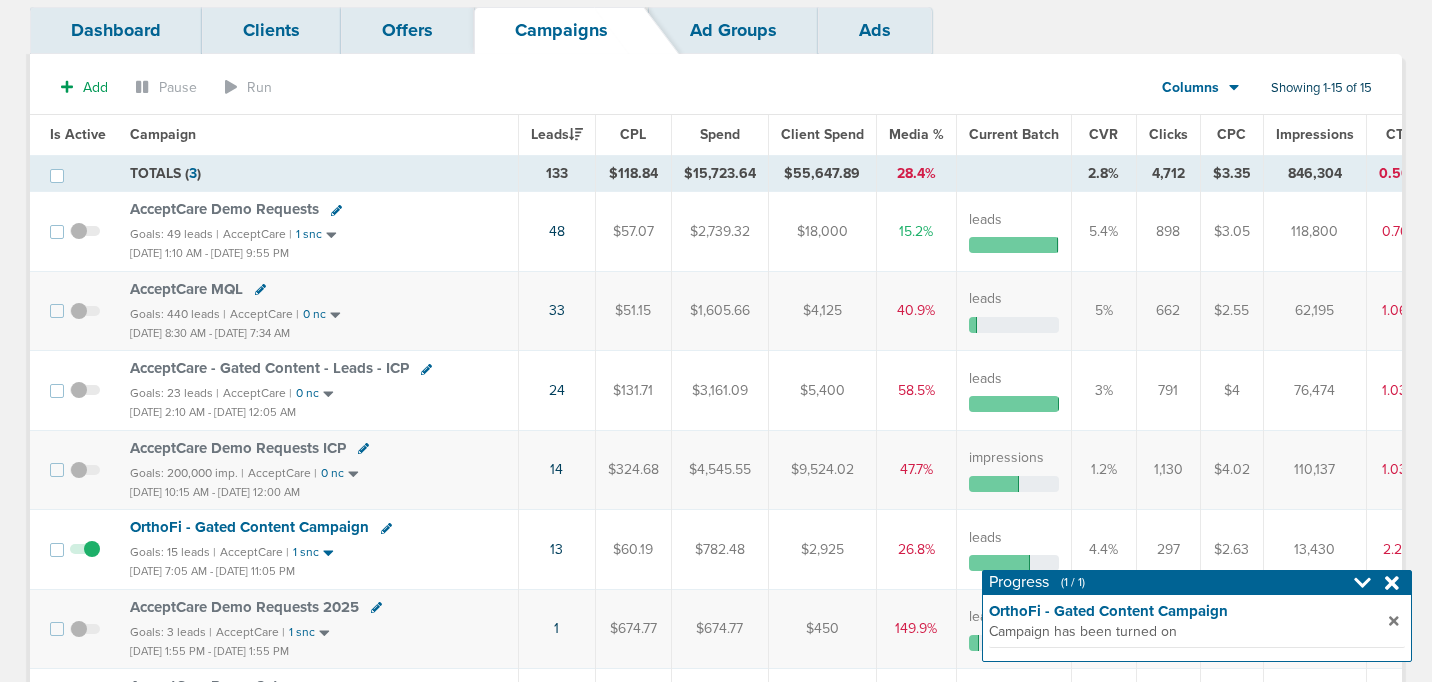 scroll, scrollTop: 0, scrollLeft: 0, axis: both 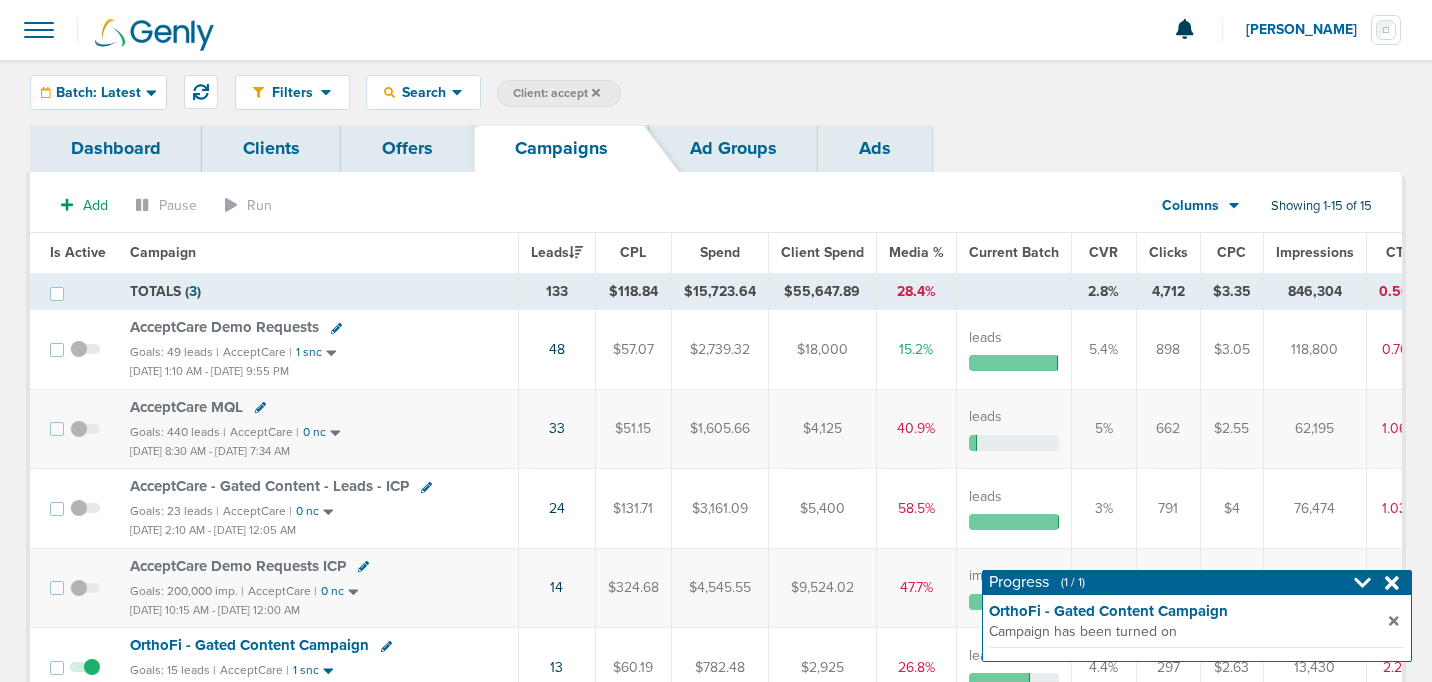 click on "Client: accept" at bounding box center (559, 93) 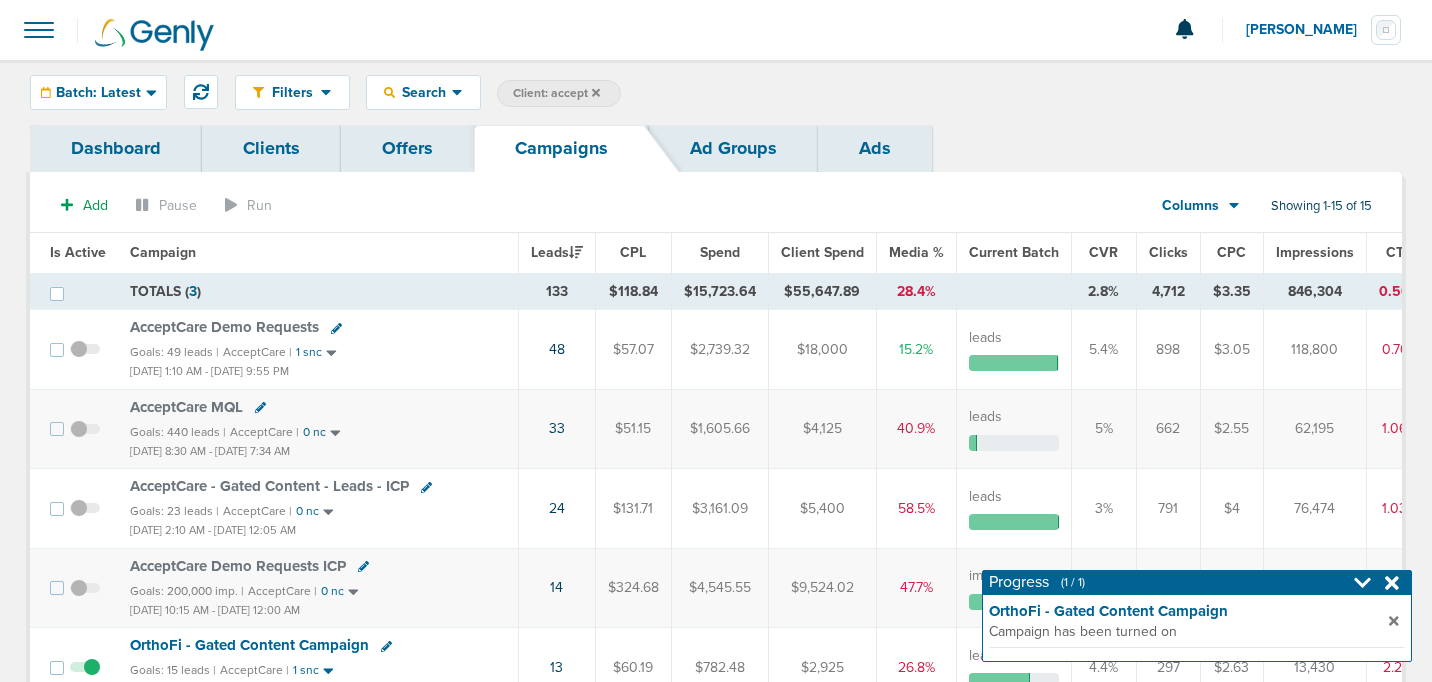 click 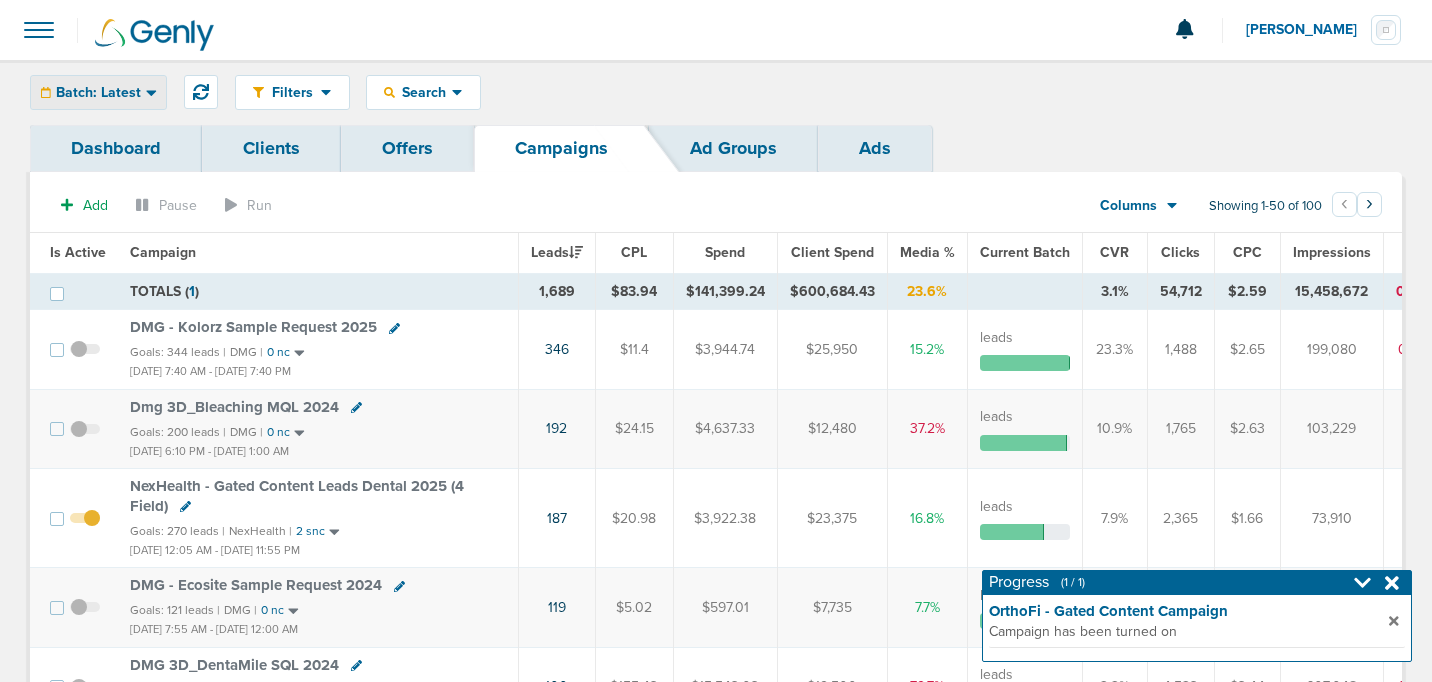 click on "Batch: Latest" at bounding box center (98, 93) 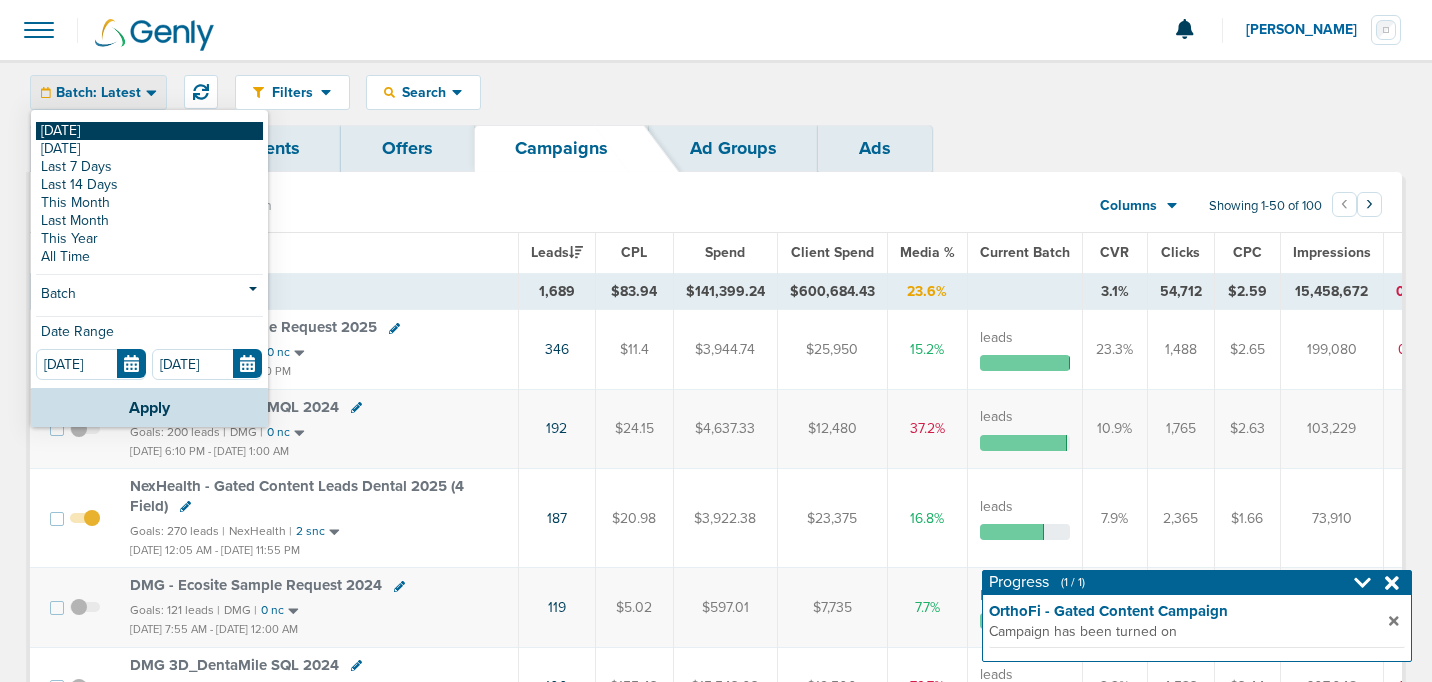 click on "[DATE]" at bounding box center (149, 131) 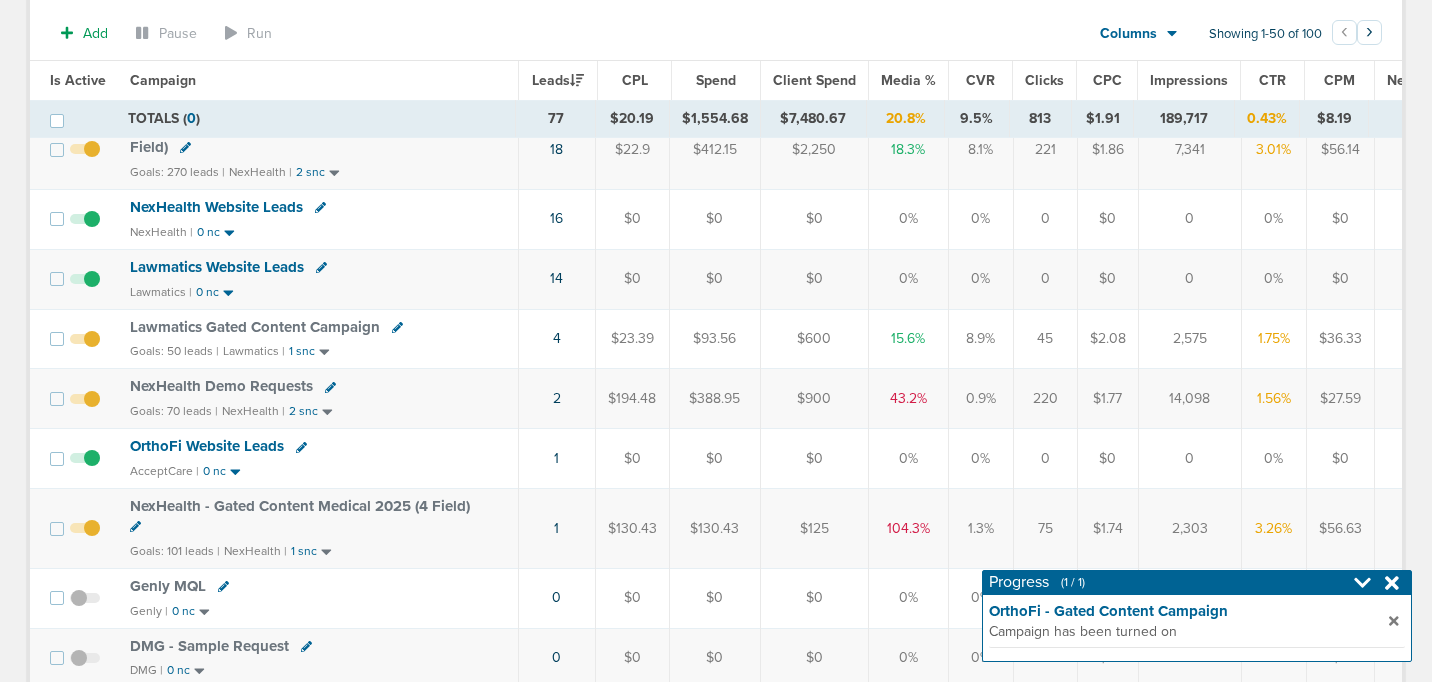 scroll, scrollTop: 0, scrollLeft: 0, axis: both 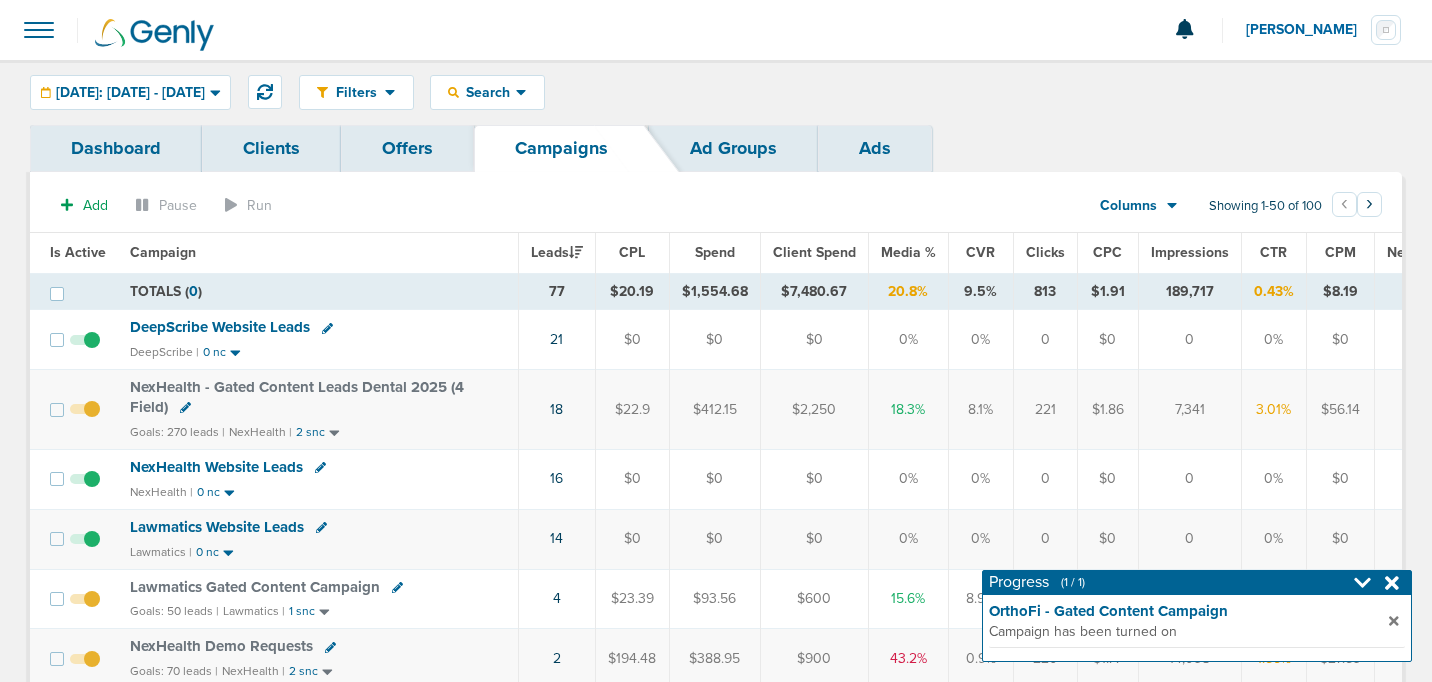 click on "Media %" at bounding box center [908, 252] 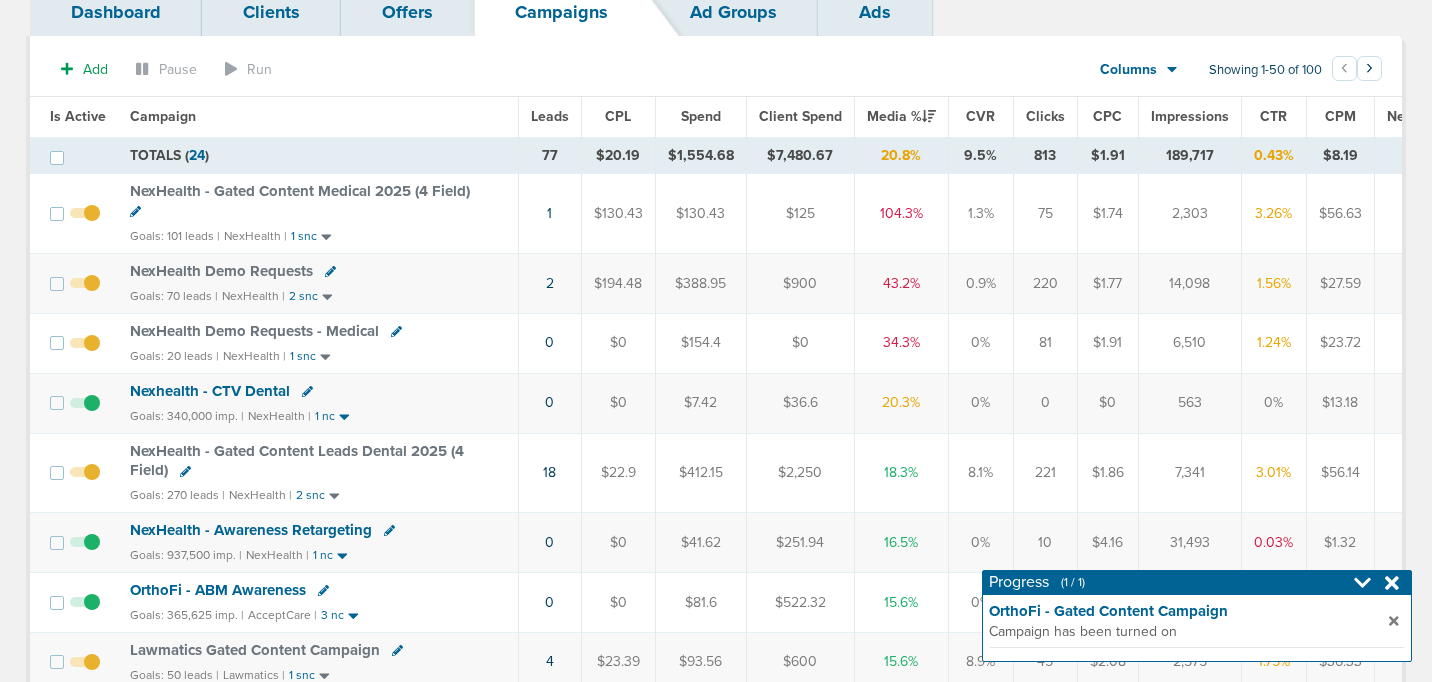 scroll, scrollTop: 138, scrollLeft: 0, axis: vertical 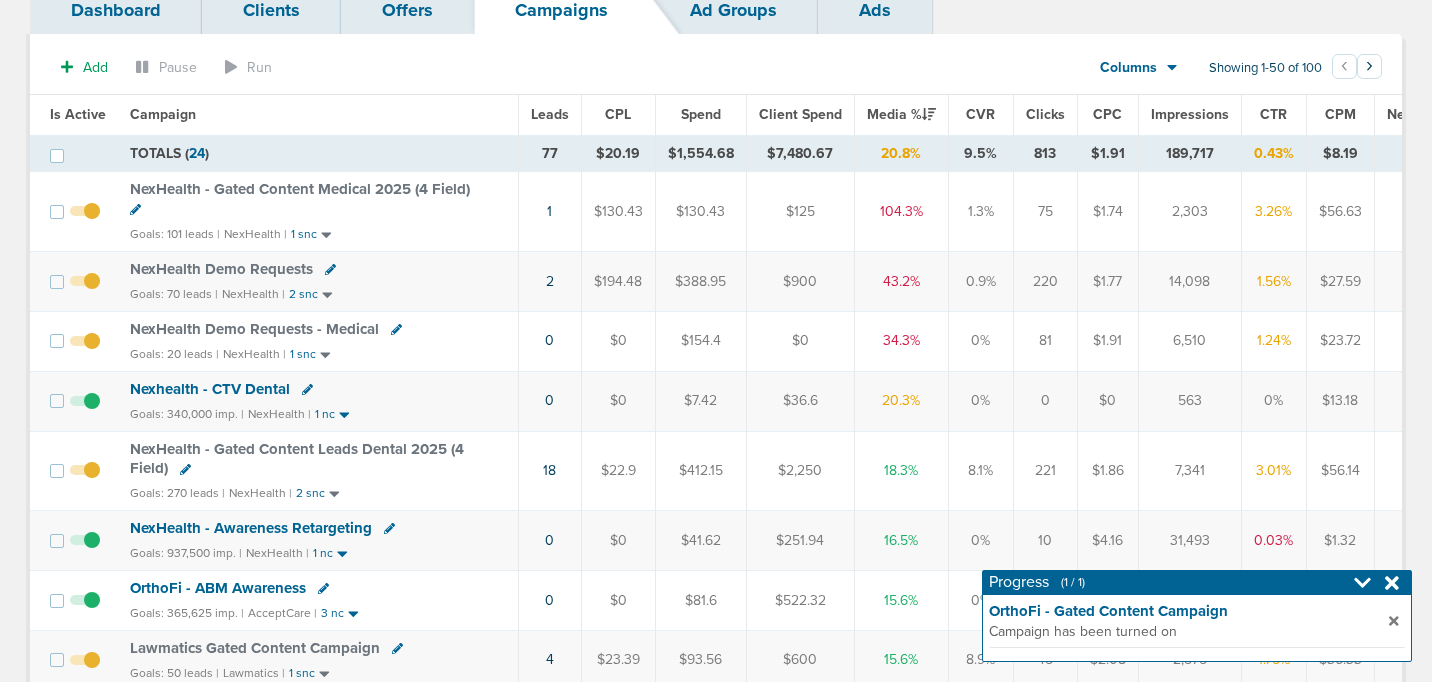 click 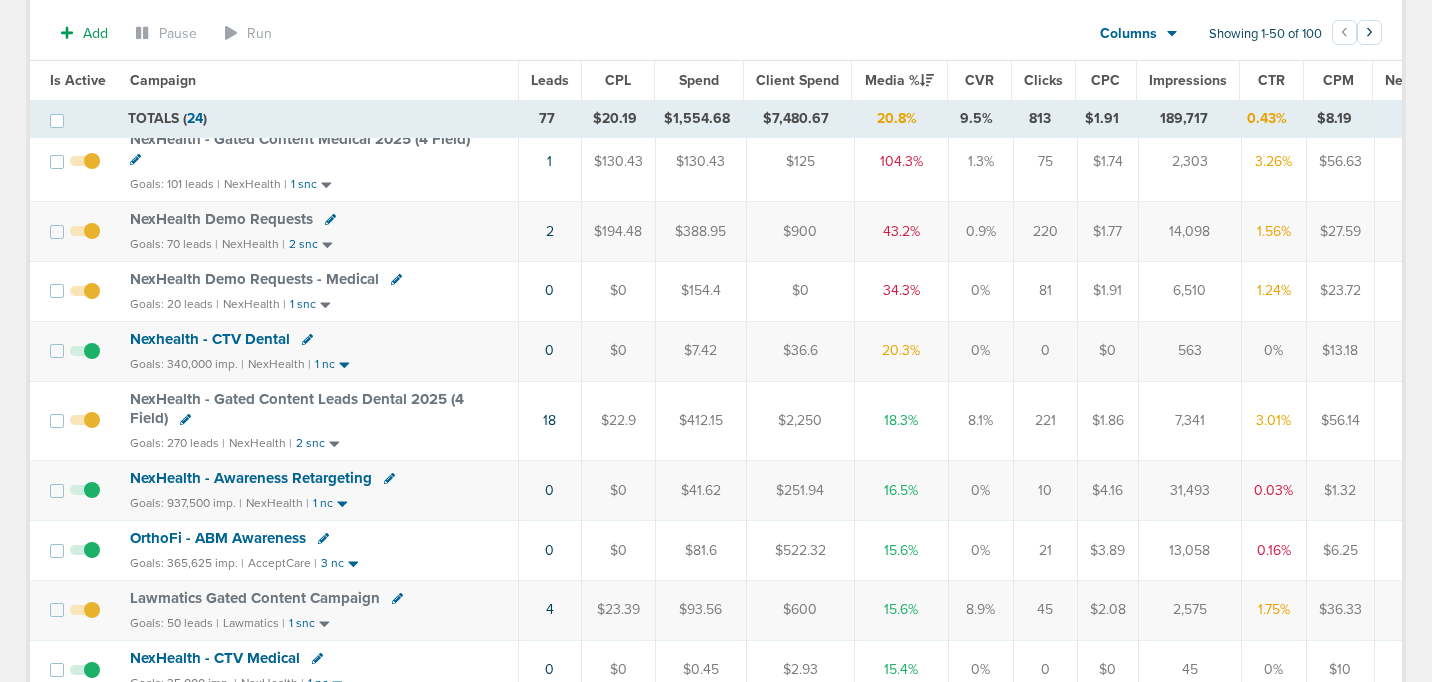 scroll, scrollTop: 181, scrollLeft: 0, axis: vertical 